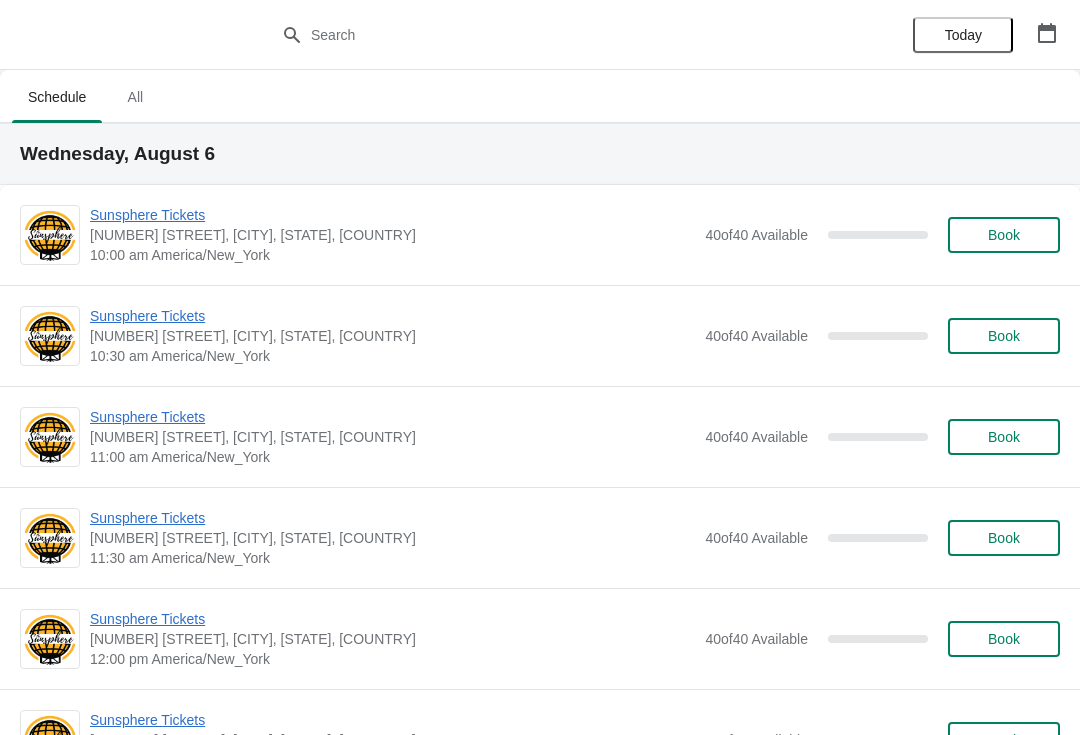 scroll, scrollTop: 0, scrollLeft: 0, axis: both 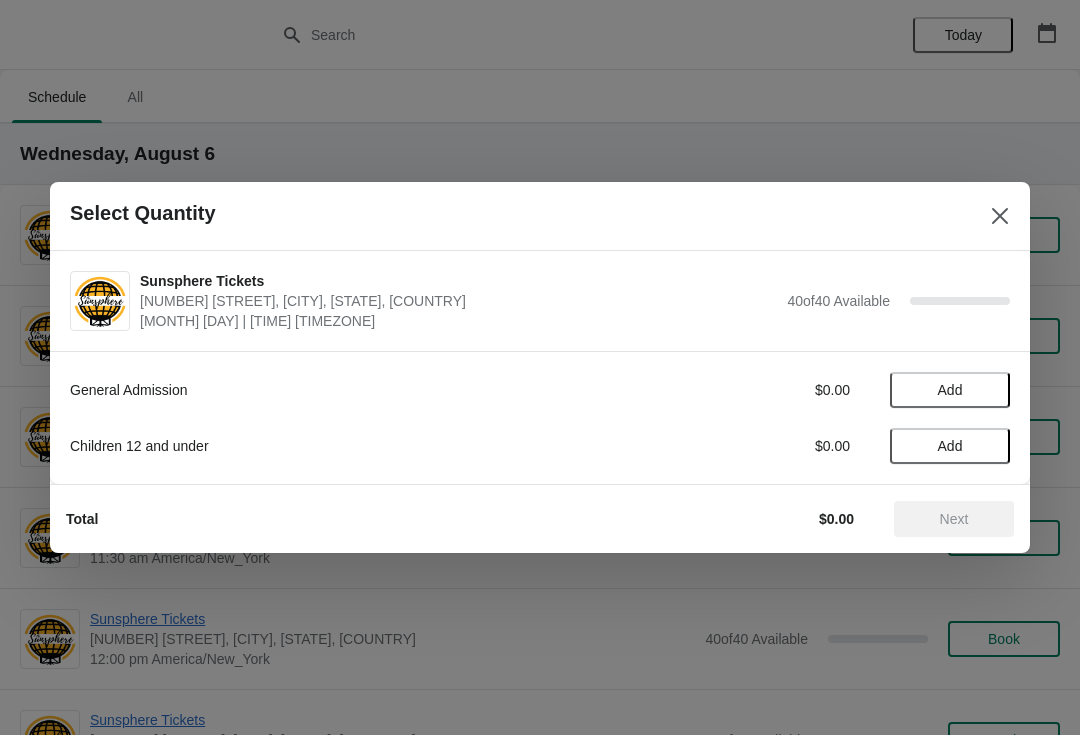 click on "Add" at bounding box center [950, 390] 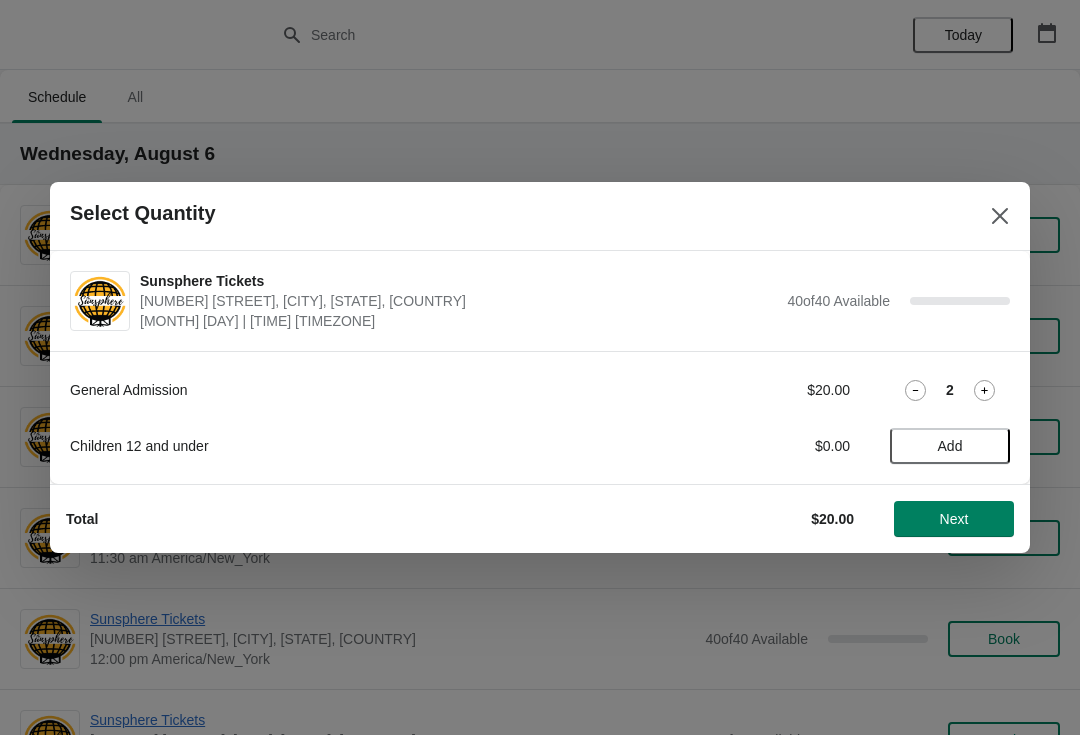 click on "2" at bounding box center (950, 390) 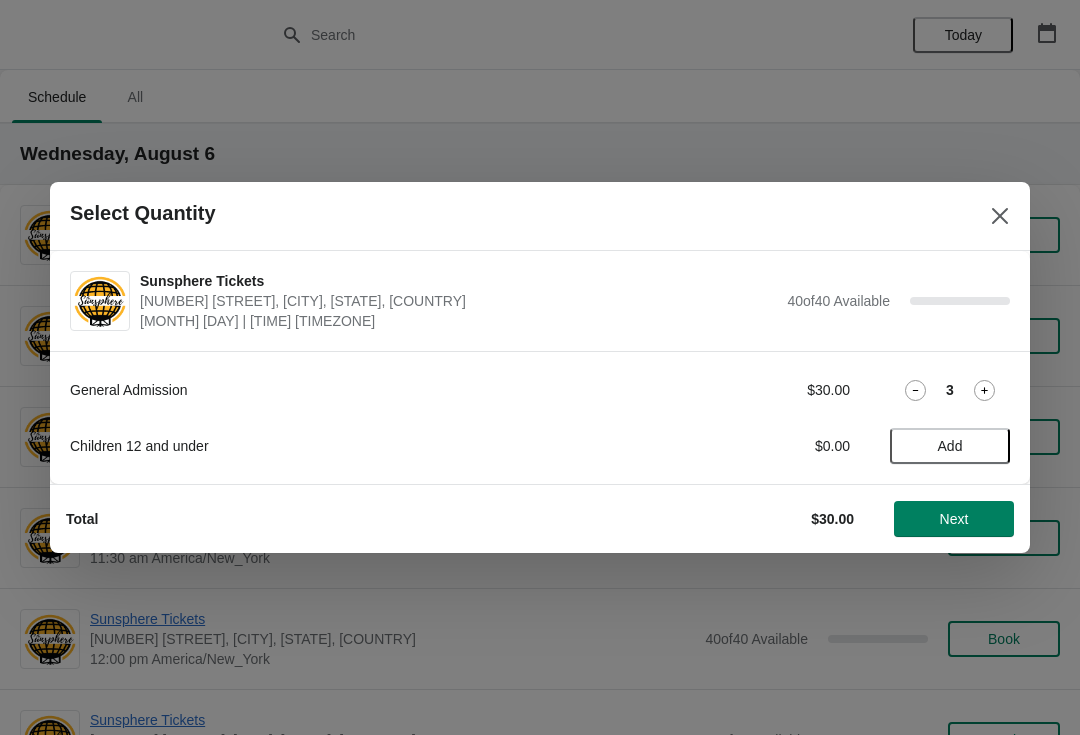 click 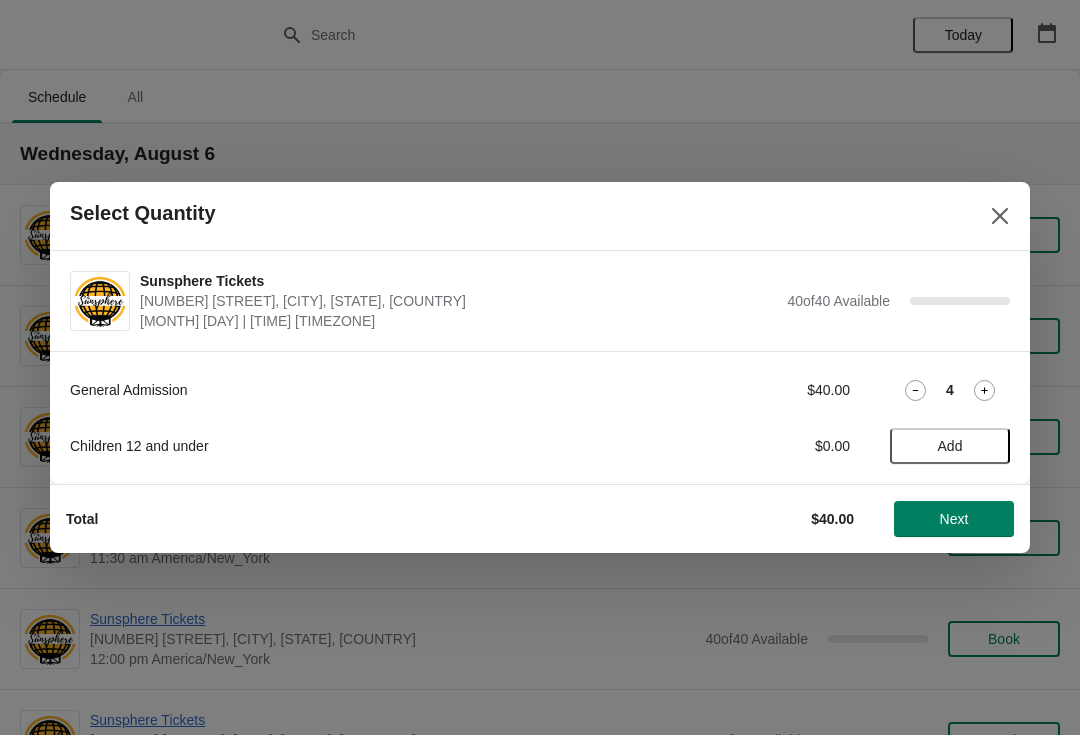 click on "Next" at bounding box center (954, 519) 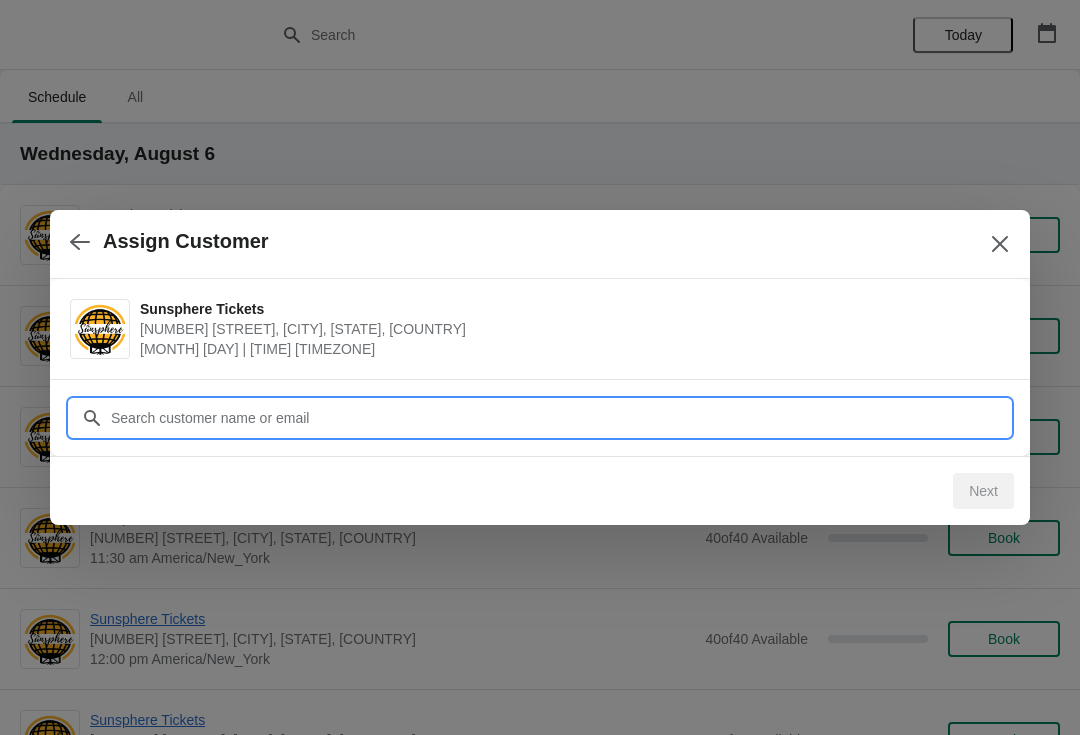 click on "Customer" at bounding box center [560, 418] 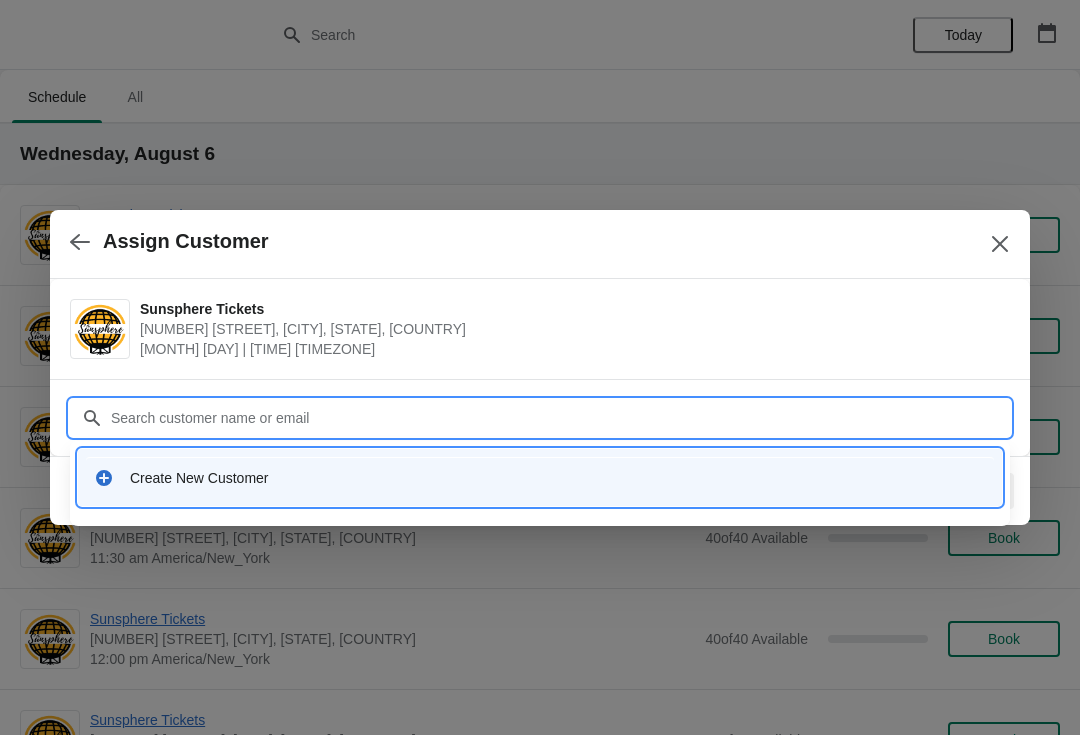 click on "Create New Customer" at bounding box center (540, 477) 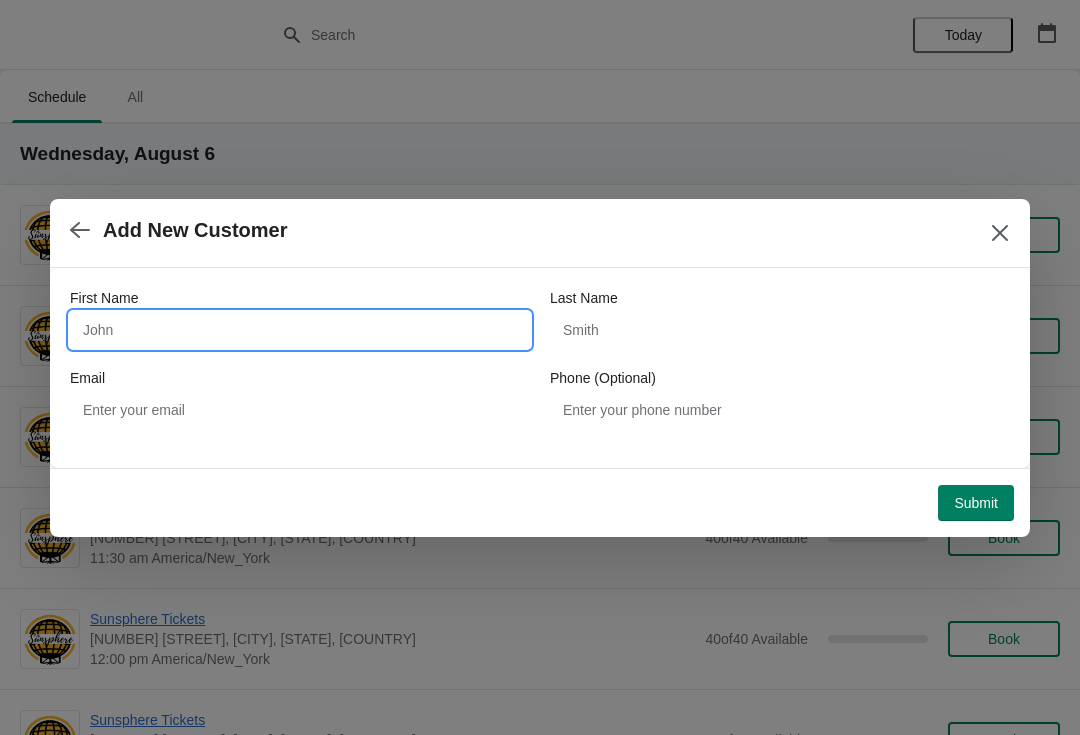 click on "First Name" at bounding box center (300, 330) 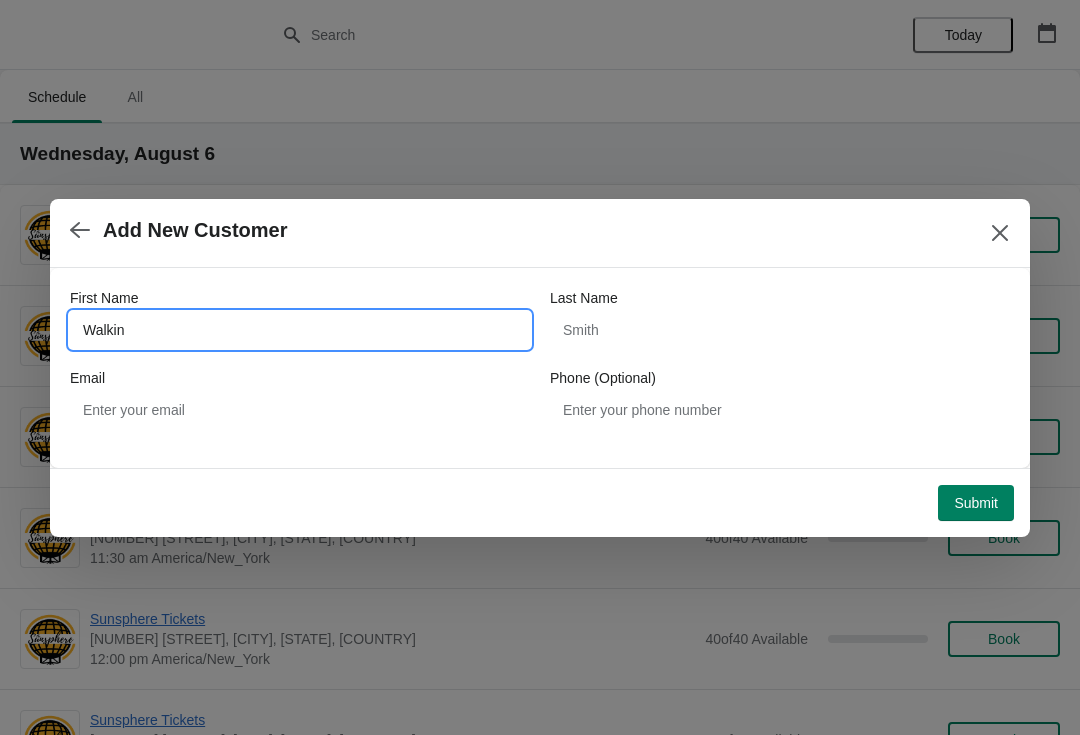 type on "Walkin" 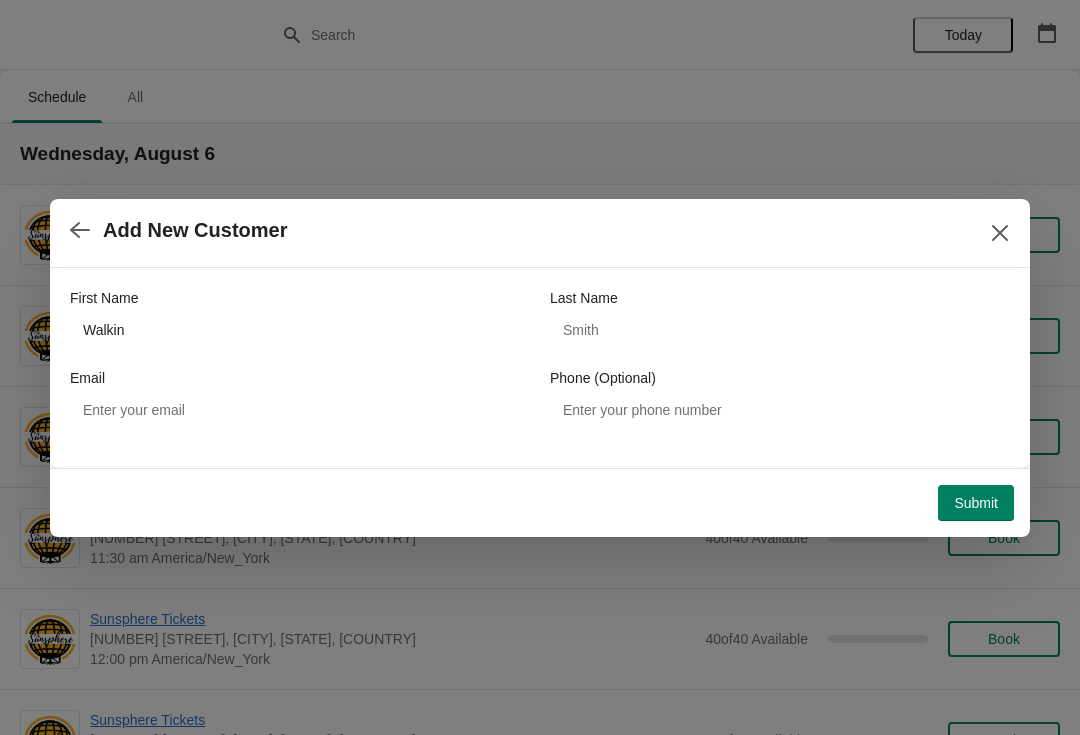 click on "Submit" at bounding box center (976, 503) 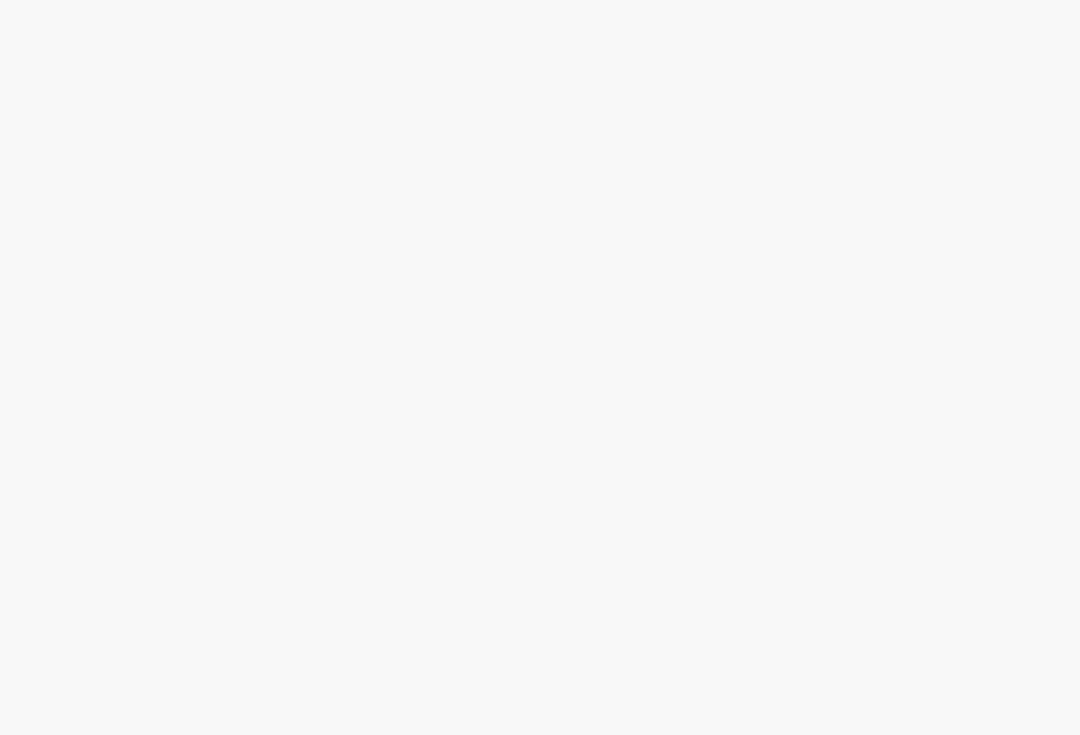 scroll, scrollTop: 0, scrollLeft: 0, axis: both 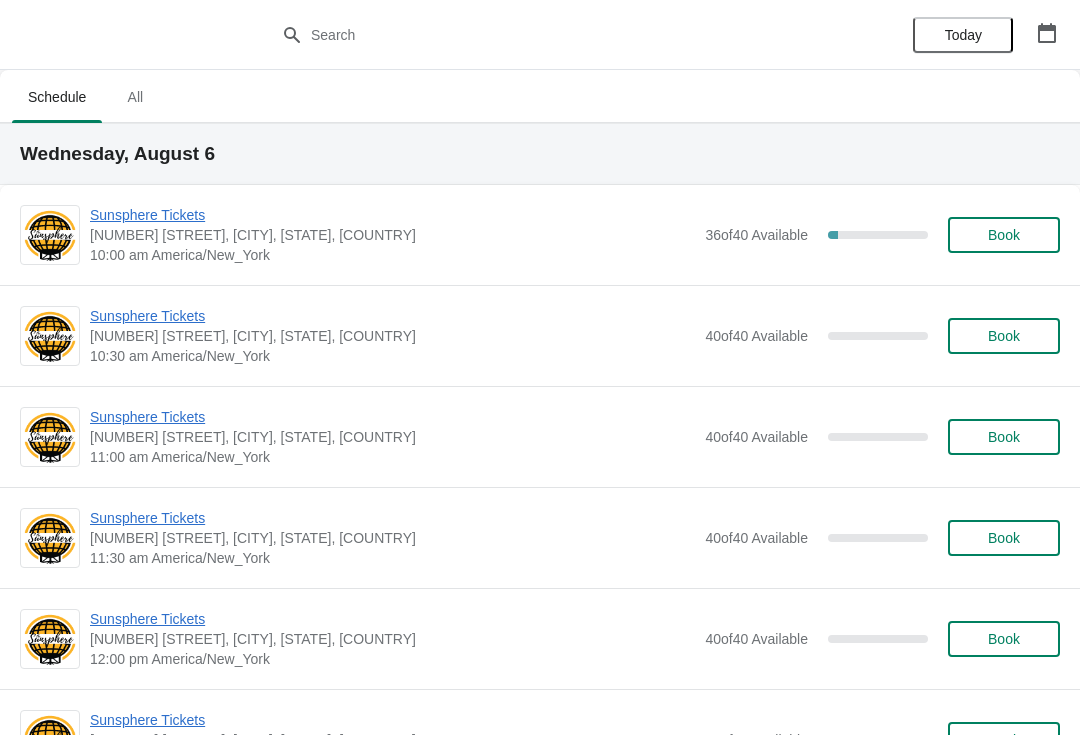 click on "Book" at bounding box center [1004, 235] 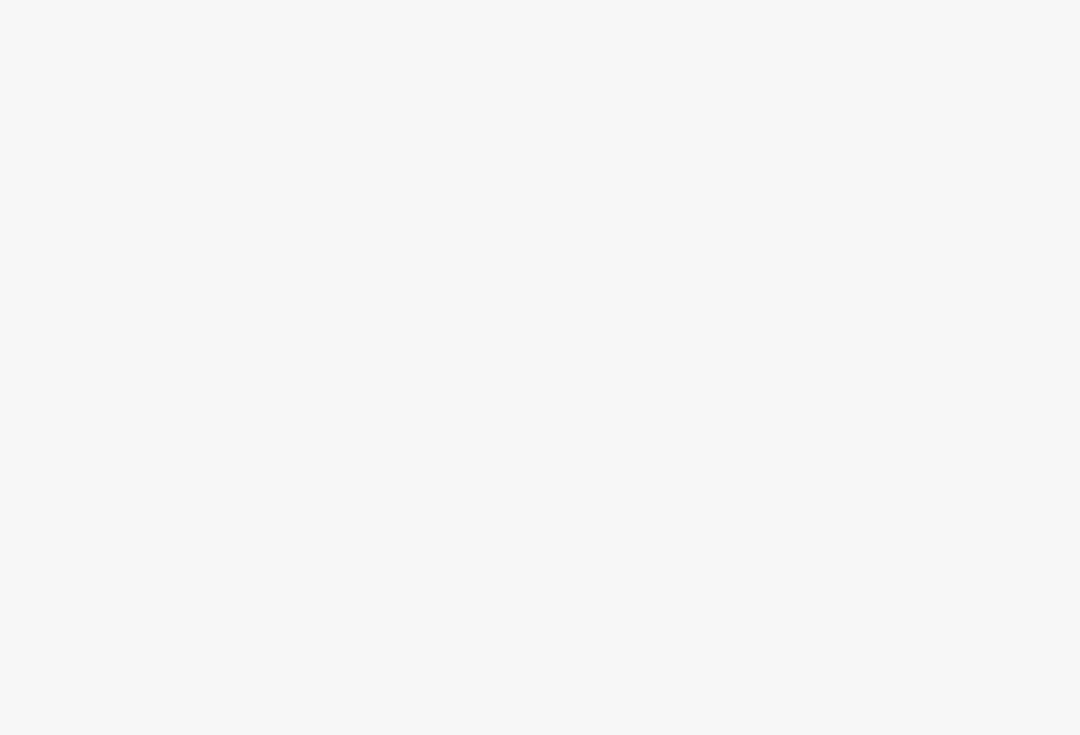 scroll, scrollTop: 0, scrollLeft: 0, axis: both 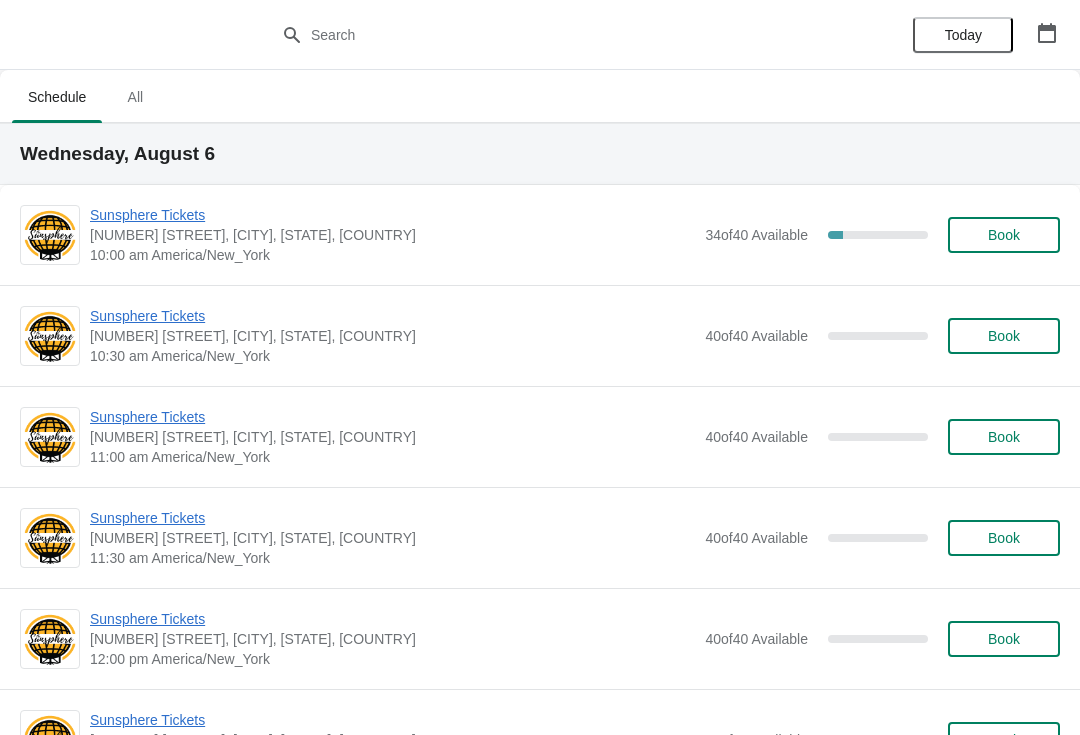 click on "Book" at bounding box center [1004, 235] 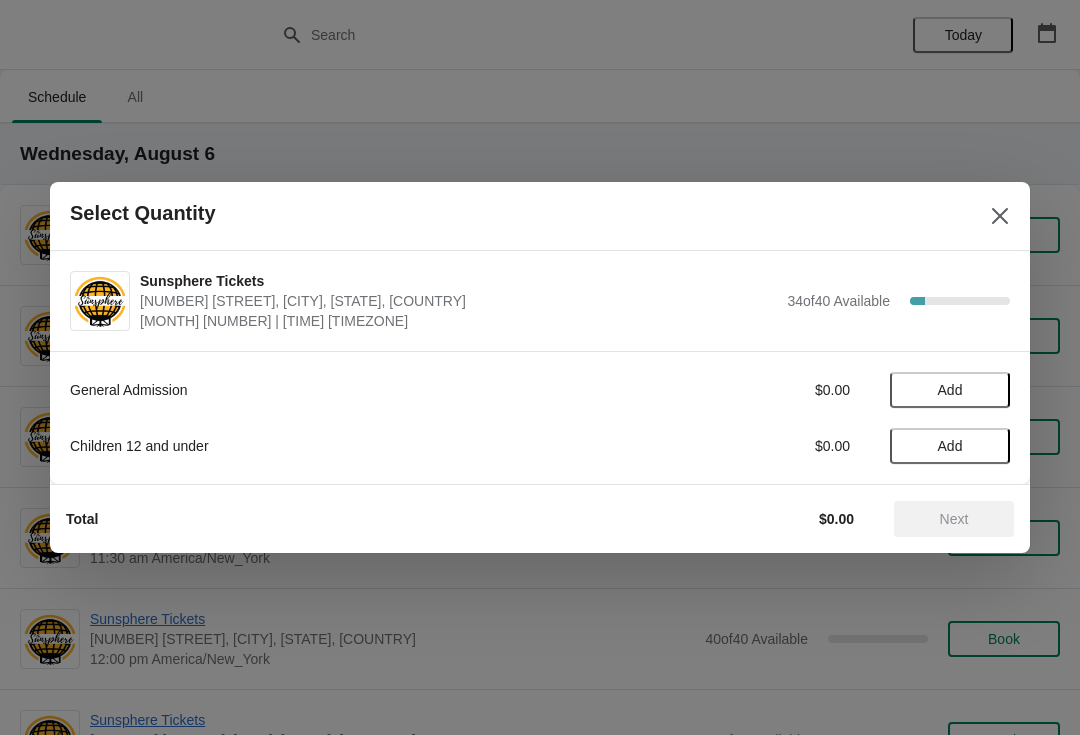 click on "Add" at bounding box center (950, 390) 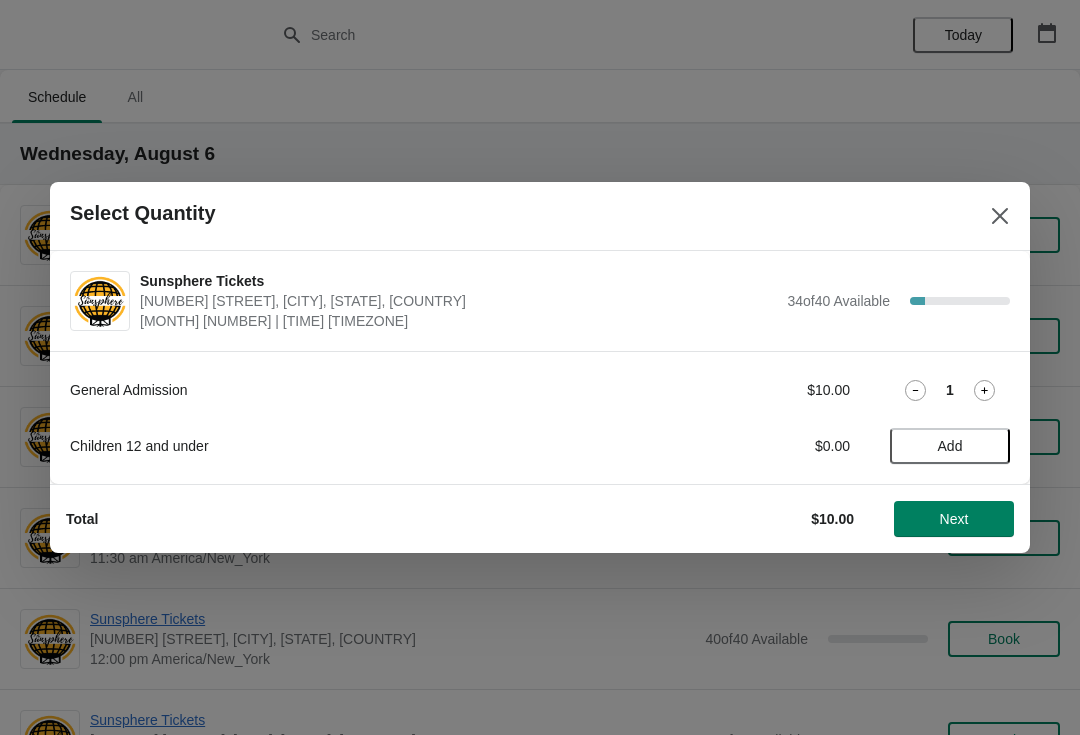 click on "Next" at bounding box center (954, 519) 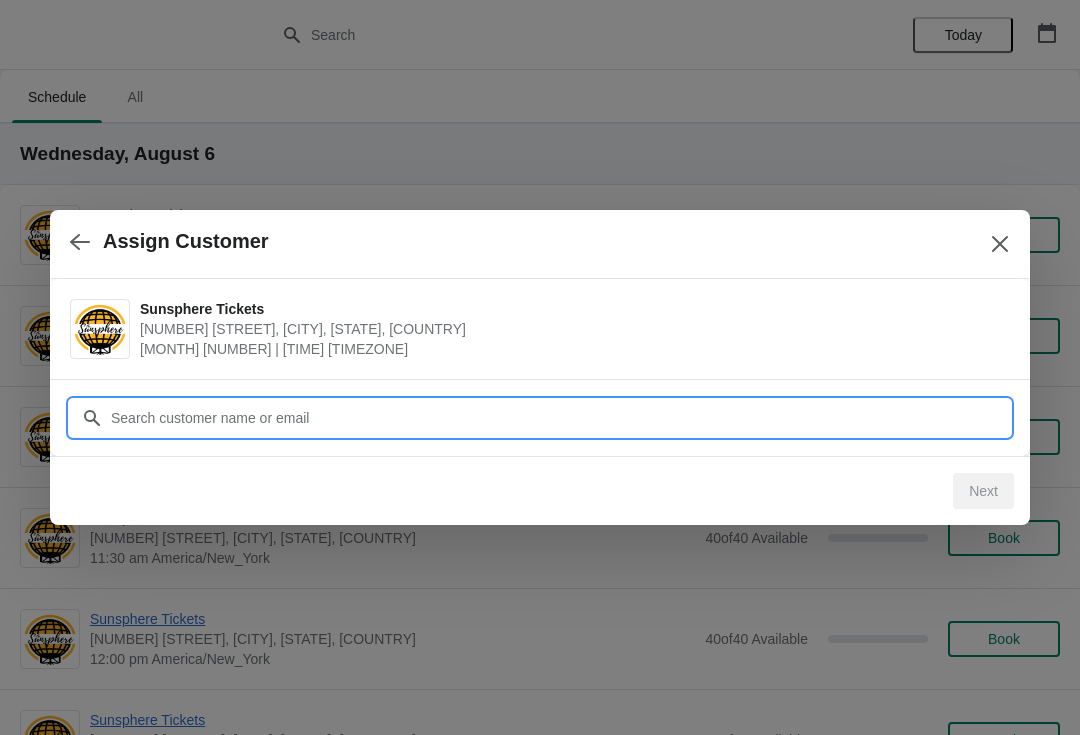 click on "Customer" at bounding box center (560, 418) 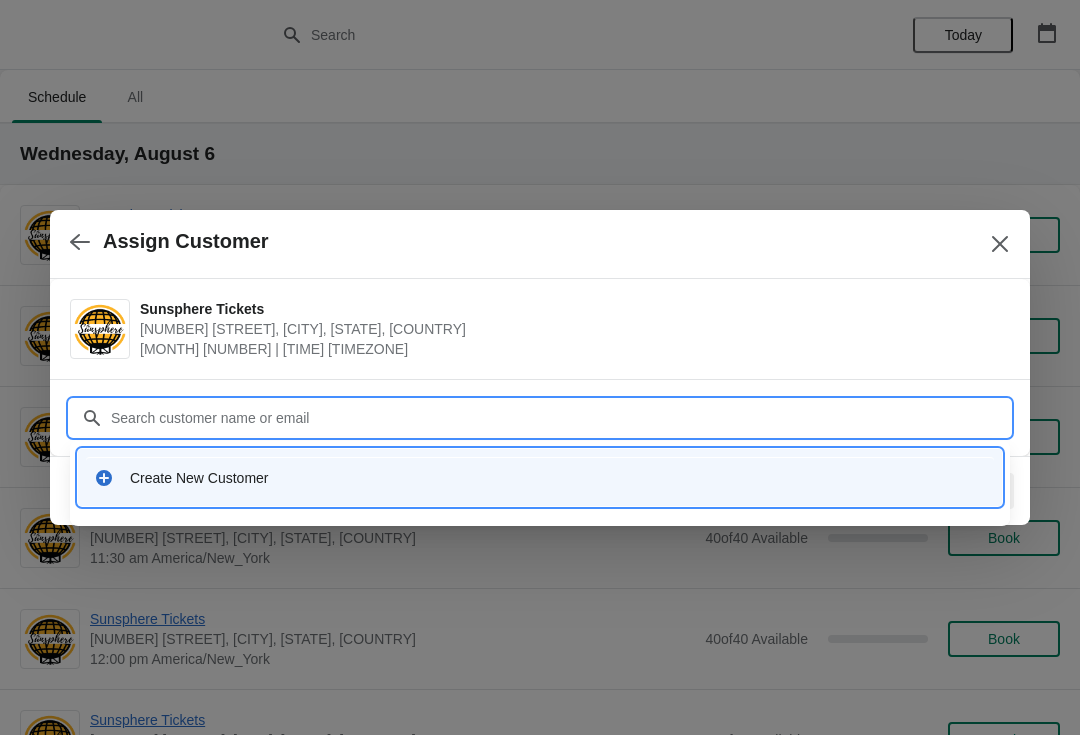 click on "Create New Customer" at bounding box center [540, 477] 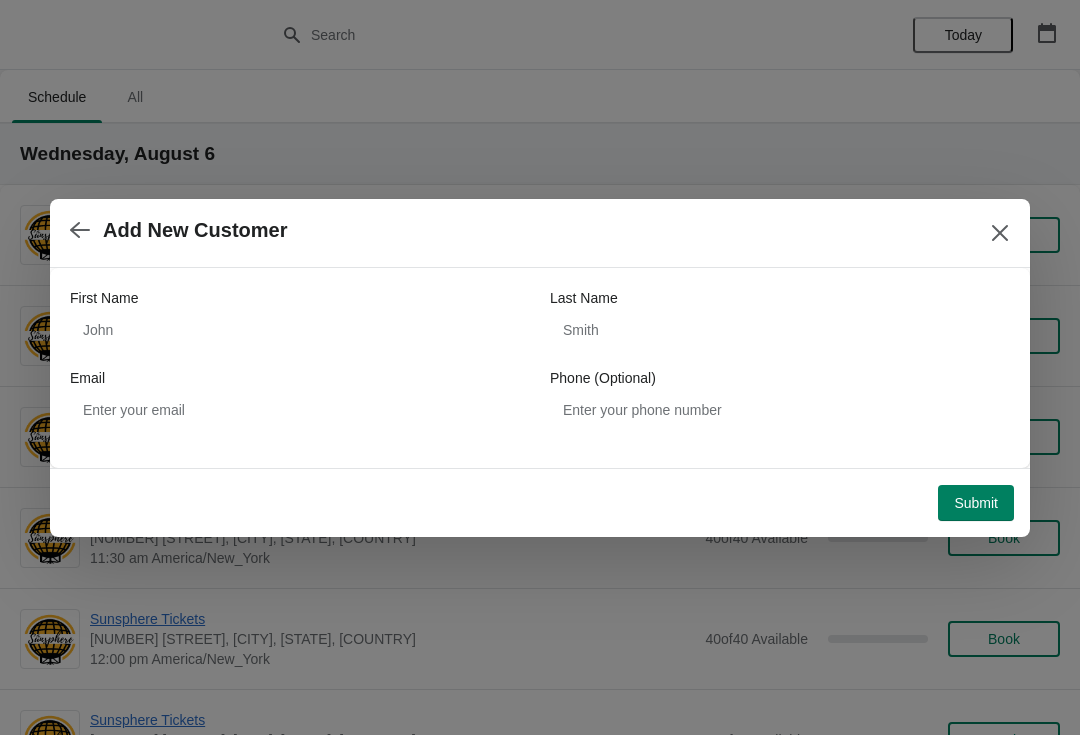 click on "First Name" at bounding box center [300, 298] 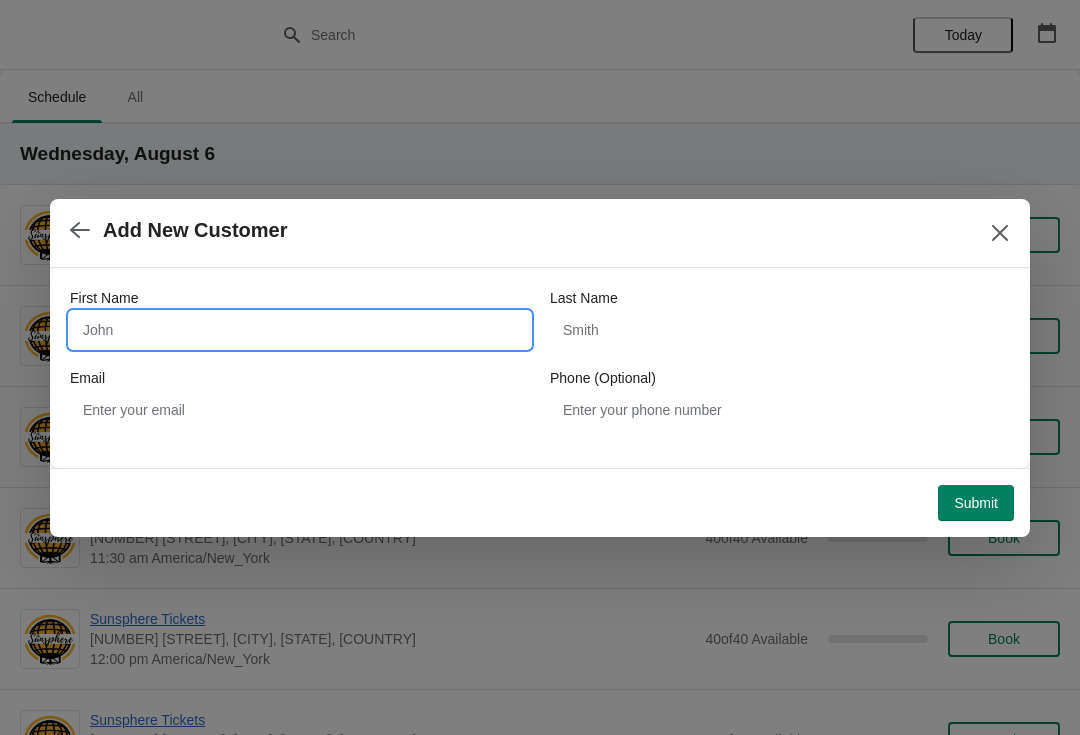 click on "First Name" at bounding box center [300, 330] 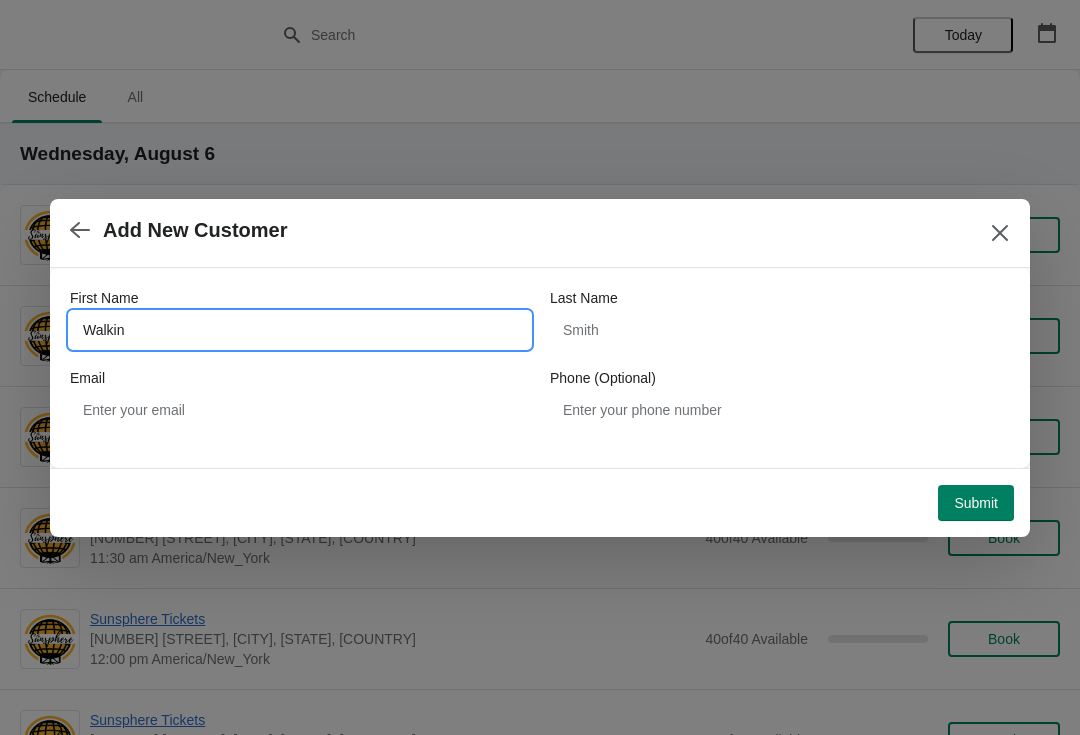 type on "Walkin" 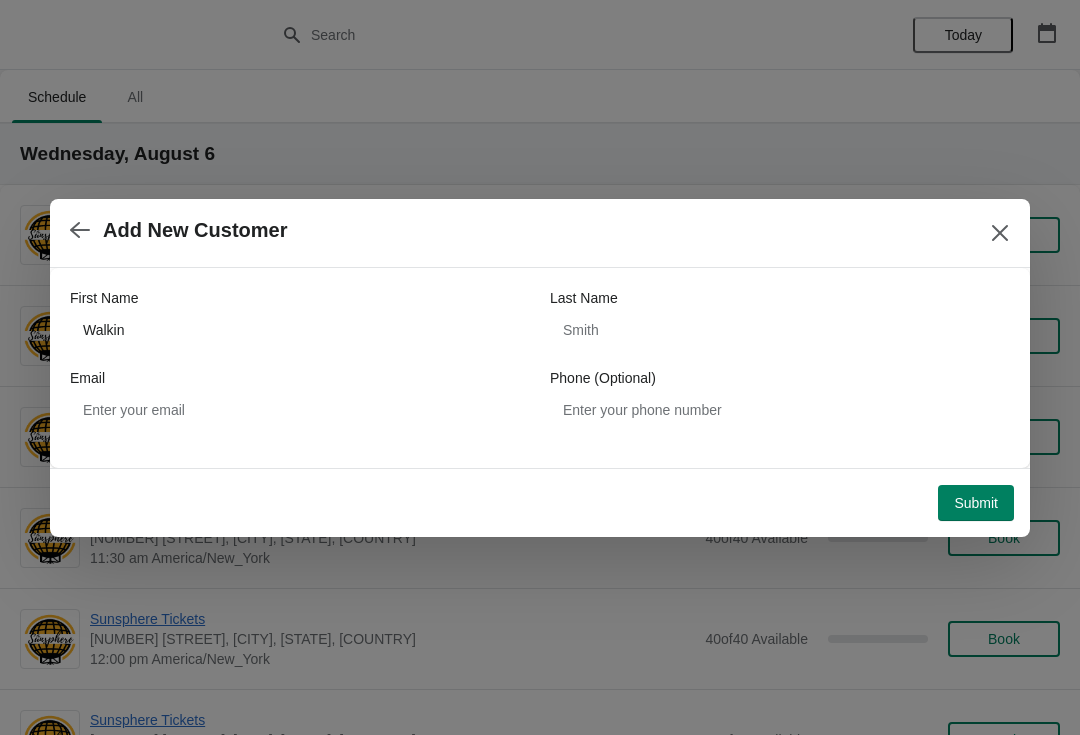 click on "Submit" at bounding box center (976, 503) 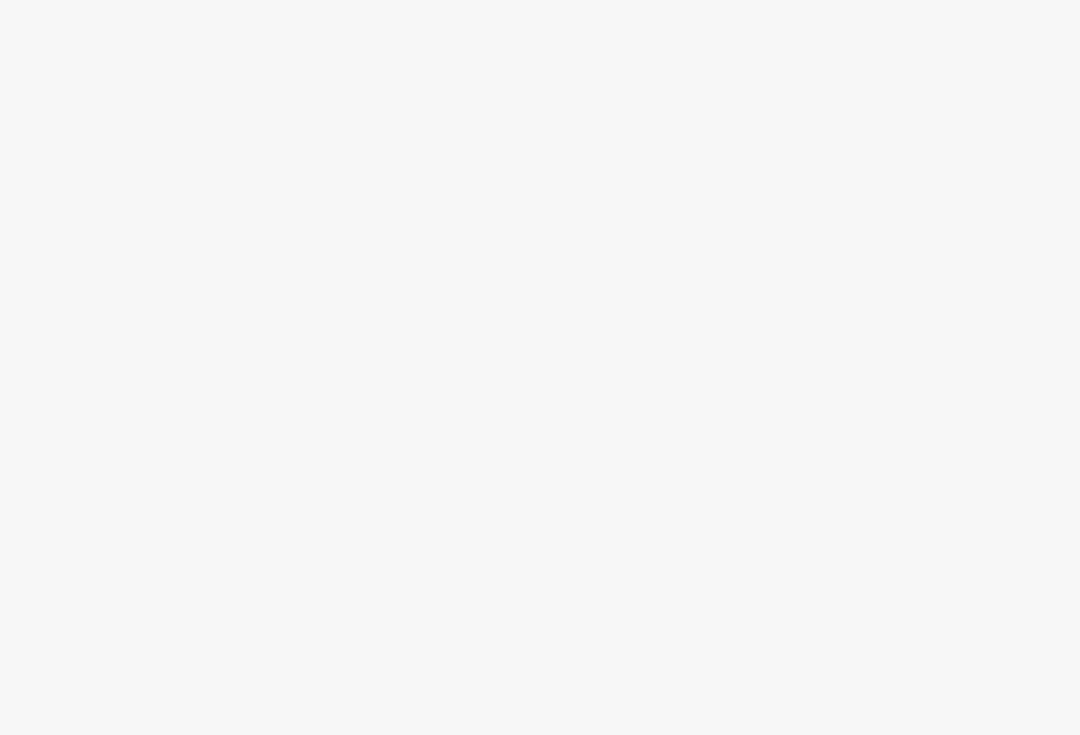 scroll, scrollTop: 0, scrollLeft: 0, axis: both 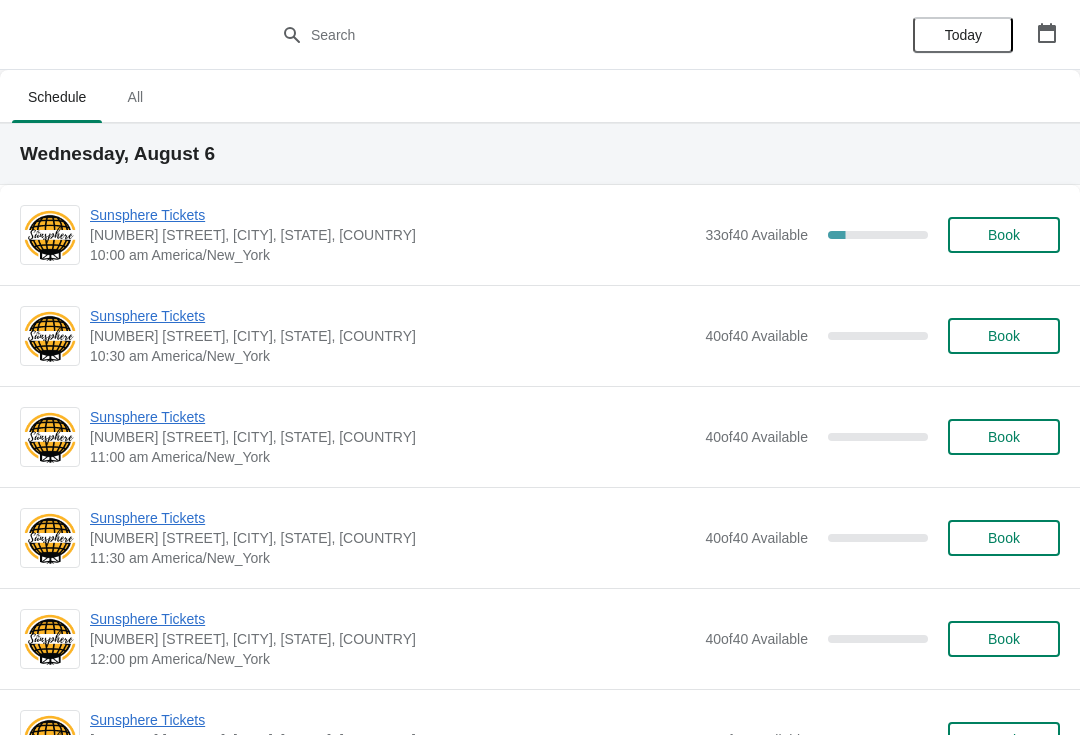 click on "Sunsphere Tickets 810 Clinch Avenue, Knoxville, TN, USA 10:00 am America/New_York 33  of  40   Available 17.5 % Book" at bounding box center [540, 235] 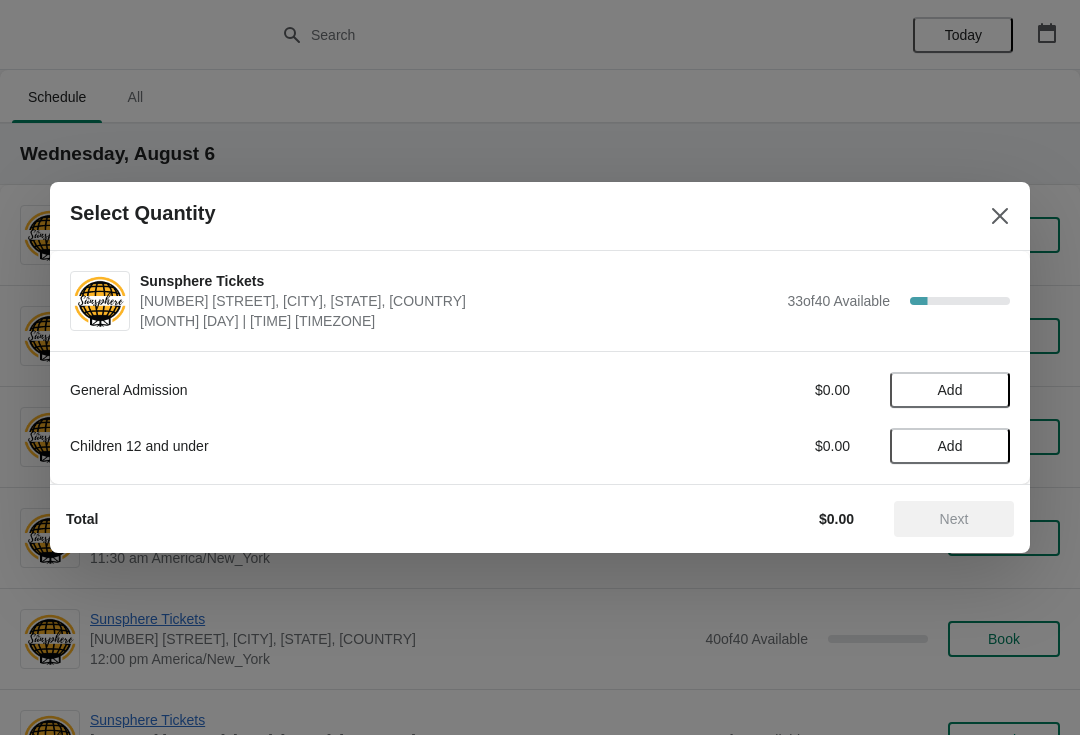 click on "Add" at bounding box center [950, 390] 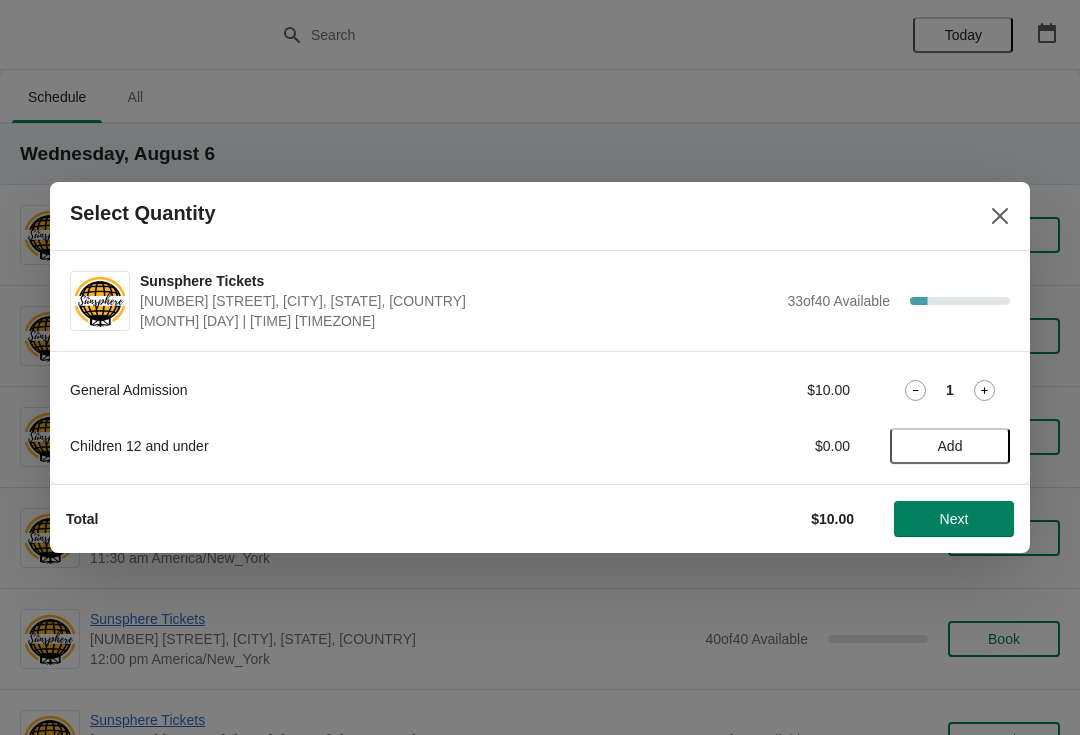 click 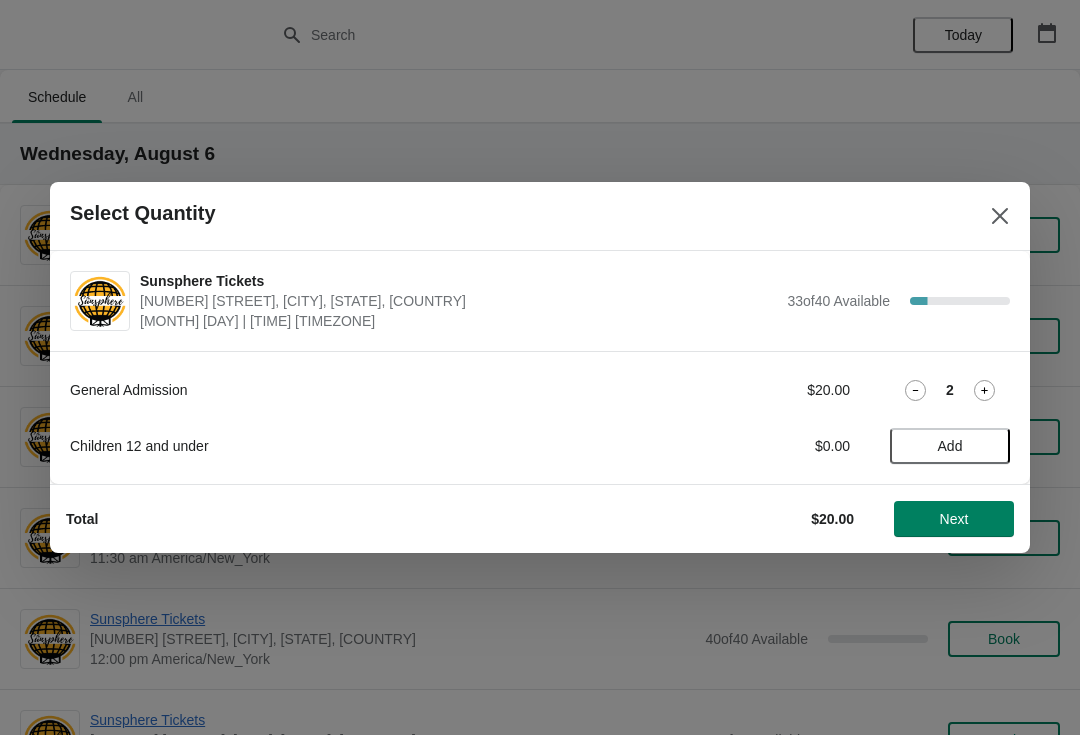 click 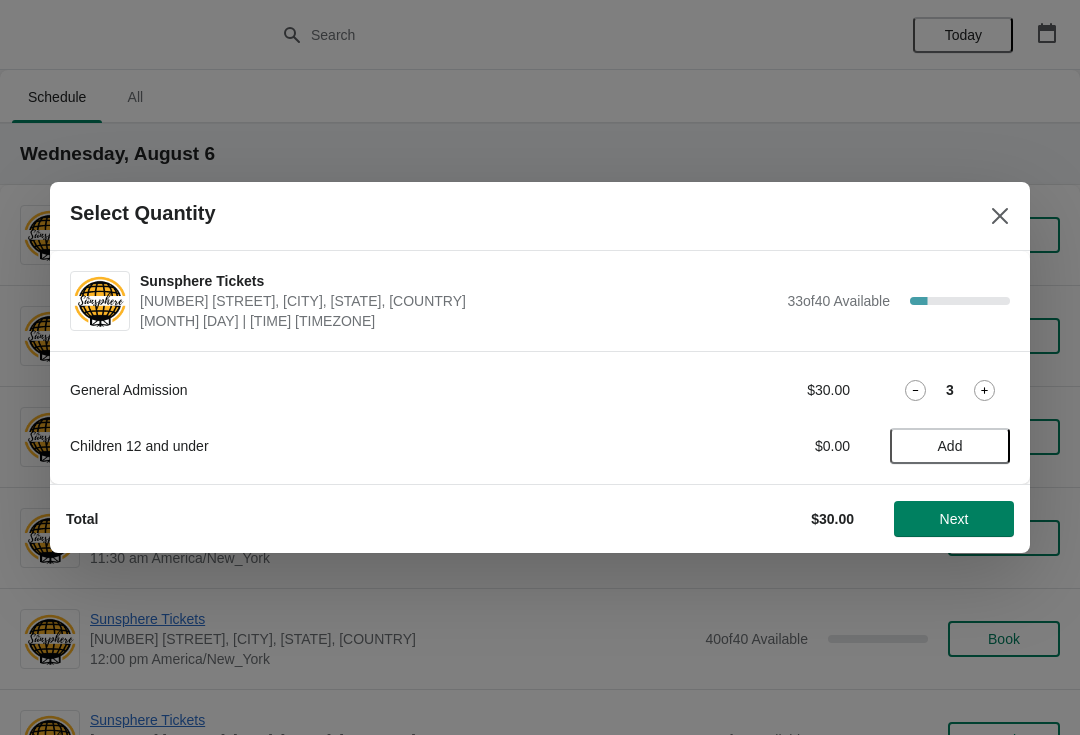click on "General Admission $30.00 3" at bounding box center [540, 390] 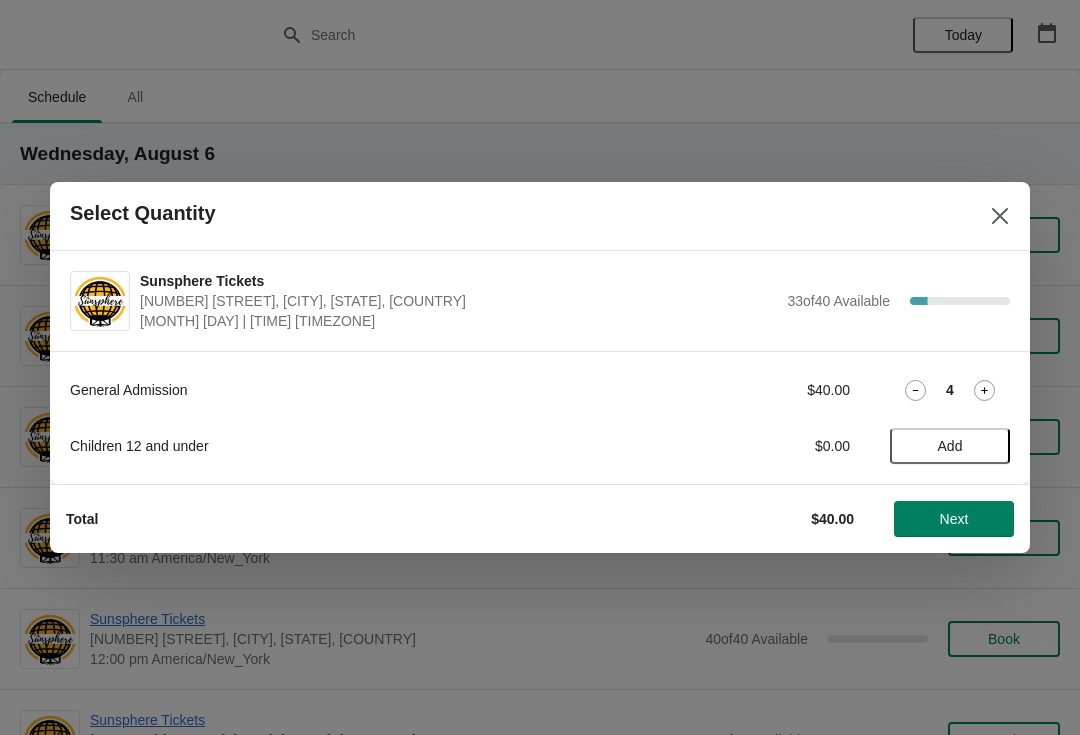 click on "Next" at bounding box center (954, 519) 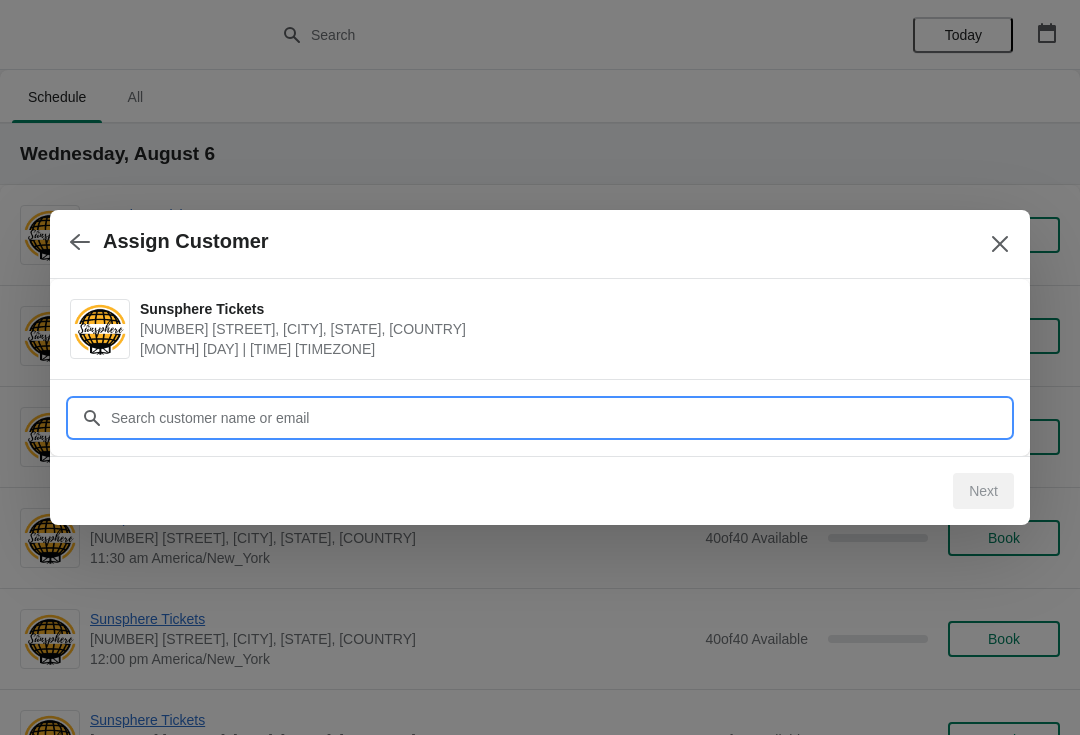click on "Assign Customer Sunsphere Tickets 810 Clinch Avenue, Knoxville, TN, USA August 6 | 10:00 am America/New_York Customer Next" at bounding box center (540, 10167) 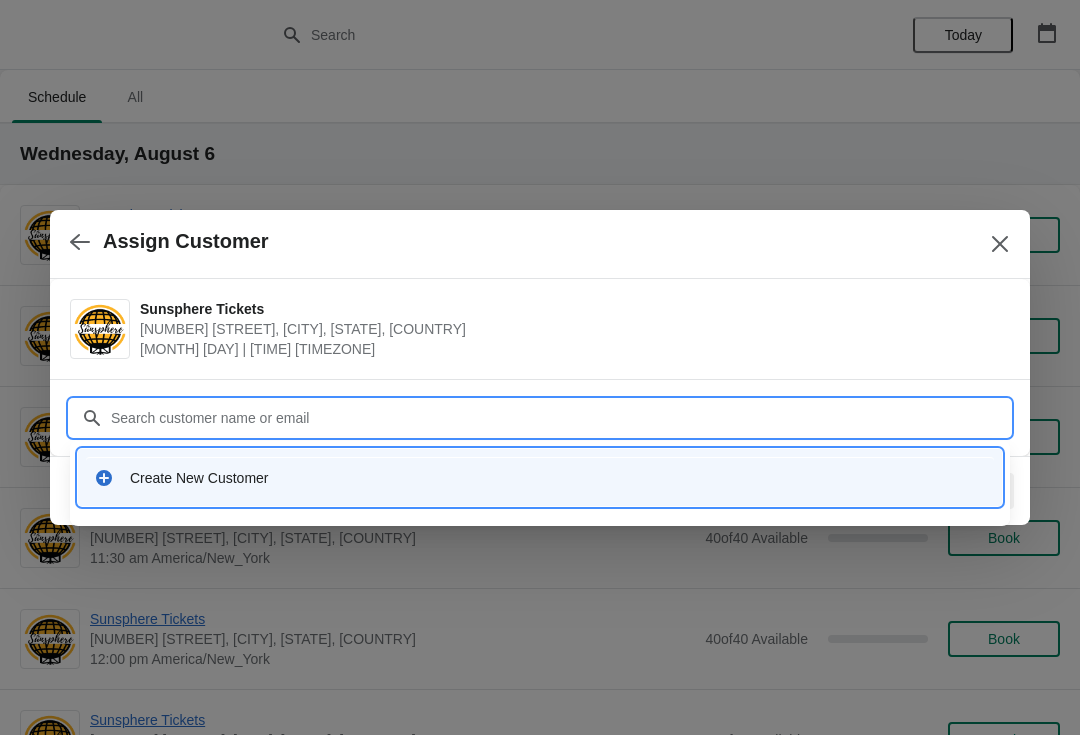 click on "Create New Customer" at bounding box center [558, 478] 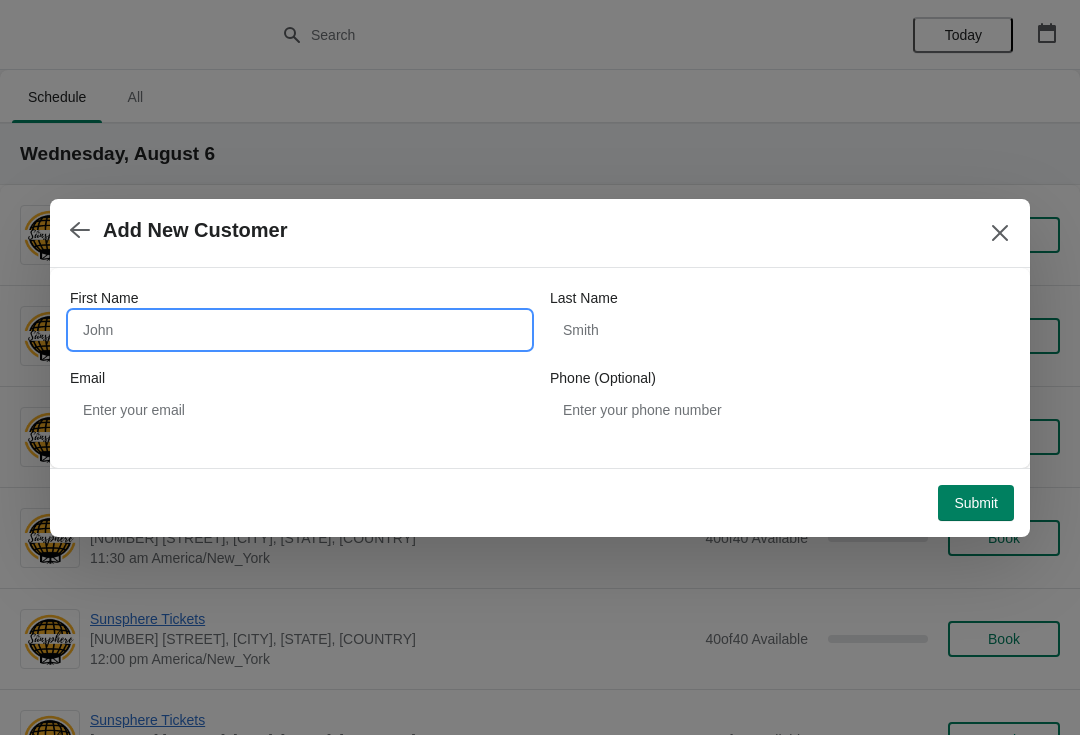 click on "First Name" at bounding box center [300, 330] 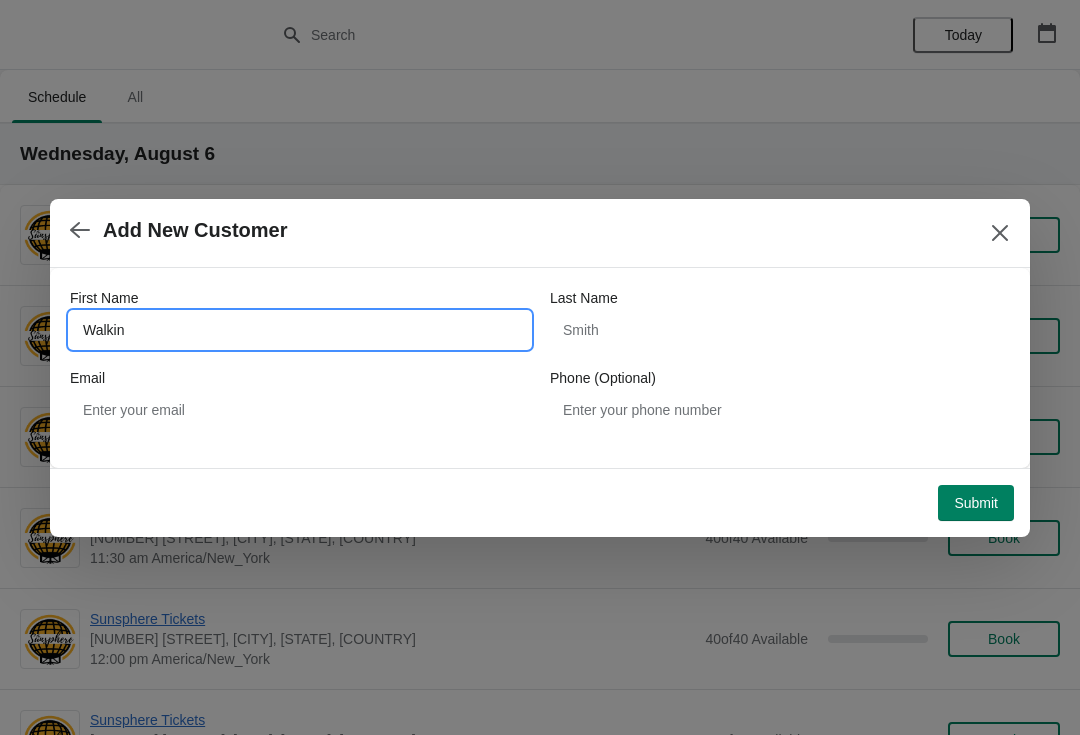 type on "Walkin" 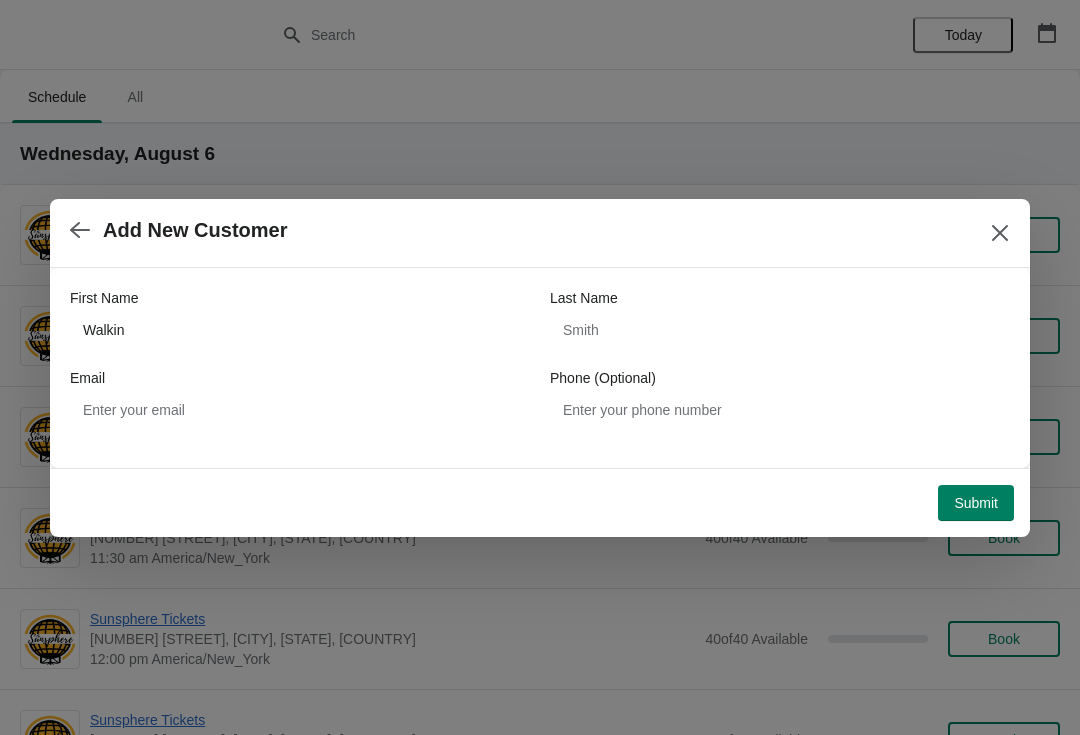 click on "Submit" at bounding box center [976, 503] 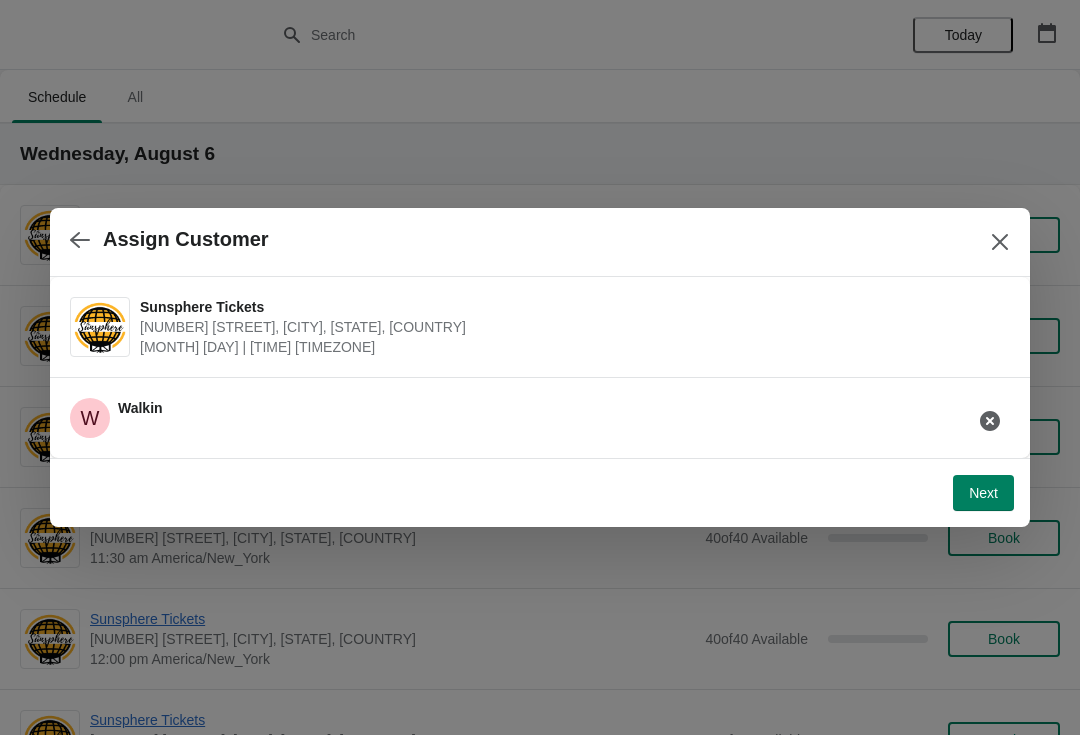 click on "Next" at bounding box center (983, 493) 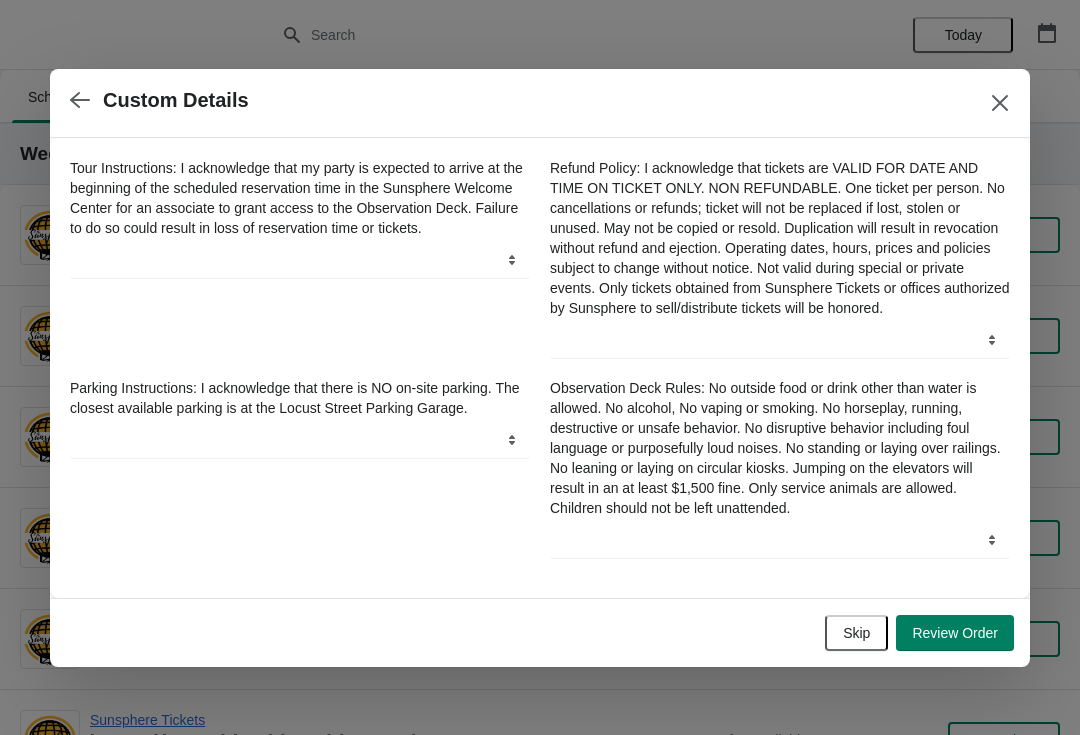 click on "Skip" at bounding box center [856, 633] 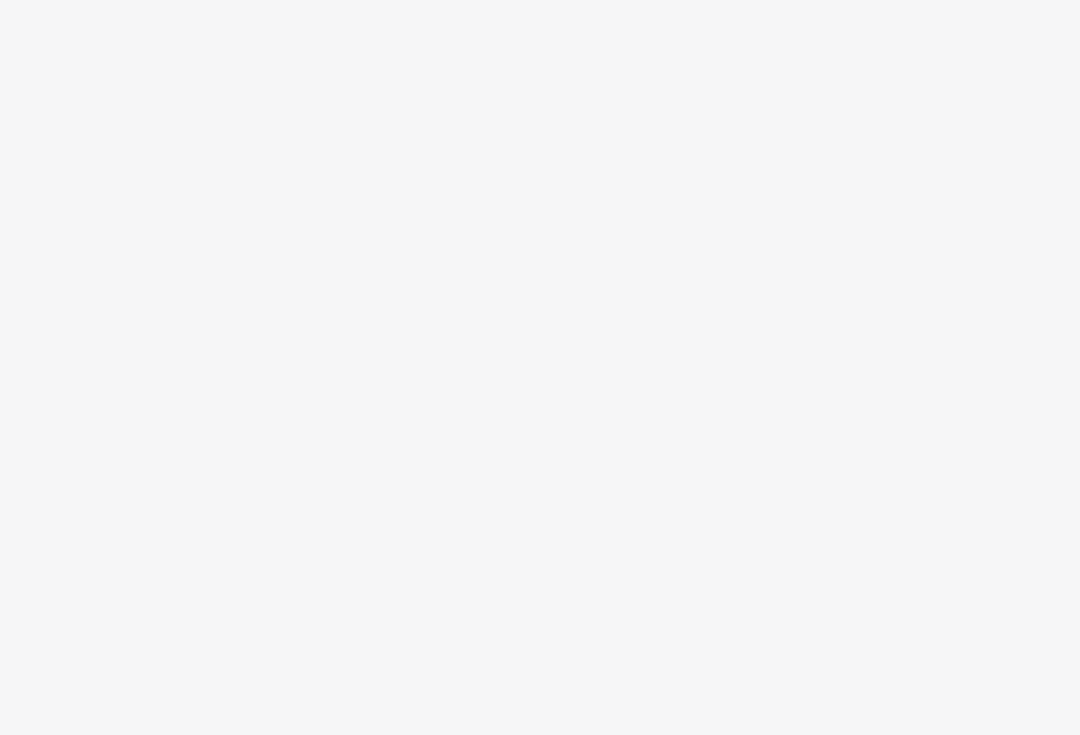scroll, scrollTop: 0, scrollLeft: 0, axis: both 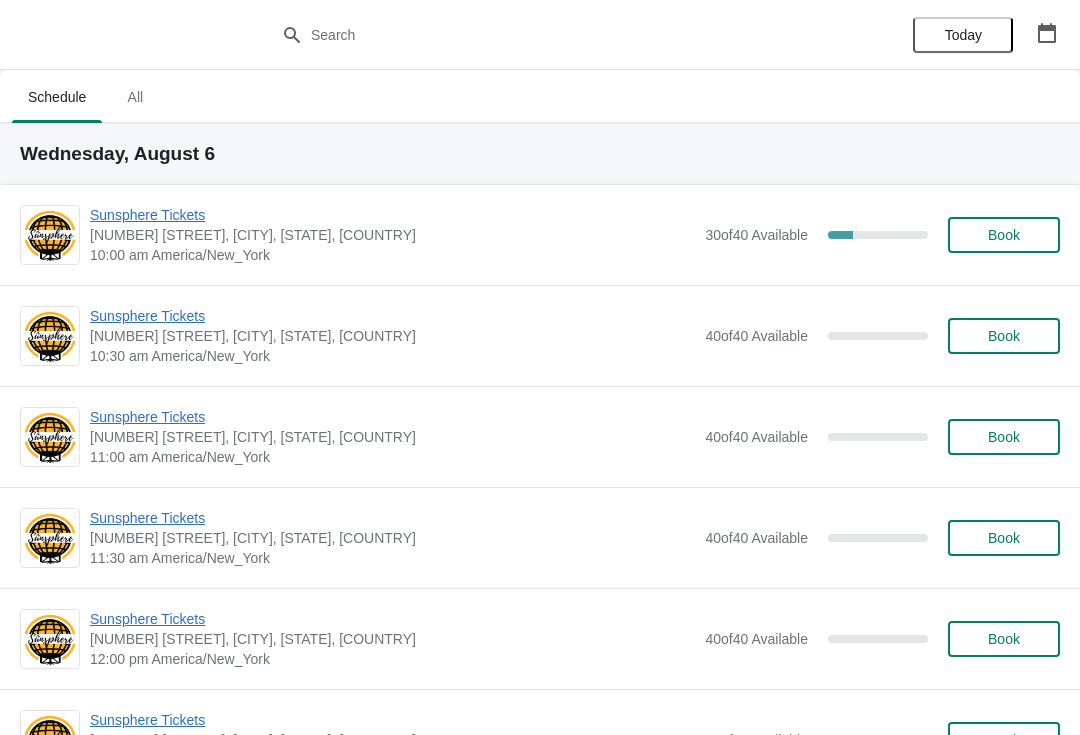 click on "Book" at bounding box center (1004, 235) 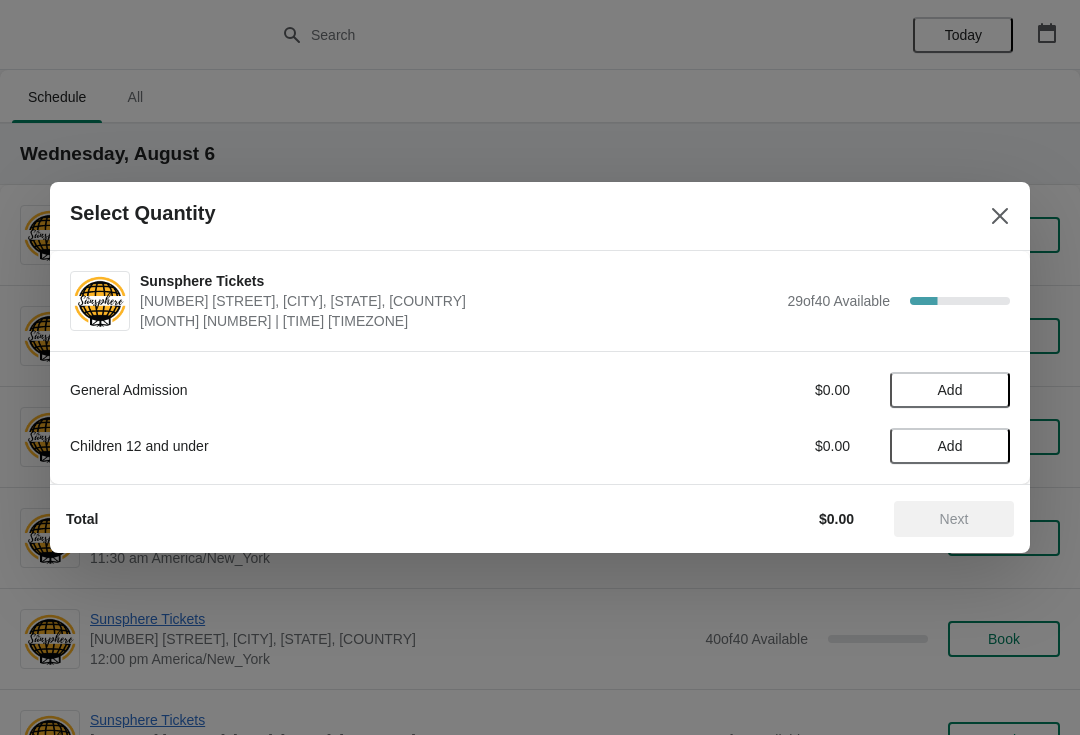 click on "Add" at bounding box center [950, 390] 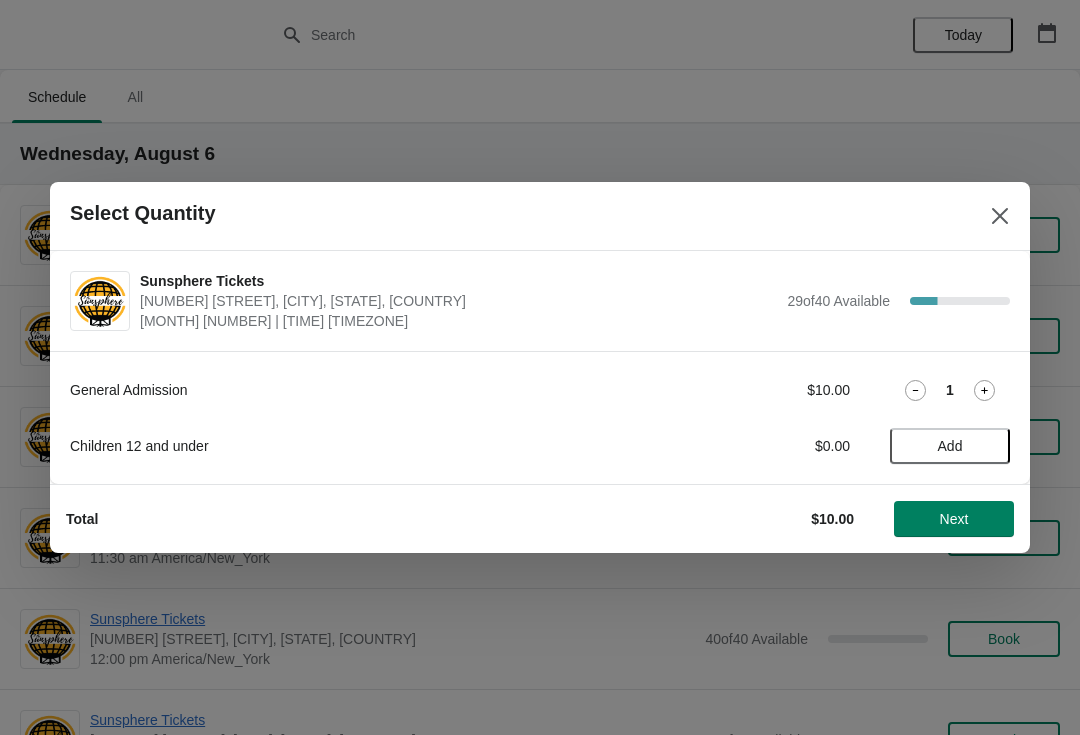 click on "Next" at bounding box center [954, 519] 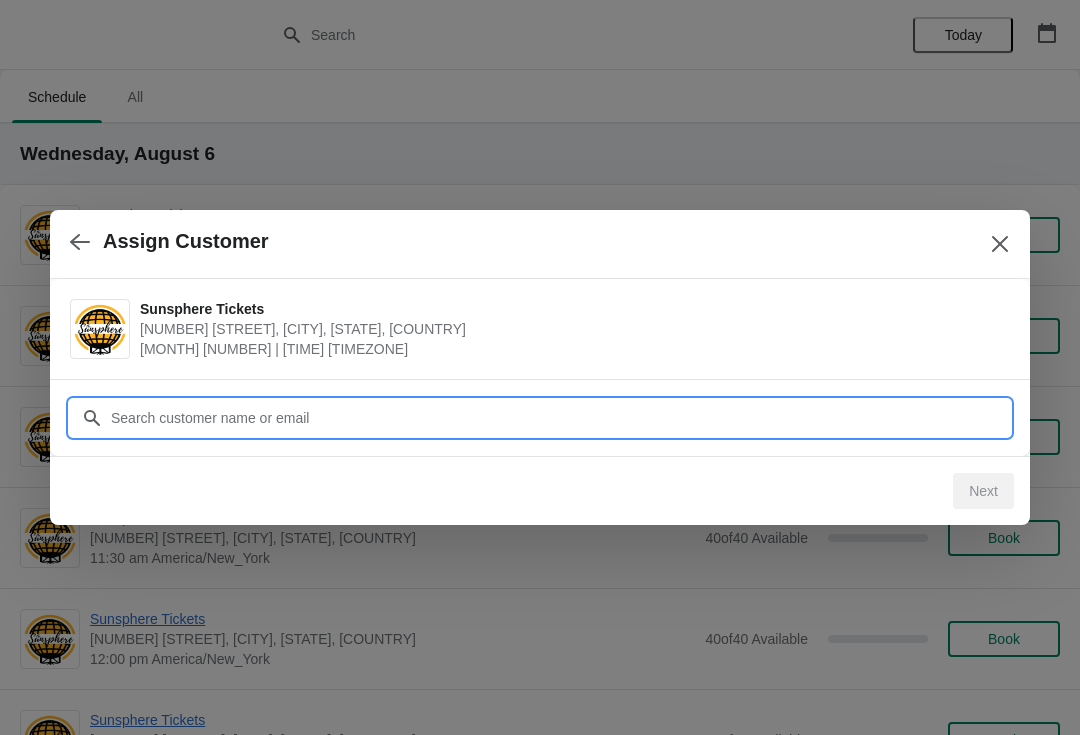 click on "Customer" at bounding box center [560, 418] 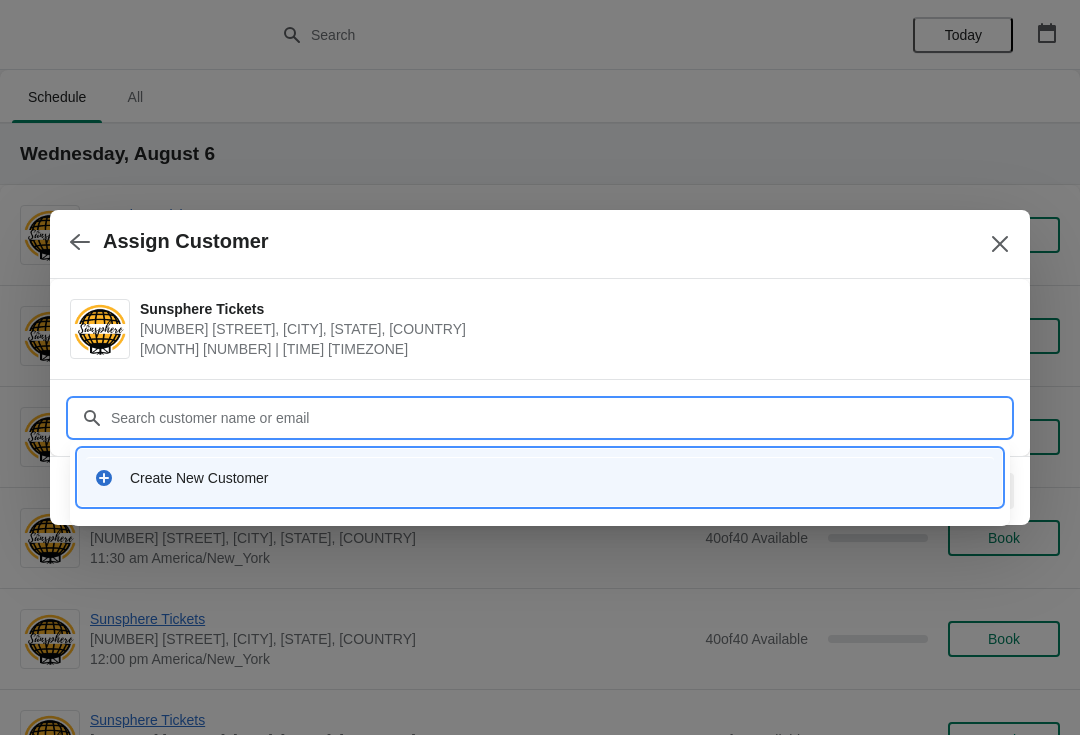 click on "Create New Customer" at bounding box center (558, 478) 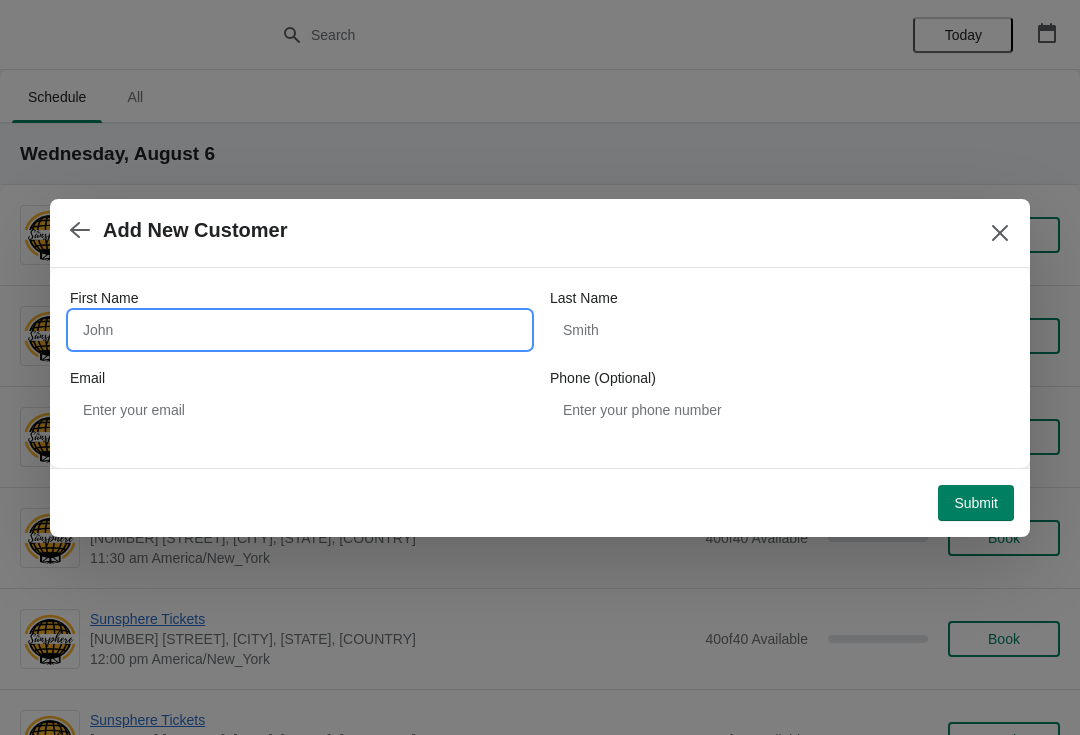 click on "First Name" at bounding box center (300, 330) 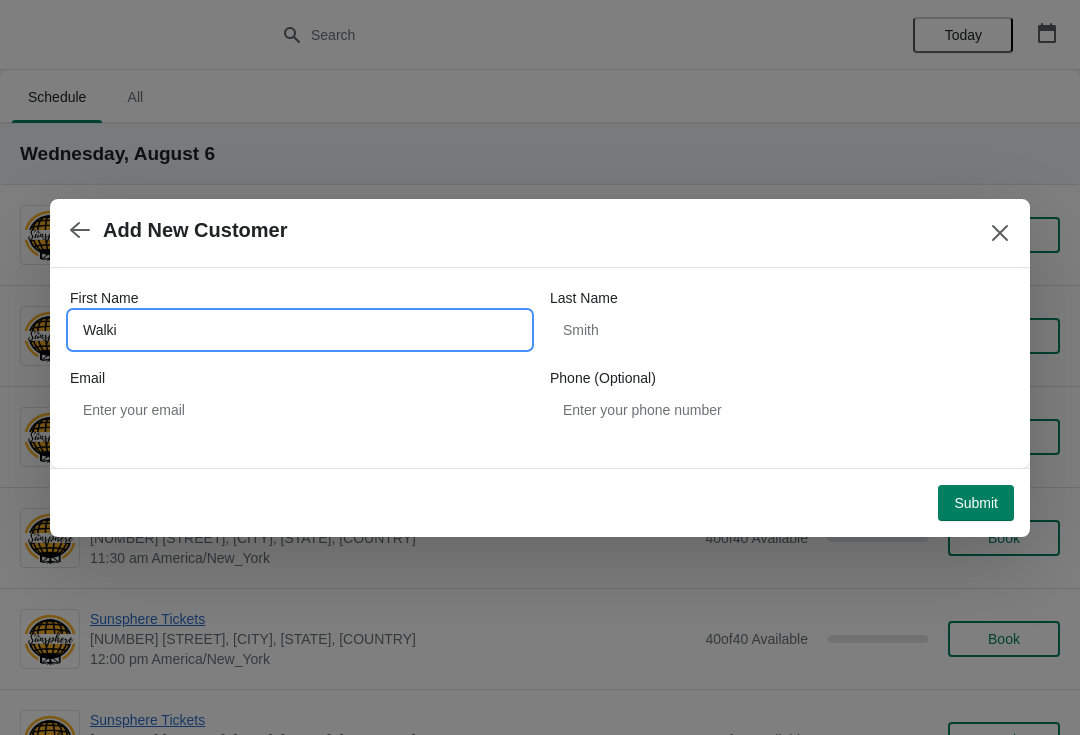 type on "Walkin" 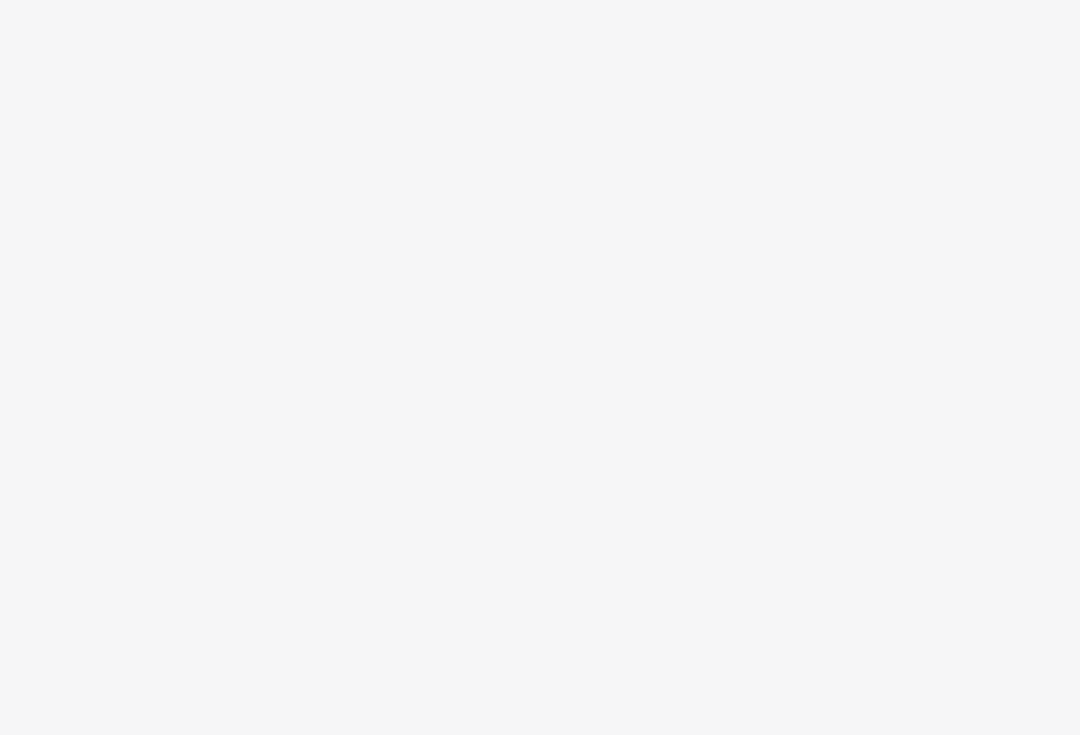 scroll, scrollTop: 0, scrollLeft: 0, axis: both 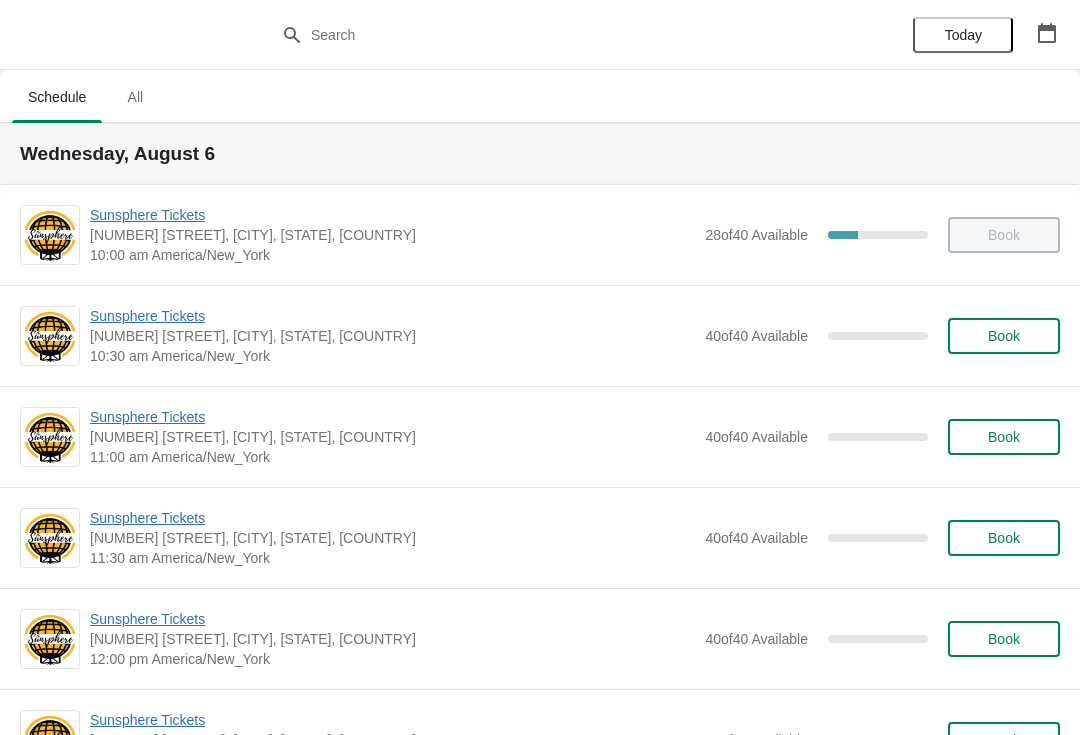 click on "Book" at bounding box center (1004, 336) 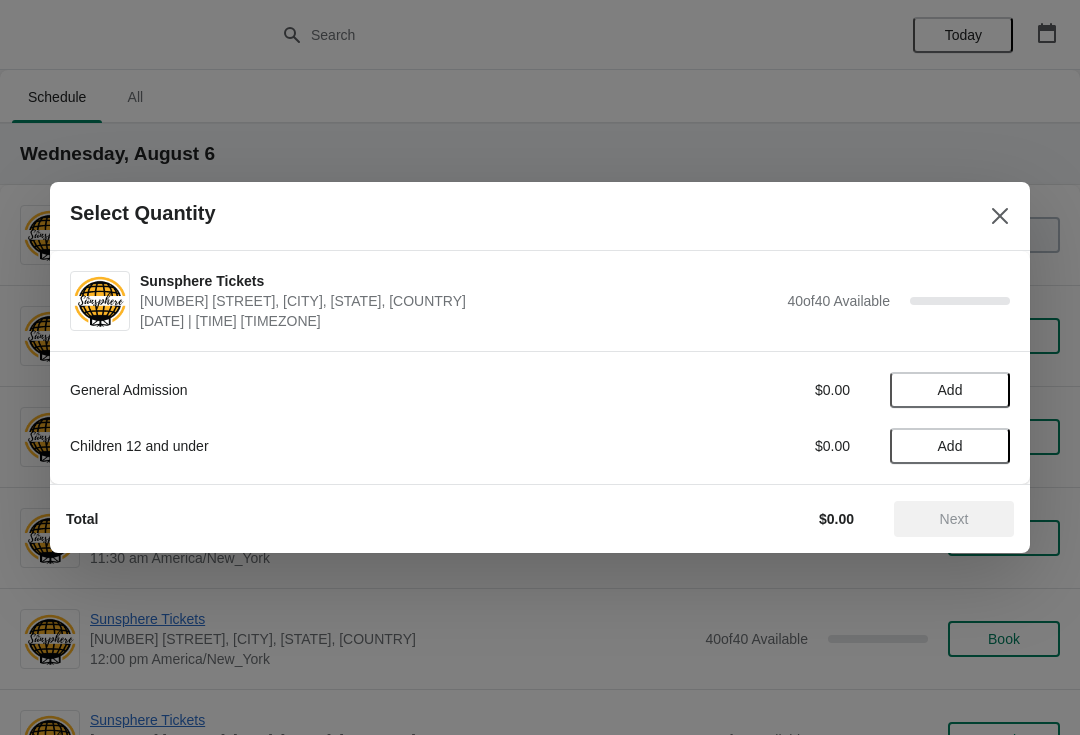 click on "Add" at bounding box center [950, 390] 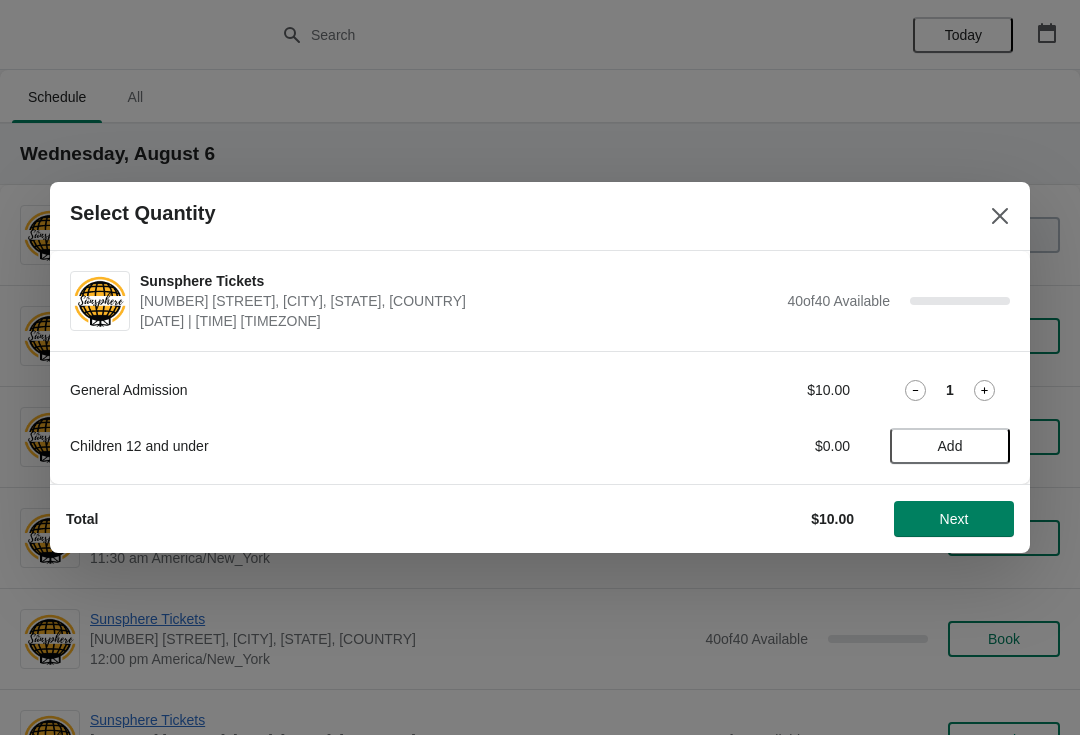 click on "1" at bounding box center [950, 390] 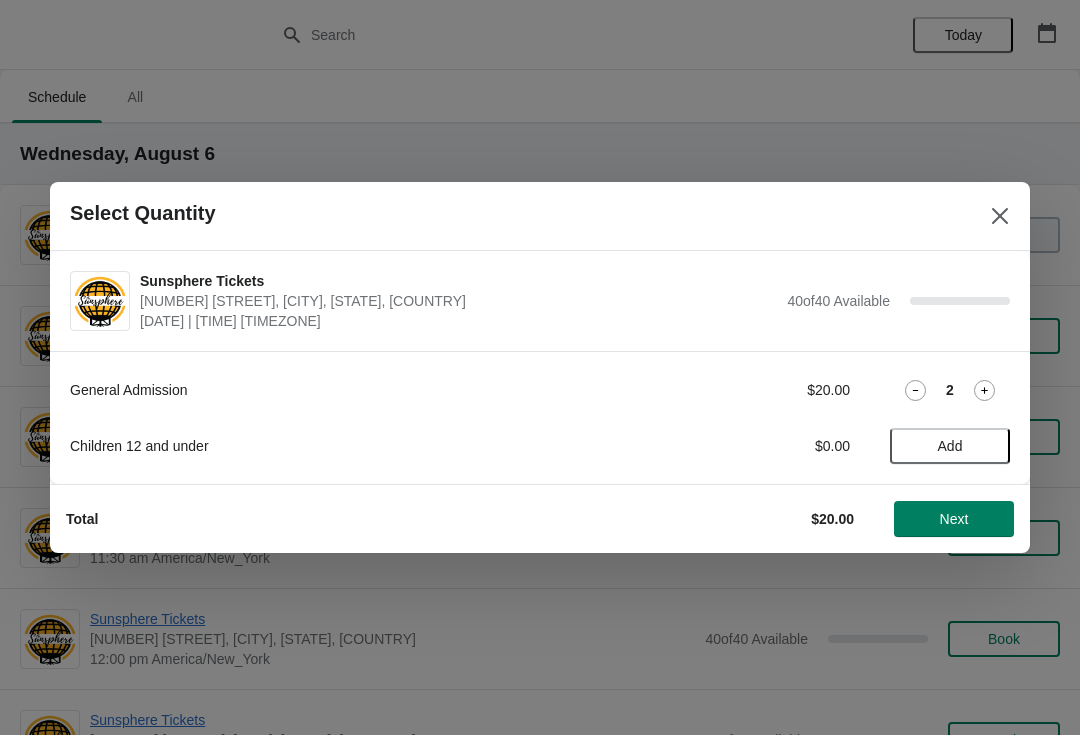 click 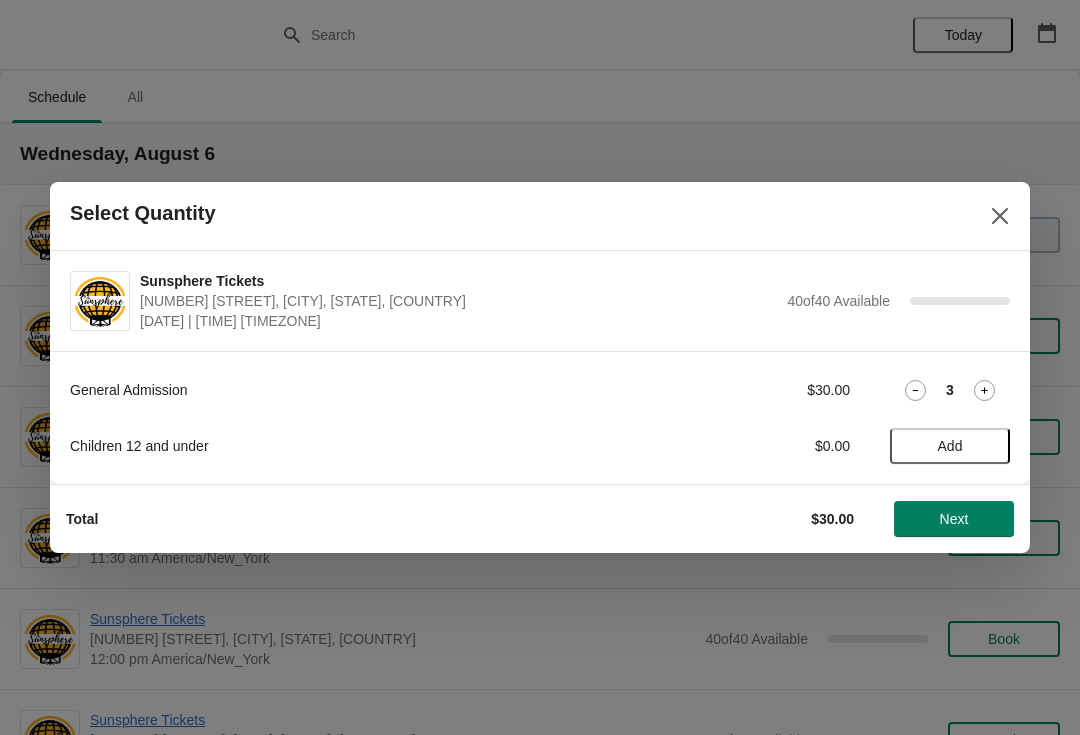 click 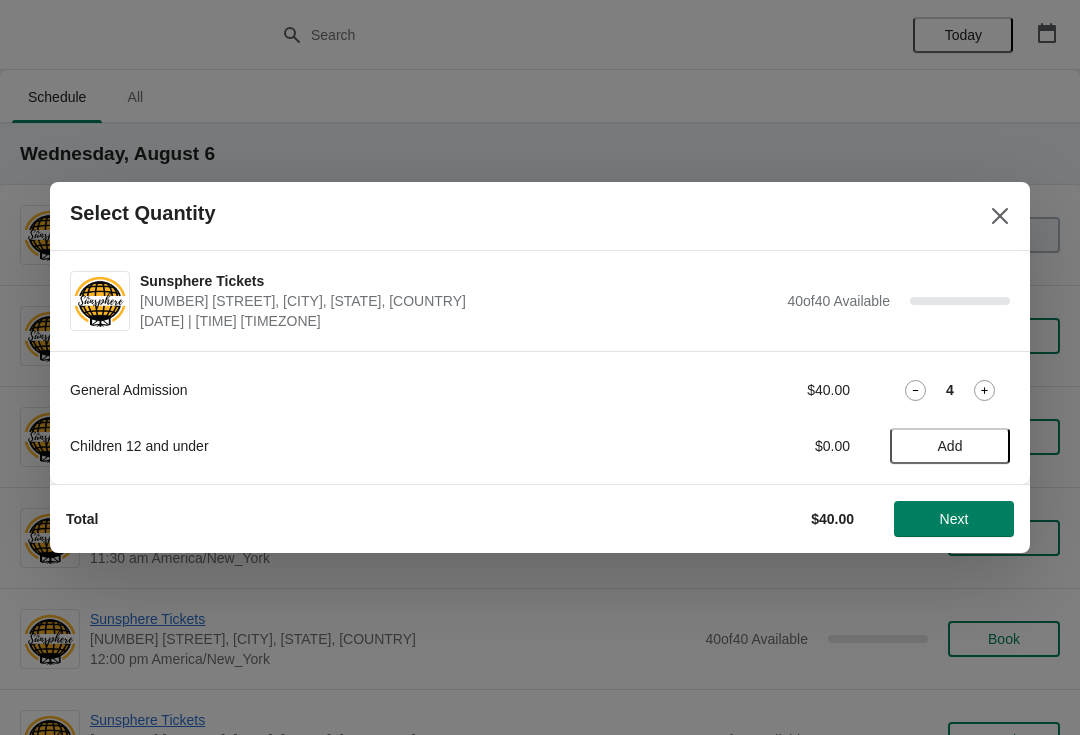 click on "Next" at bounding box center (954, 519) 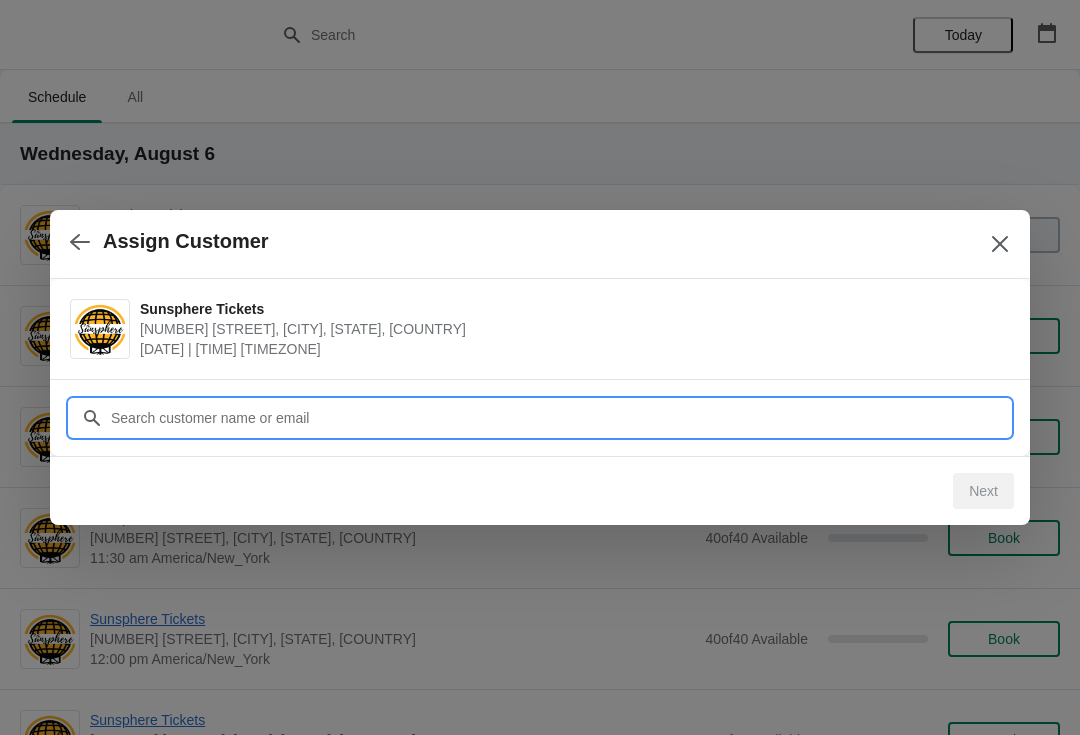 click on "Customer" at bounding box center [560, 418] 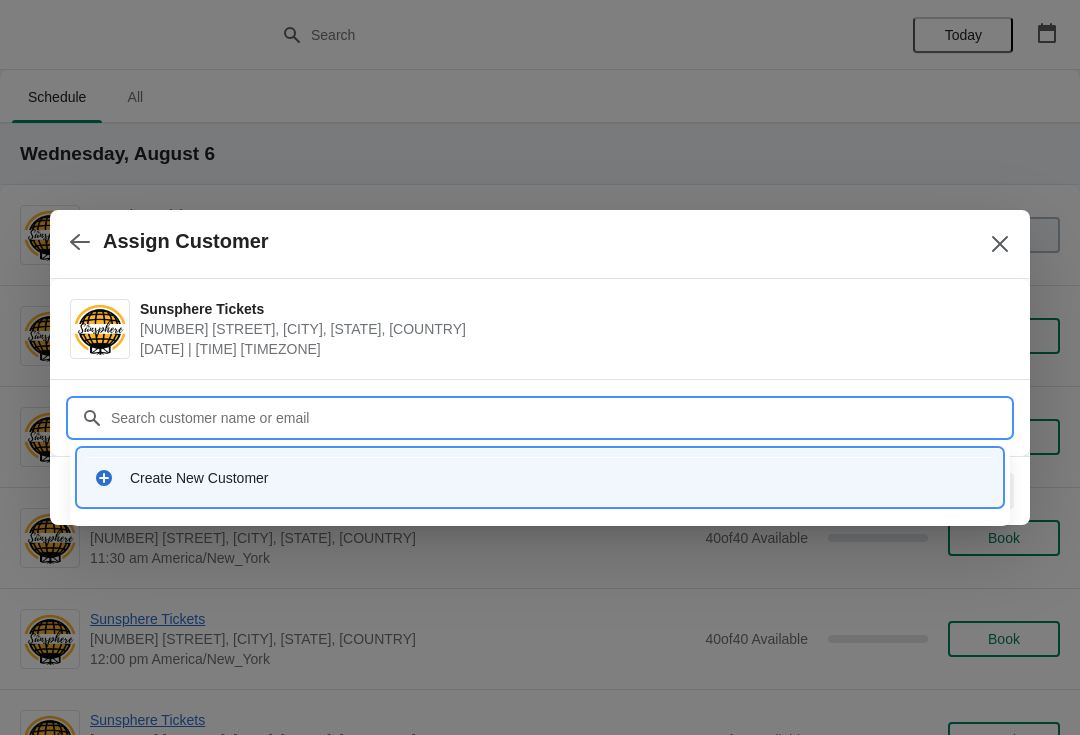 click on "Create New Customer" at bounding box center (540, 477) 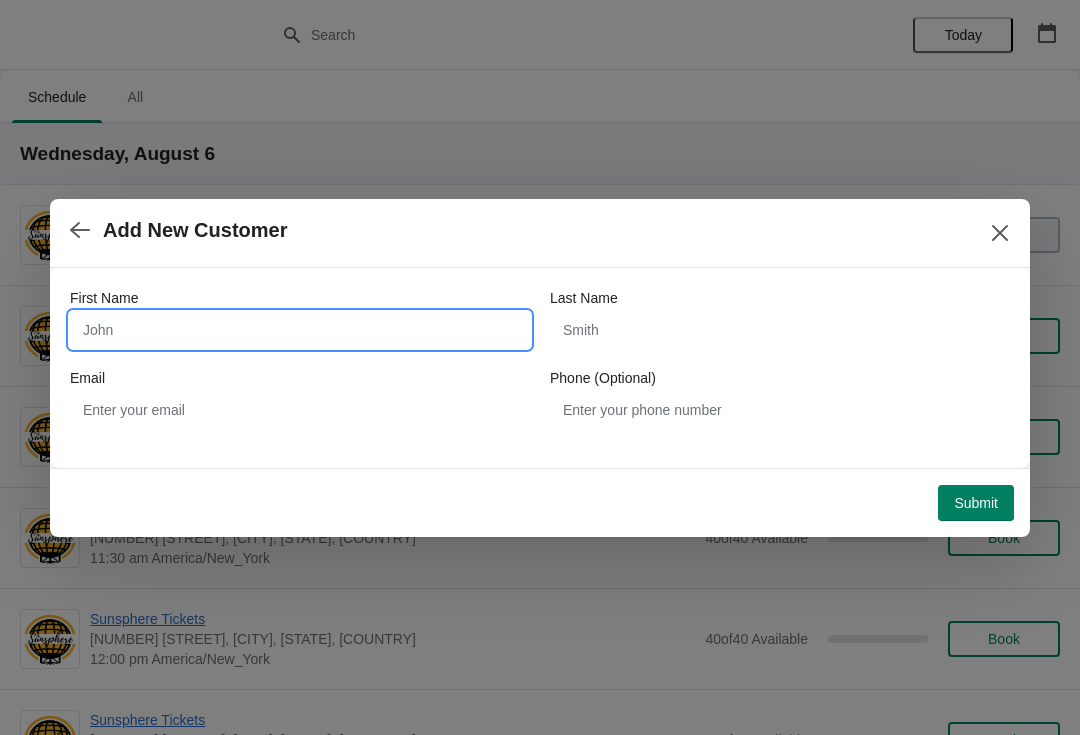 click on "First Name" at bounding box center (300, 330) 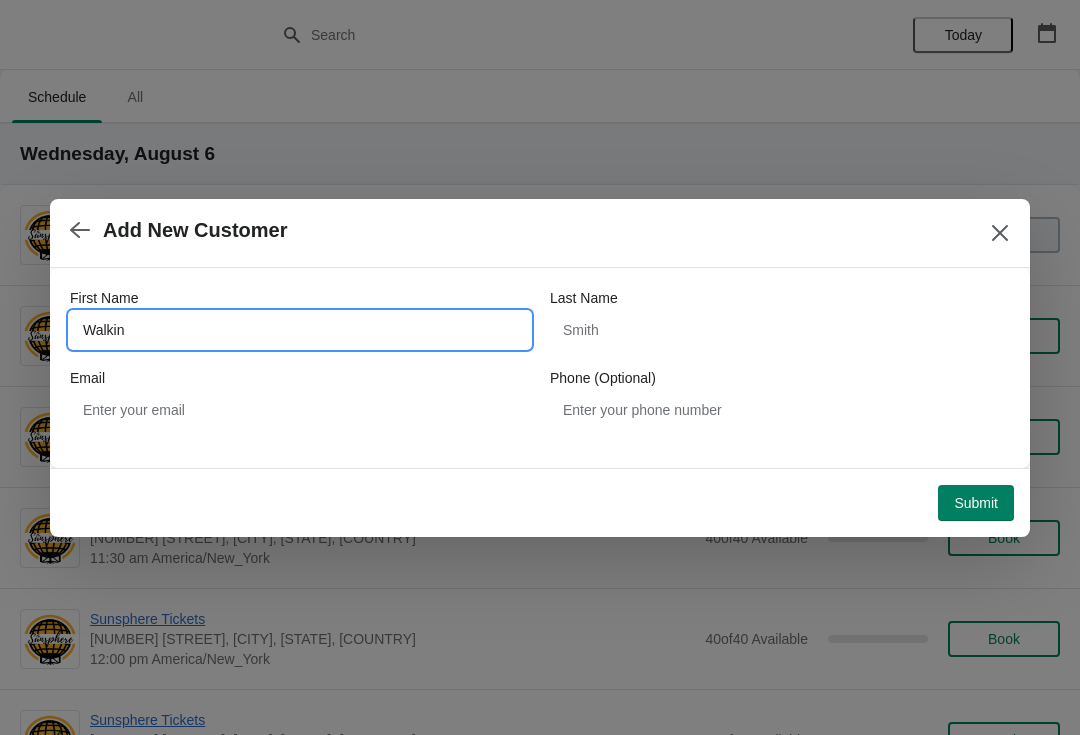 type on "Walkin" 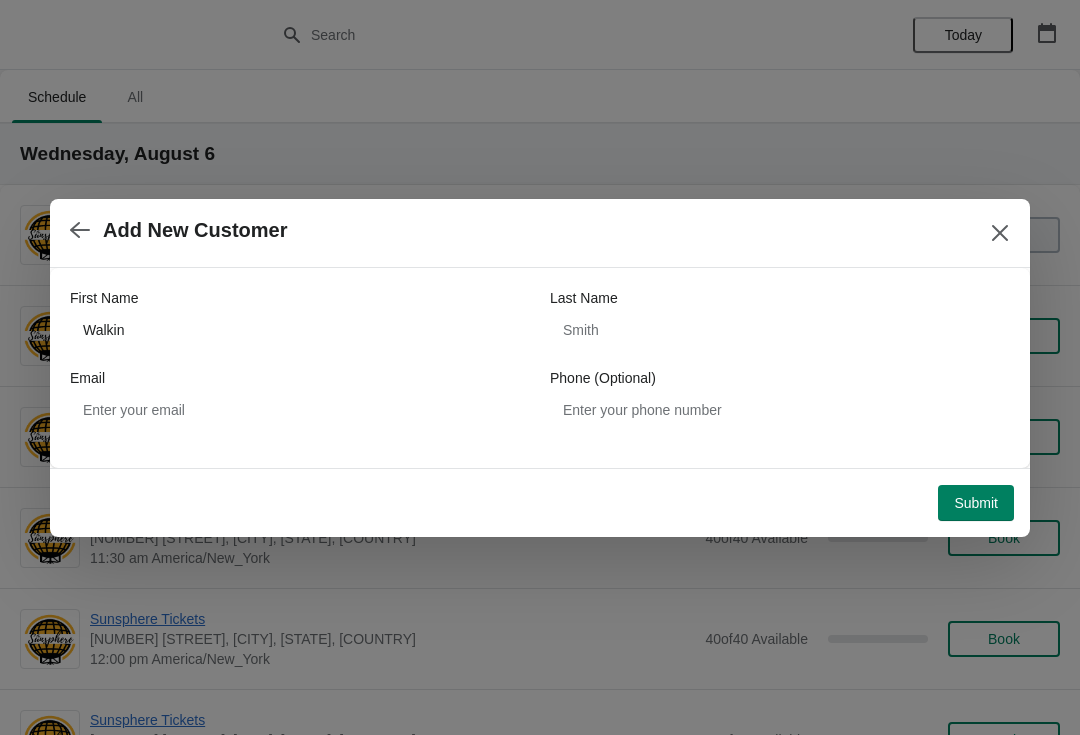 click on "Submit" at bounding box center (976, 503) 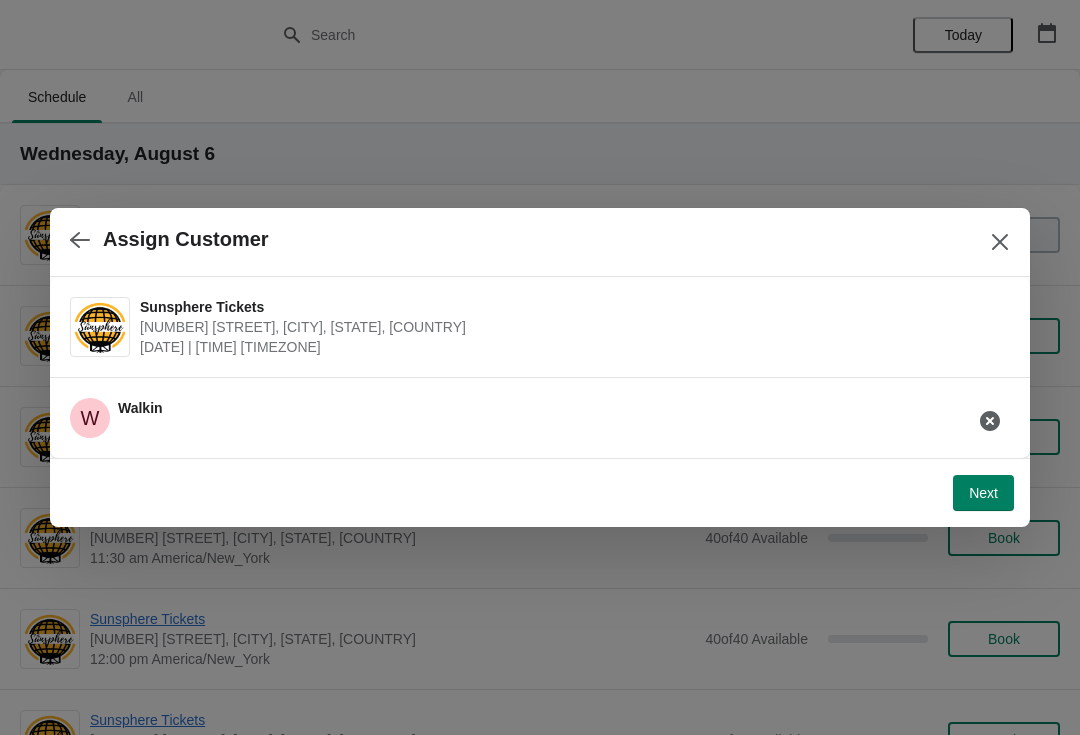 click on "Next" at bounding box center (983, 493) 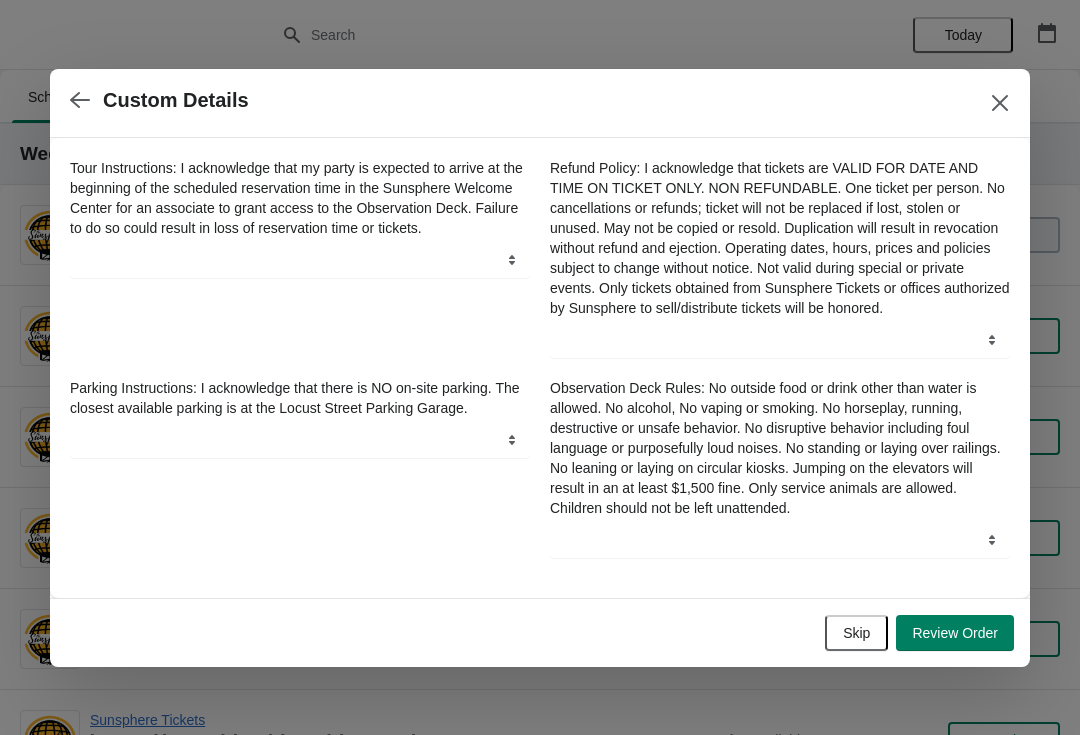 click on "Skip" at bounding box center (856, 633) 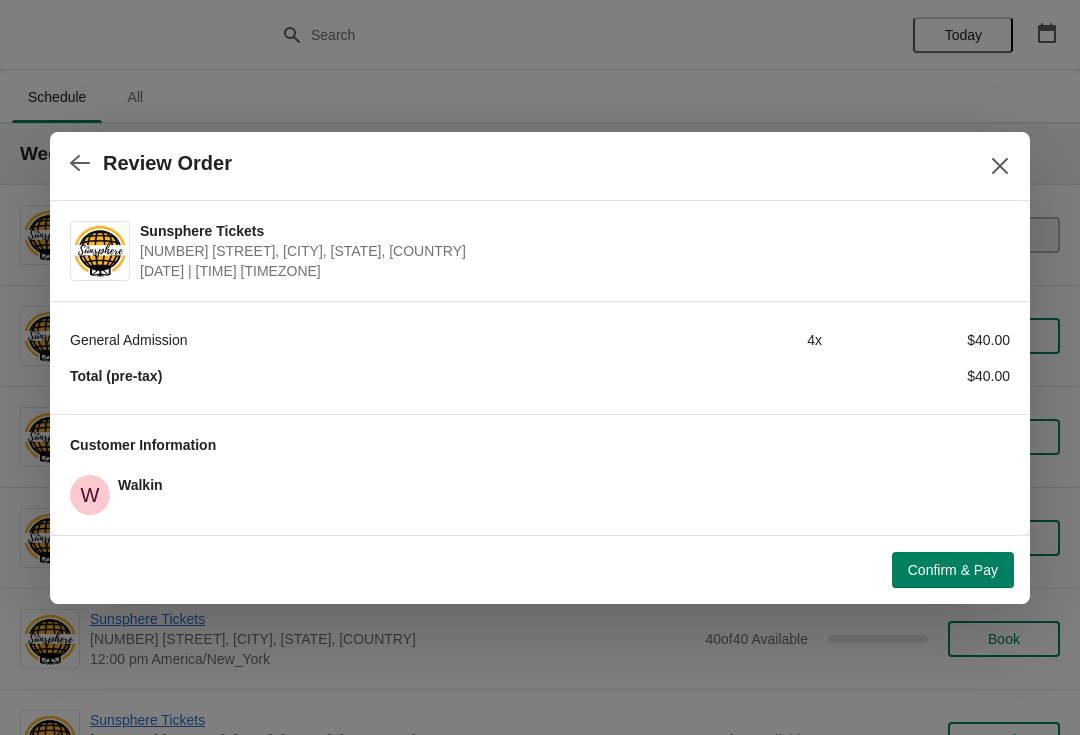 click on "Confirm & Pay" at bounding box center (953, 570) 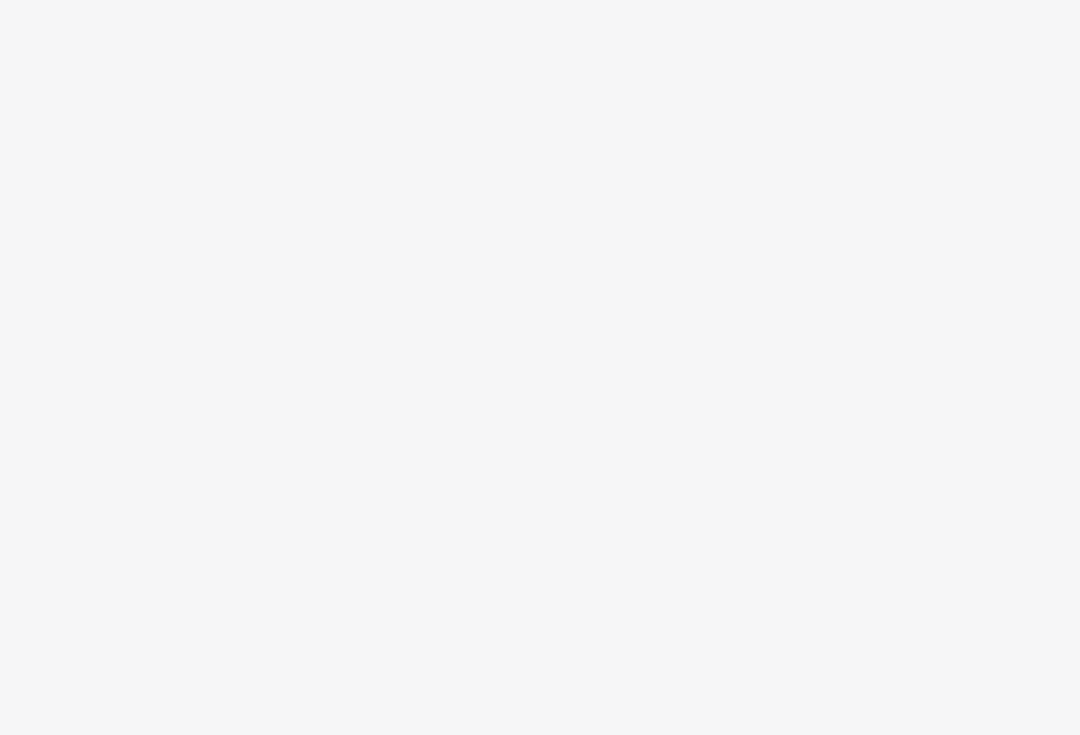 scroll, scrollTop: 0, scrollLeft: 0, axis: both 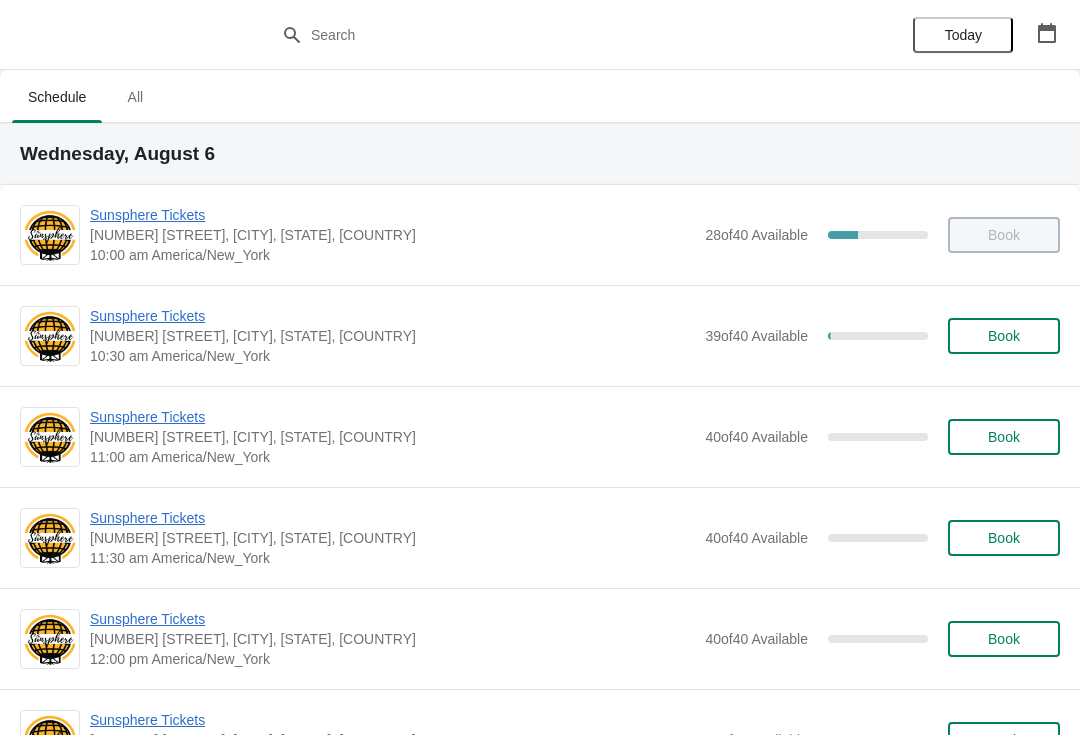 click on "Sunsphere Tickets" at bounding box center [392, 316] 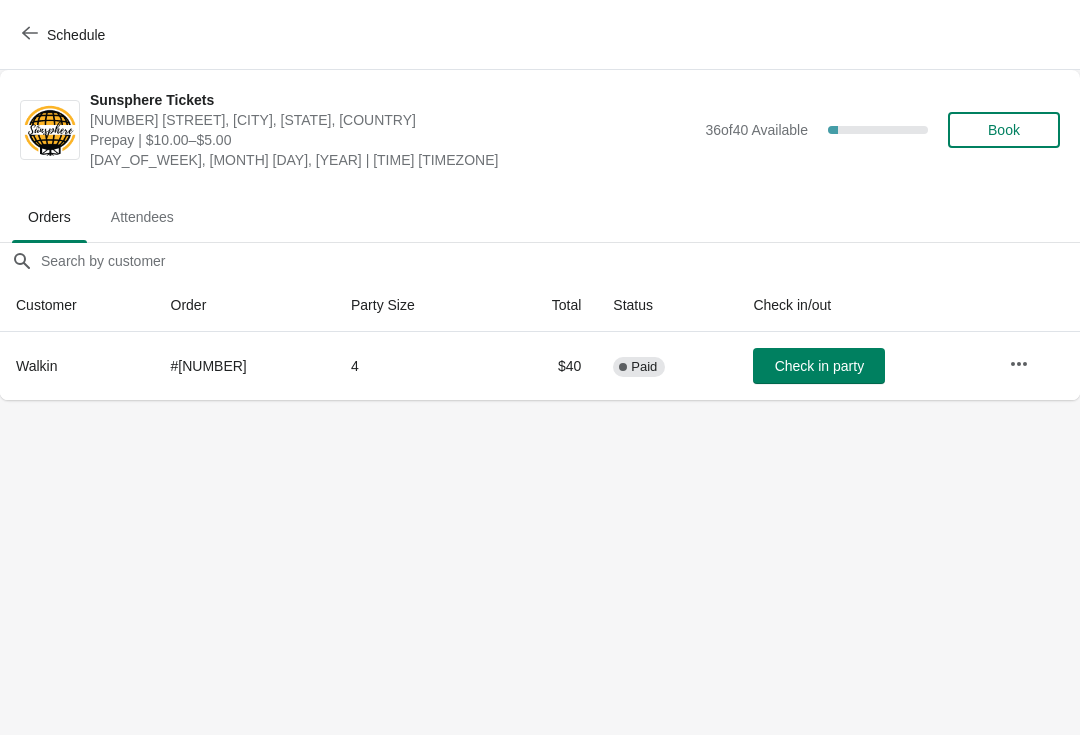 click on "Schedule" at bounding box center [65, 35] 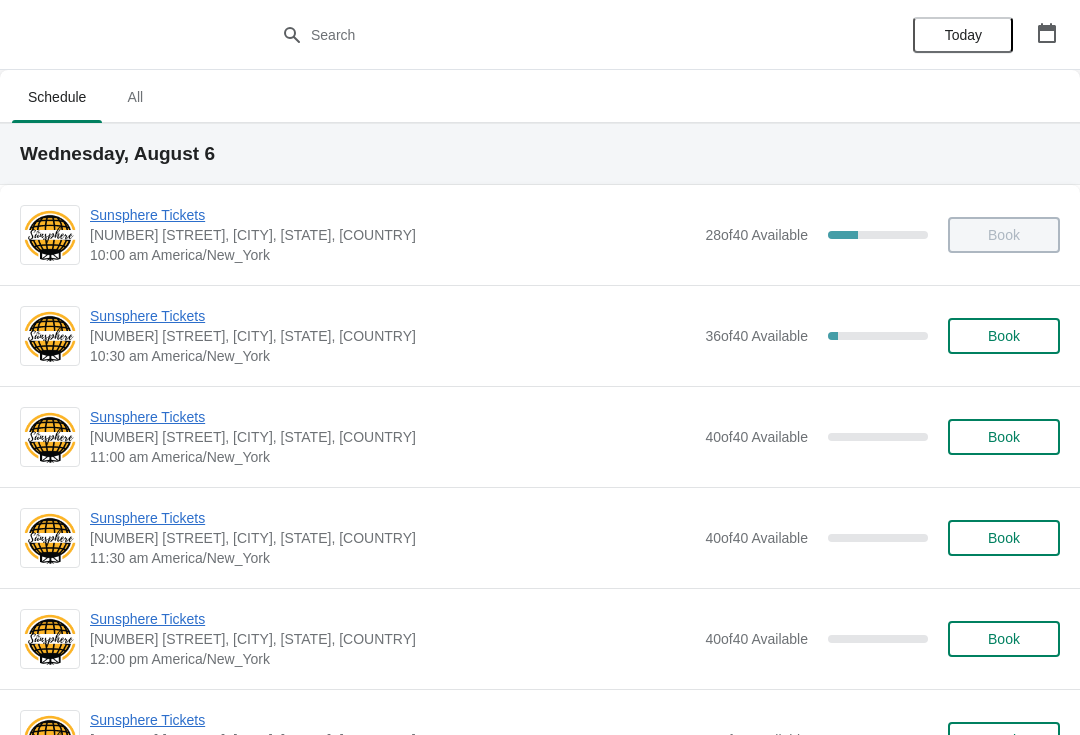 click on "Book" at bounding box center [1004, 336] 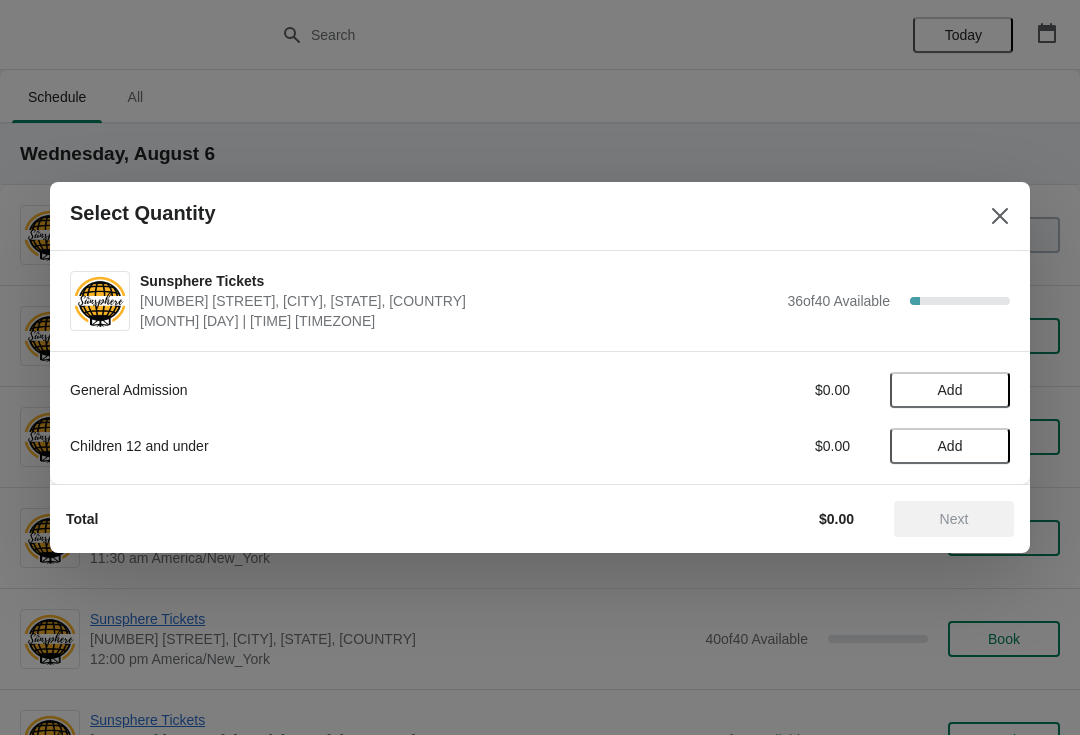 click on "Add" at bounding box center (950, 390) 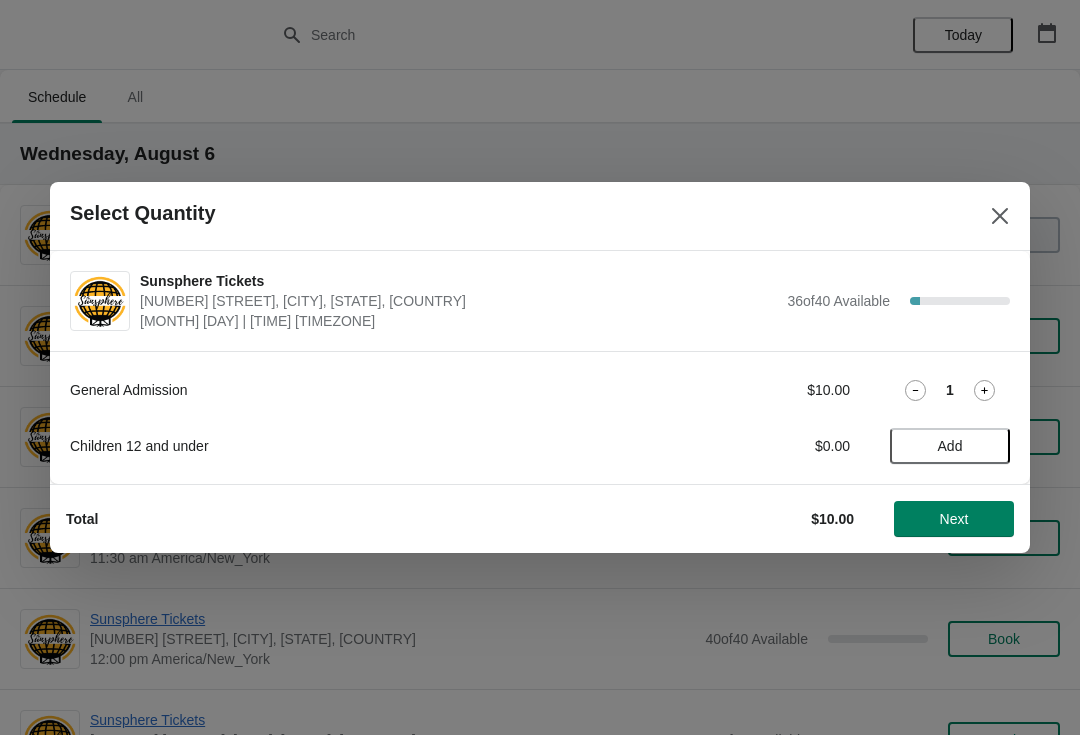 click 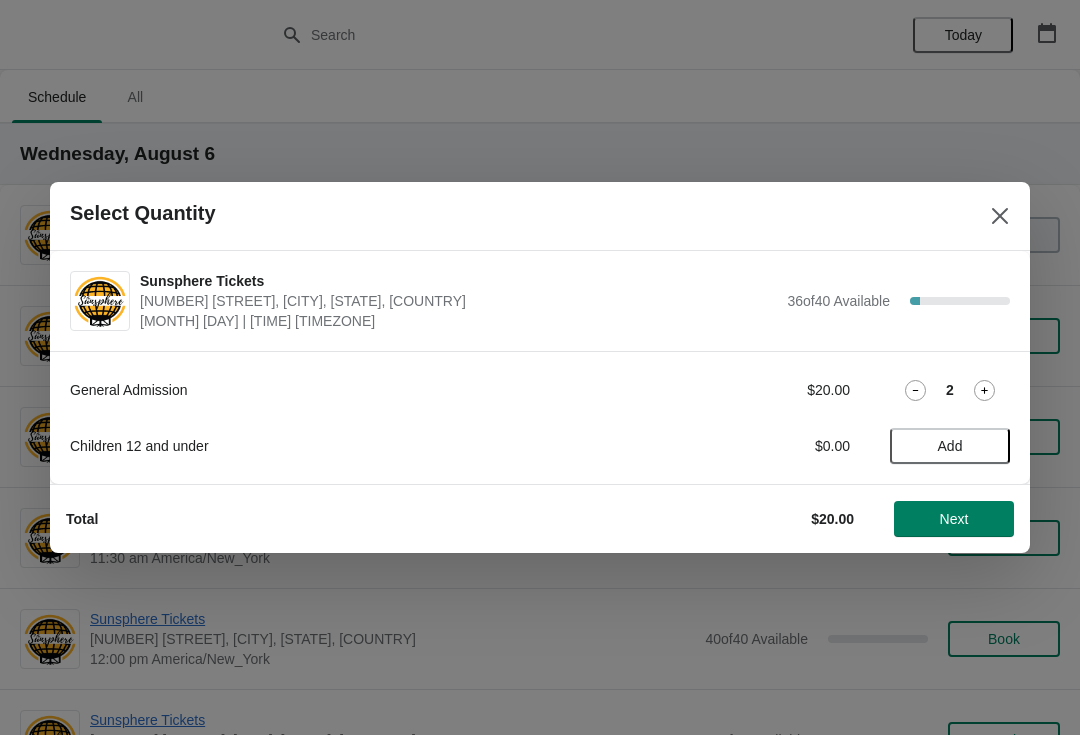 click on "Add" at bounding box center (950, 446) 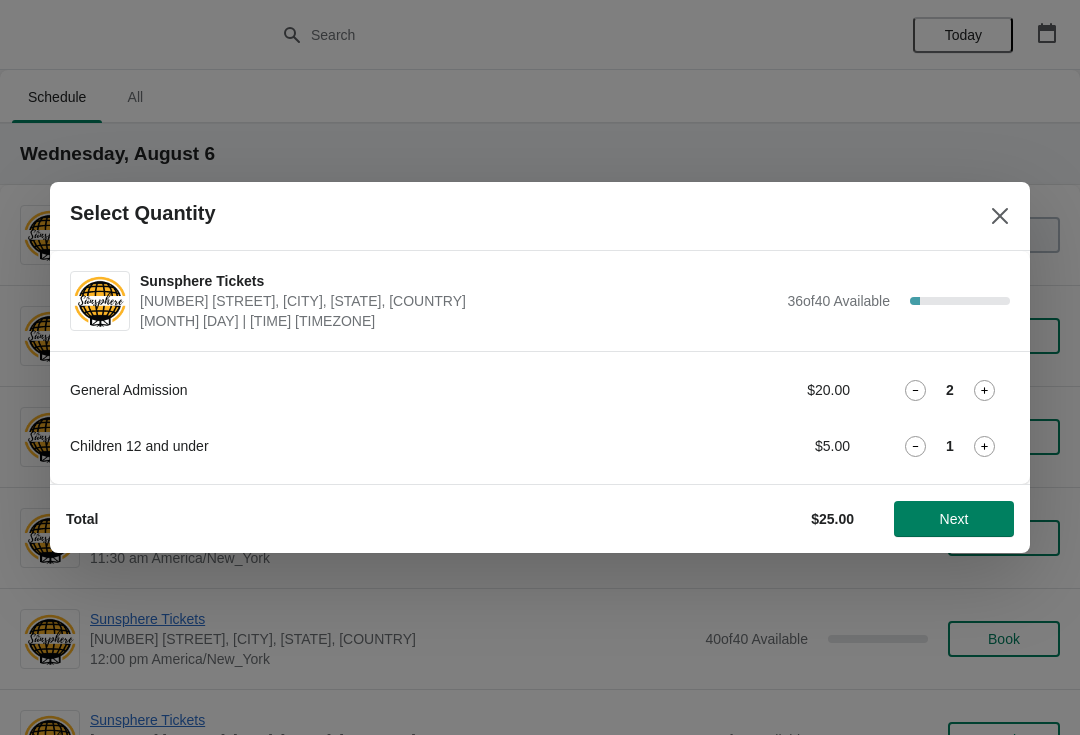 click on "Next" at bounding box center (954, 519) 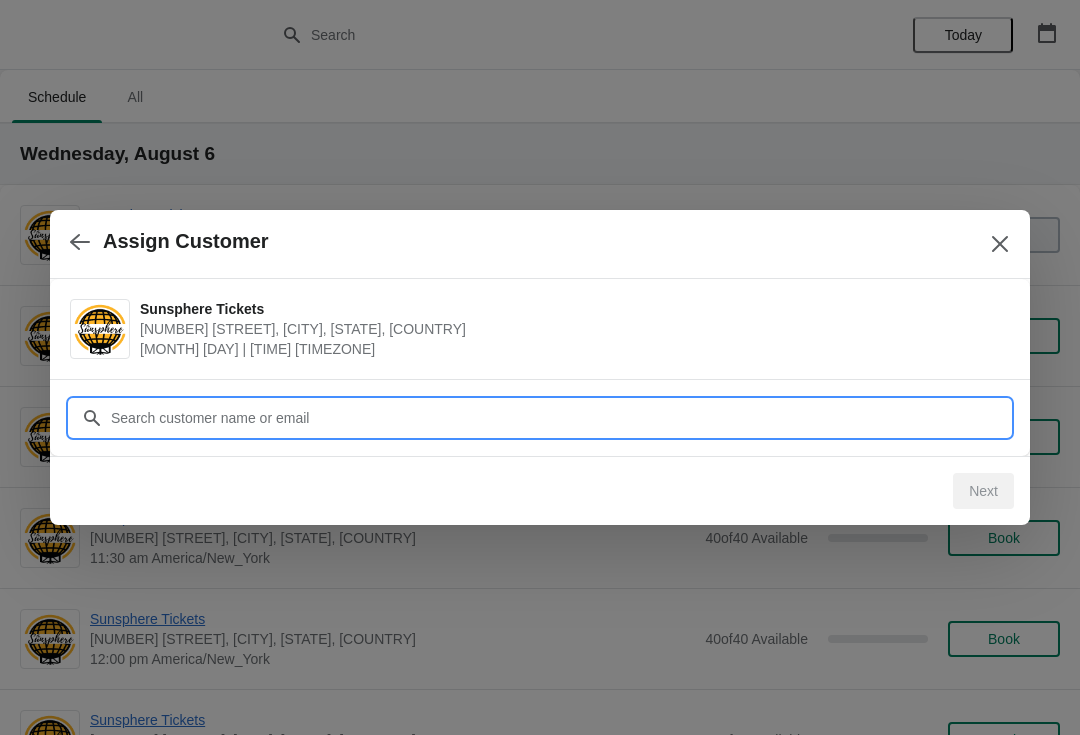 click on "Customer" at bounding box center [560, 418] 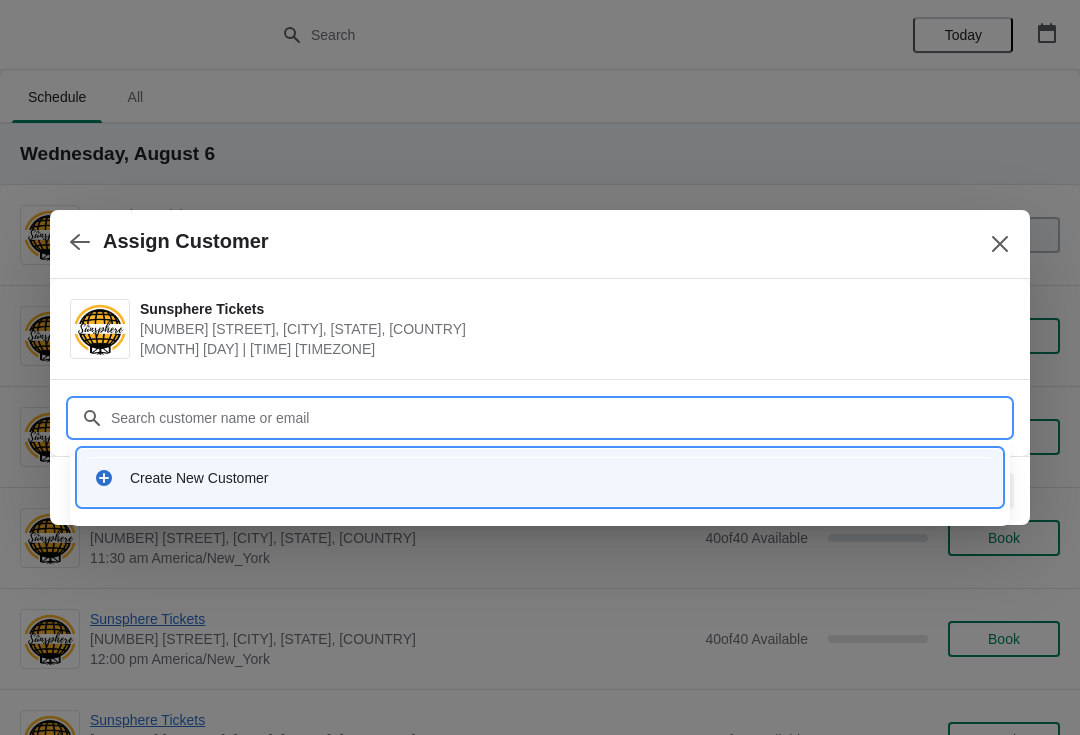 click on "Create New Customer" at bounding box center (540, 477) 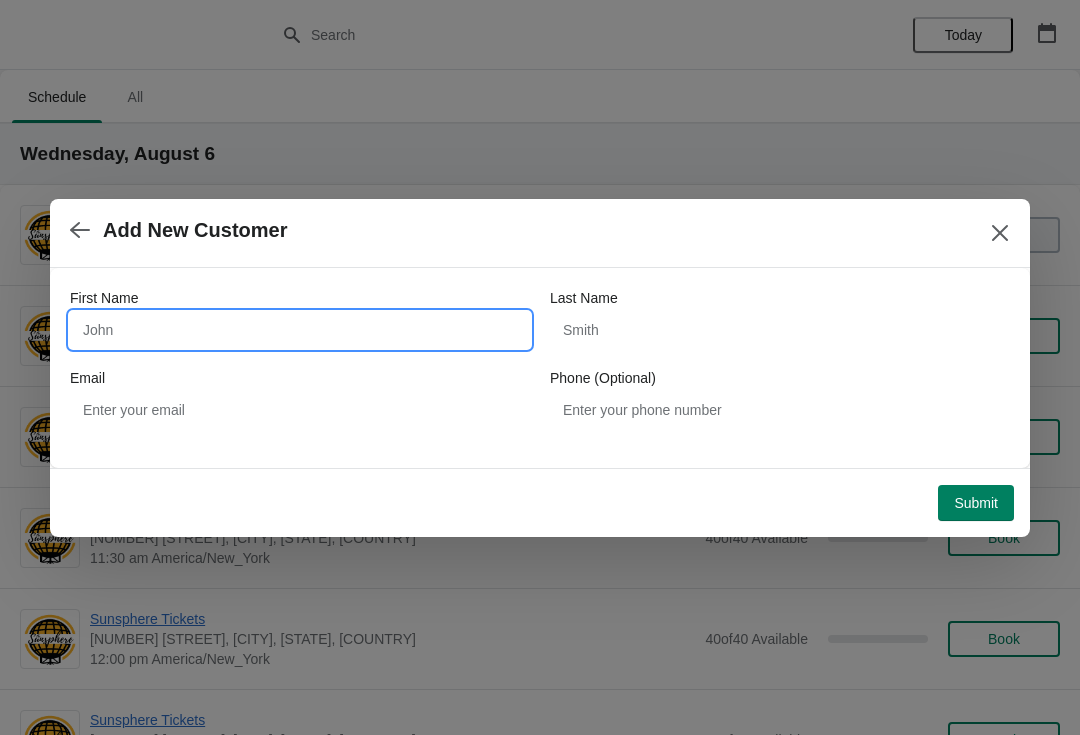 click on "First Name" at bounding box center [300, 330] 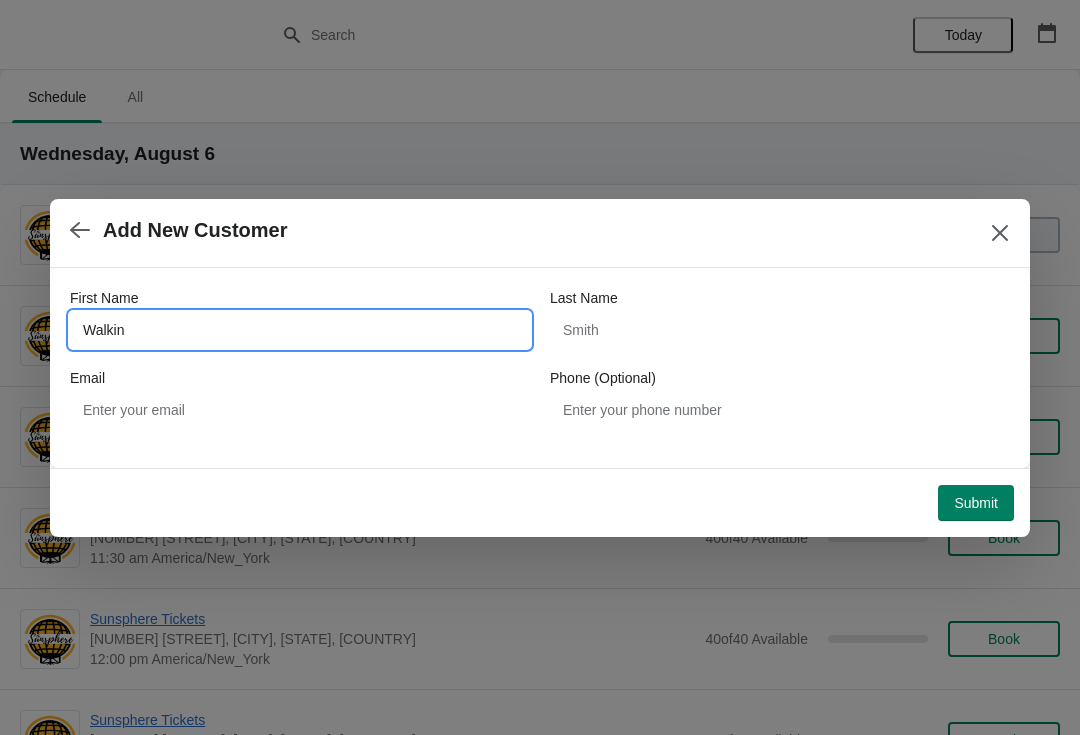 type on "Walkin" 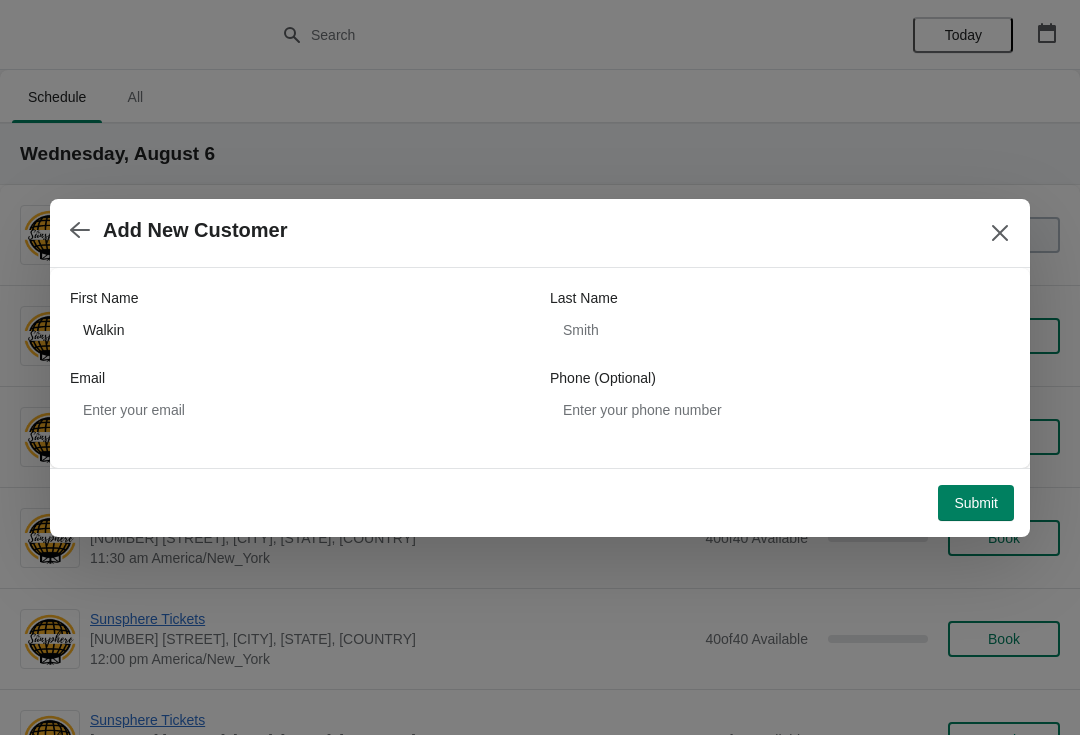click on "Submit" at bounding box center [976, 503] 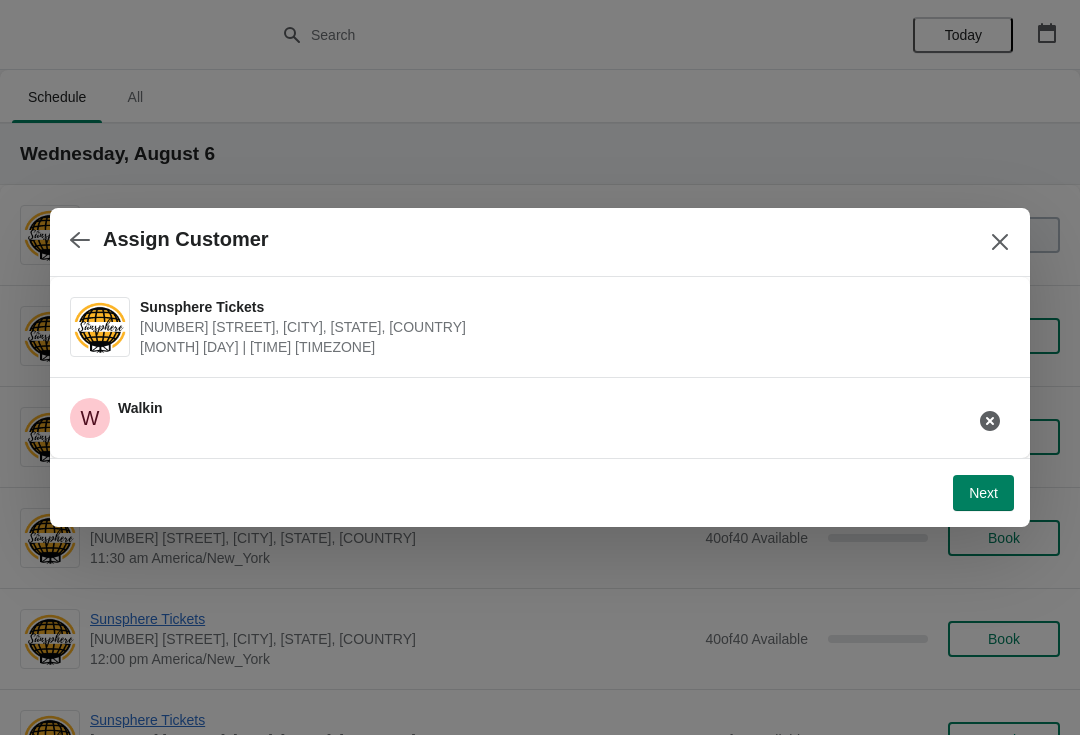 click on "Next" at bounding box center [983, 493] 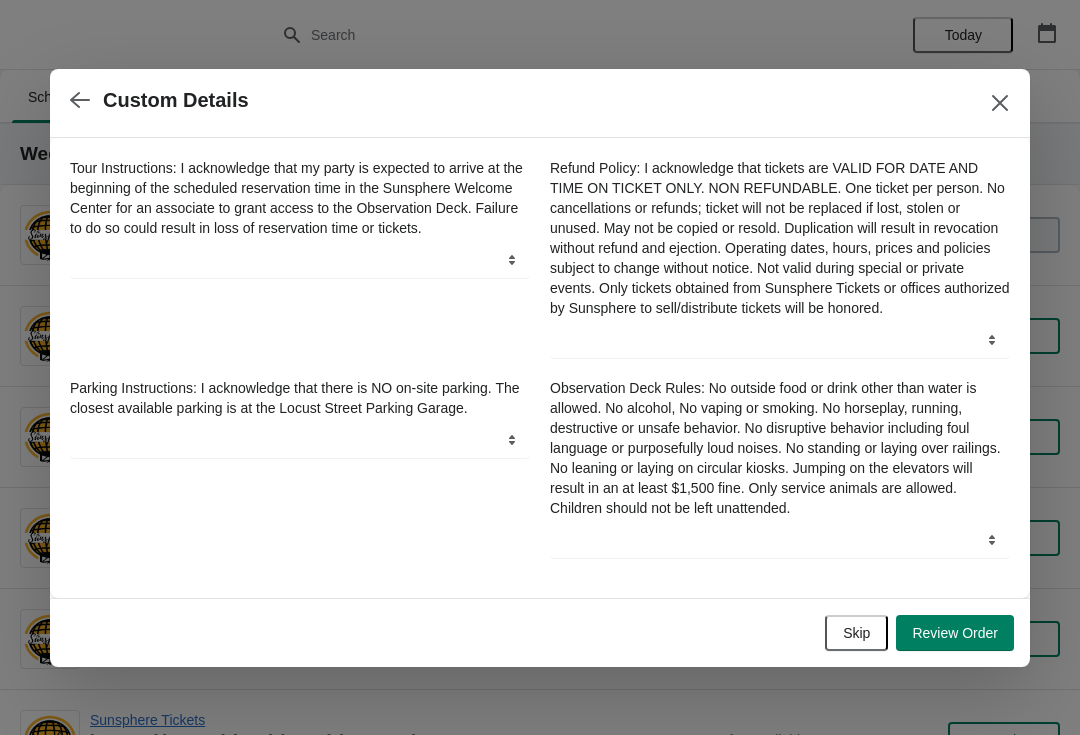 click on "Skip" at bounding box center [856, 633] 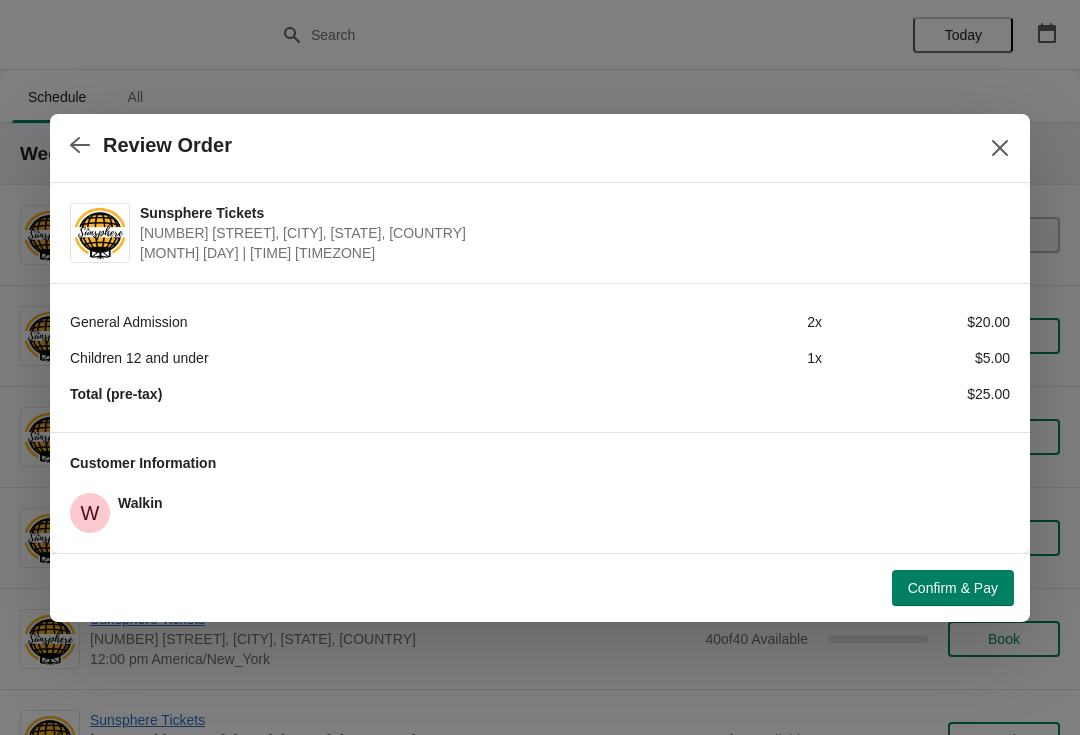 click on "Confirm & Pay" at bounding box center (953, 588) 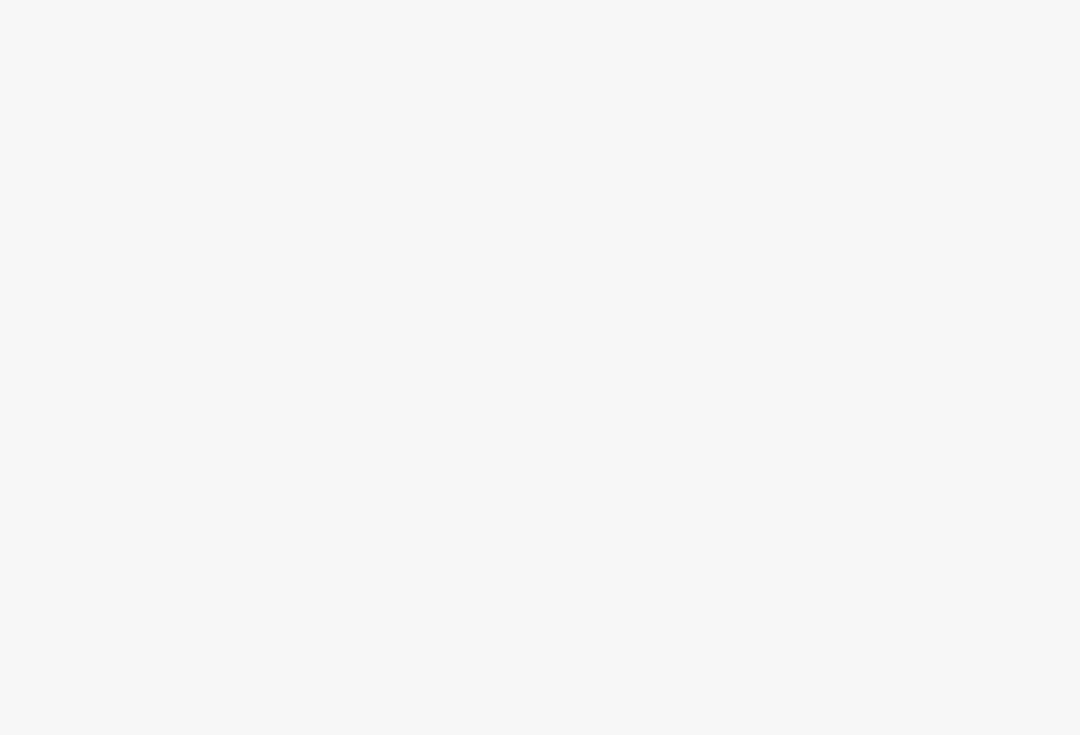 scroll, scrollTop: 0, scrollLeft: 0, axis: both 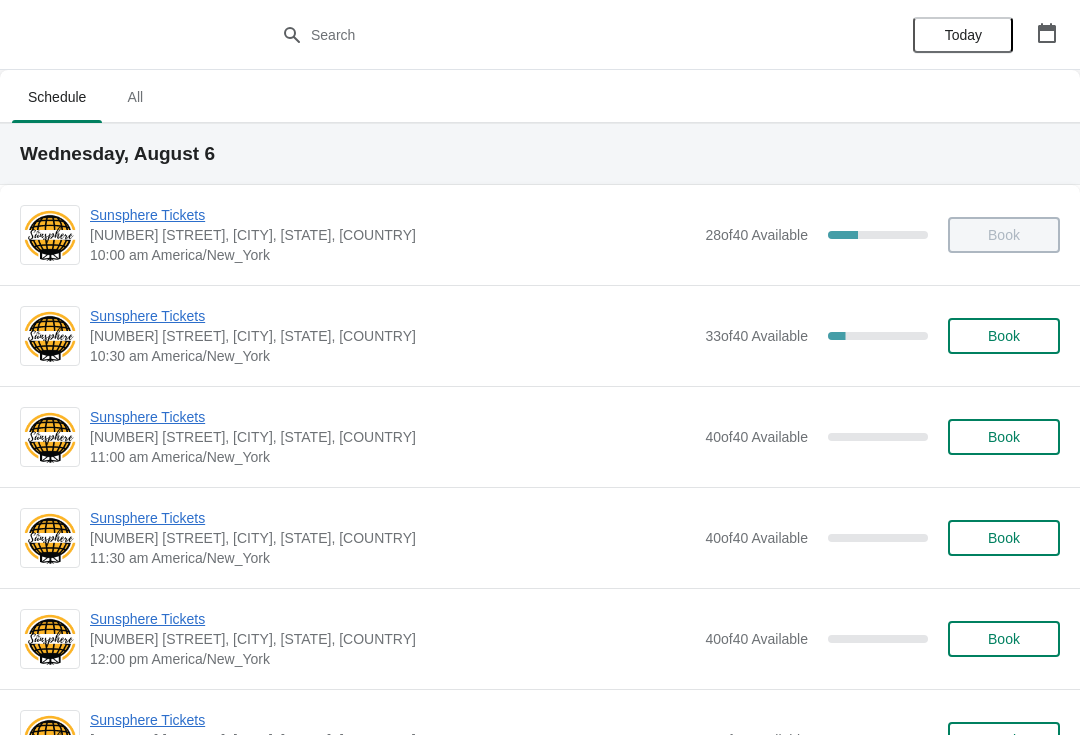 click on "Book" at bounding box center (1004, 336) 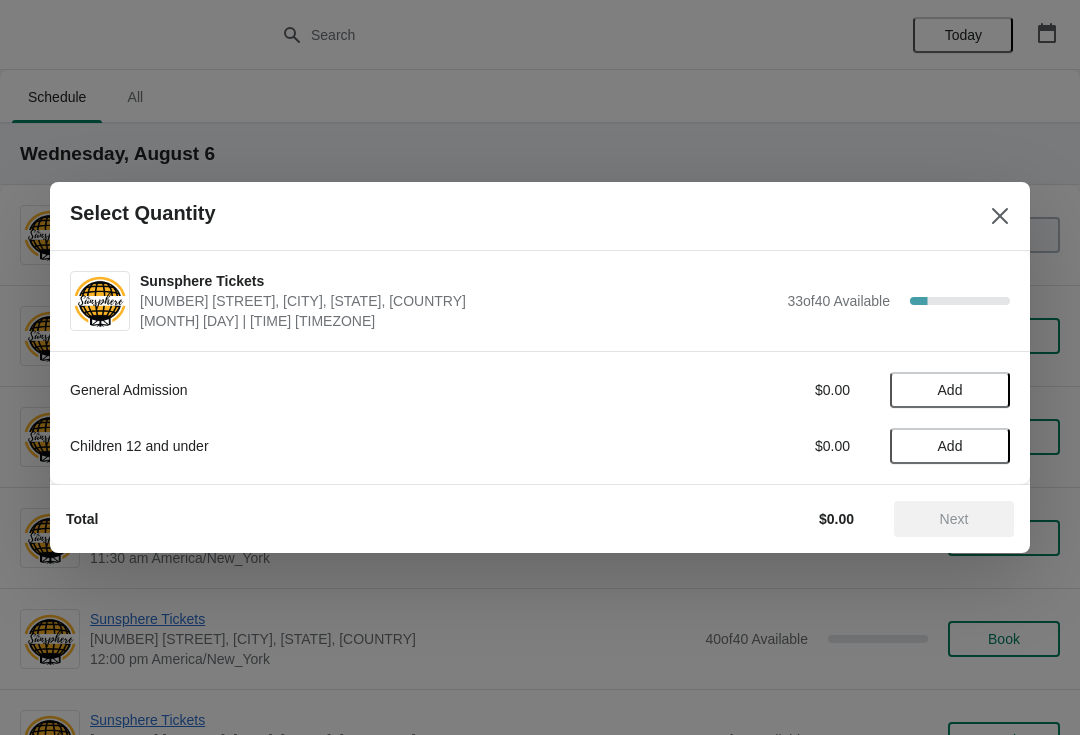 click on "Add" at bounding box center [950, 390] 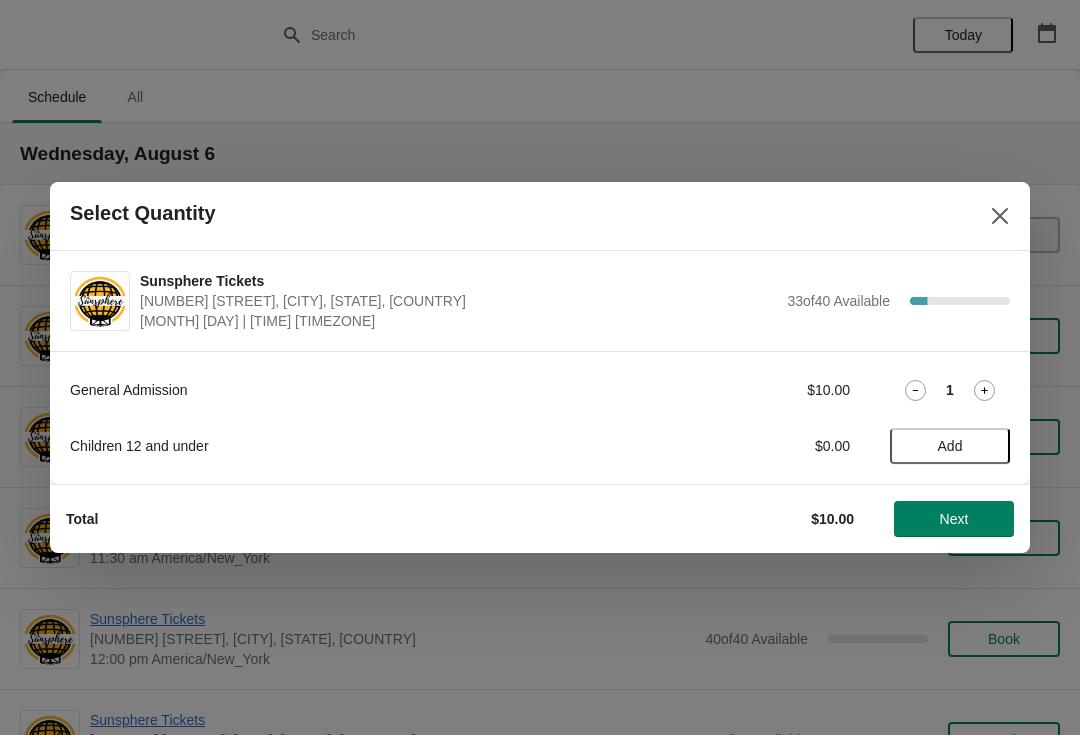 click 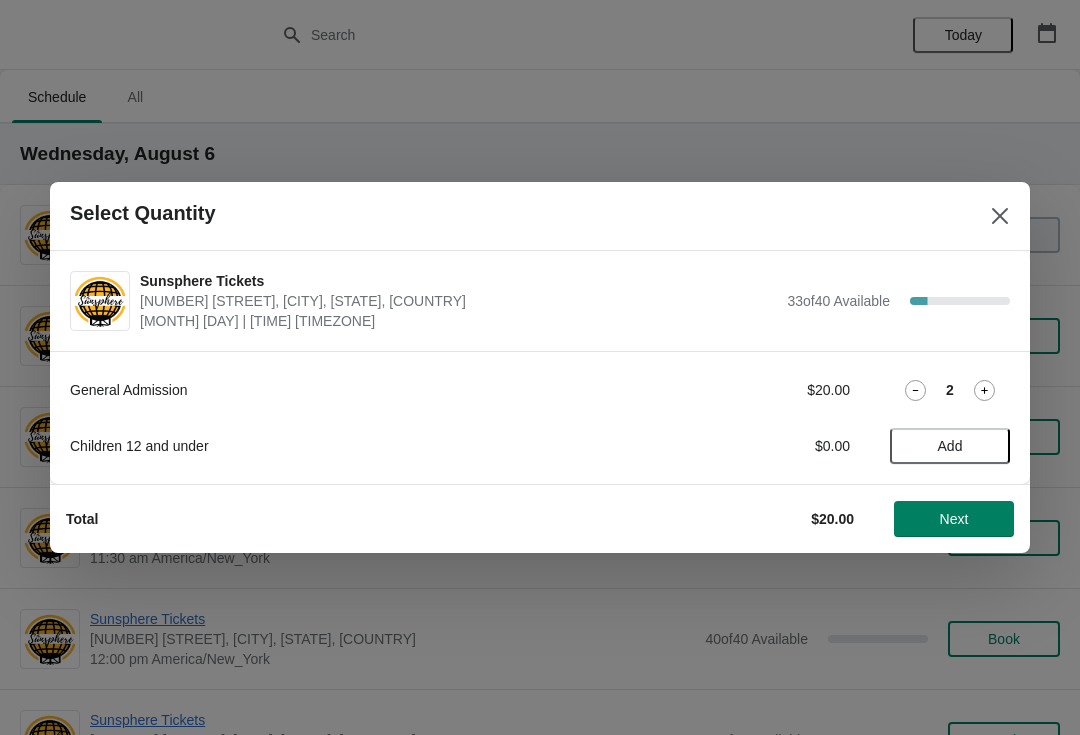 click on "Next" at bounding box center (954, 519) 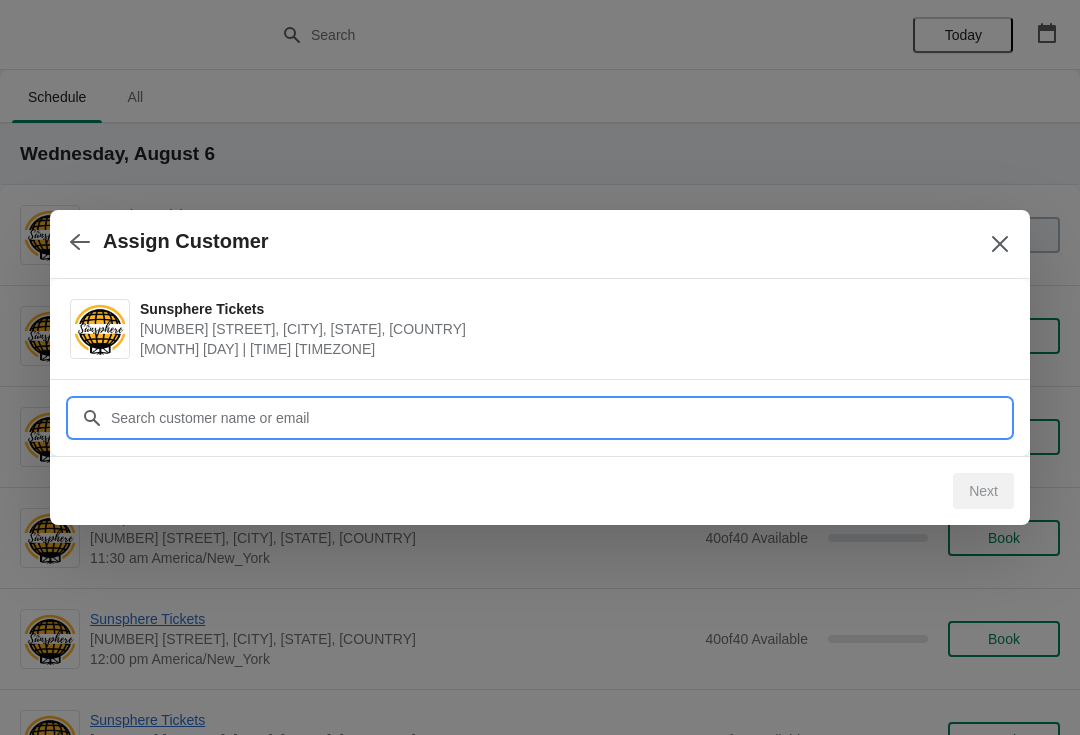 click on "Customer" at bounding box center (560, 418) 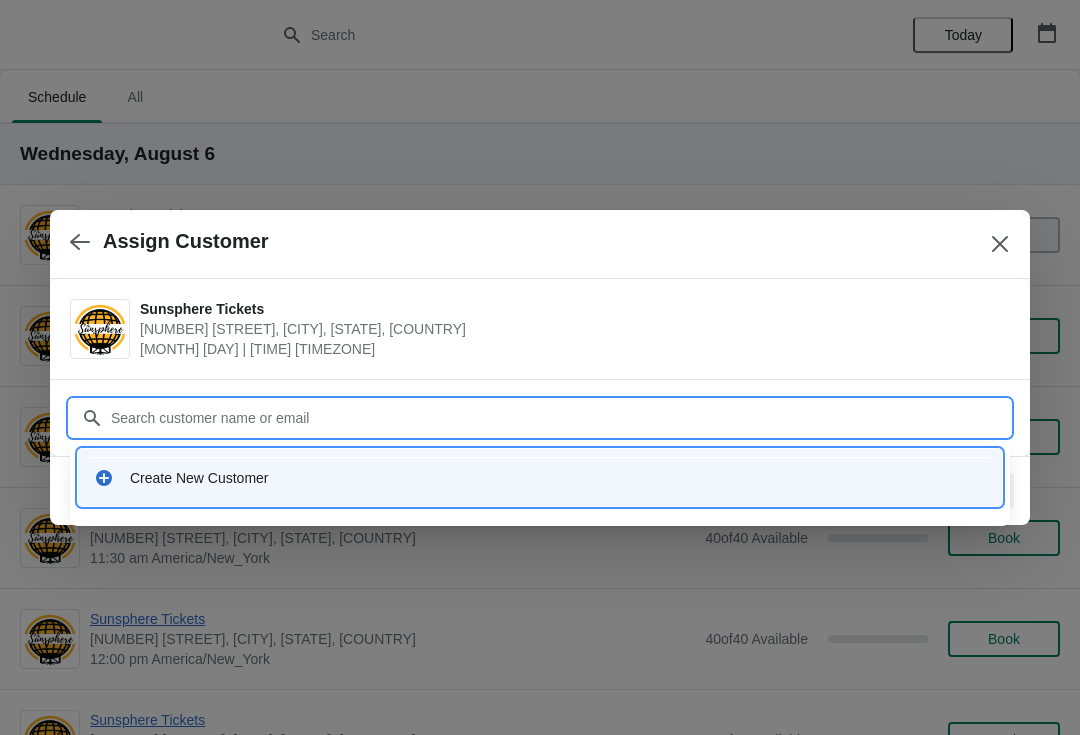 click on "Create New Customer" at bounding box center (540, 477) 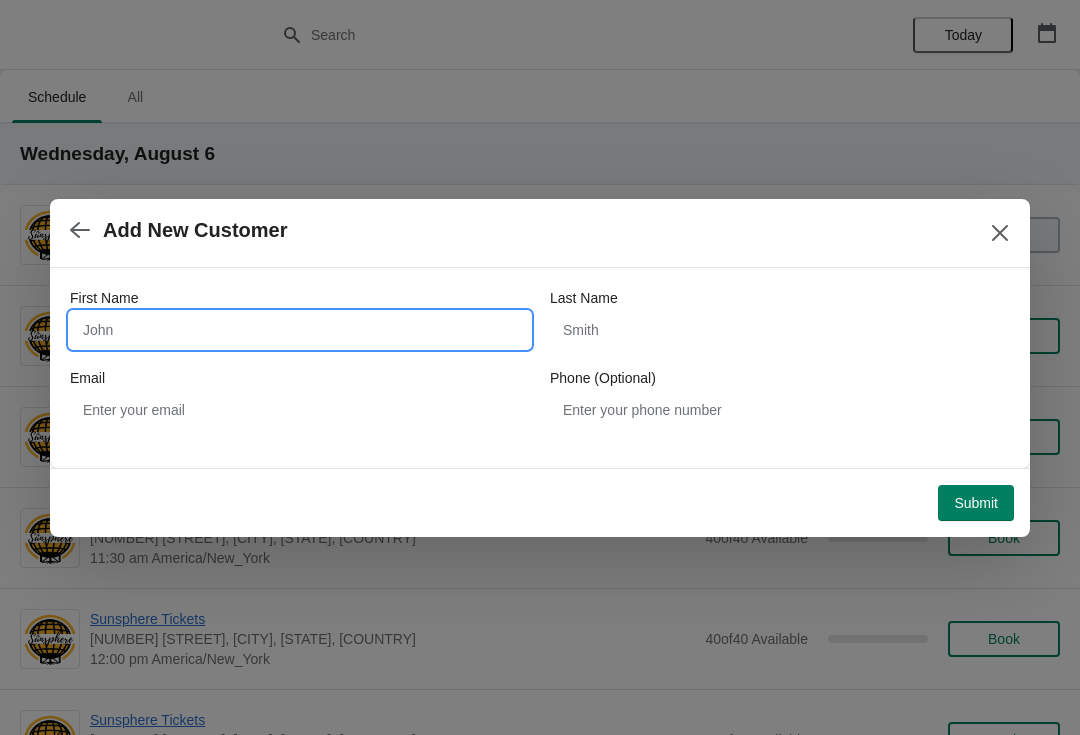 click on "First Name" at bounding box center (300, 330) 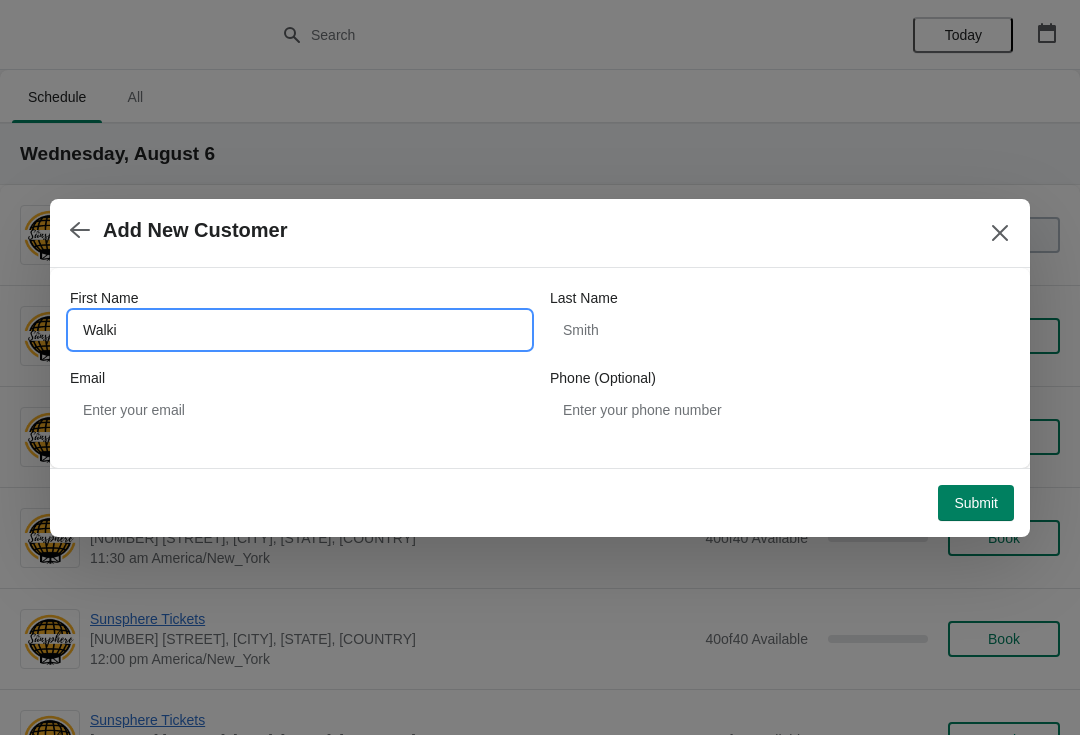 type on "Walkin" 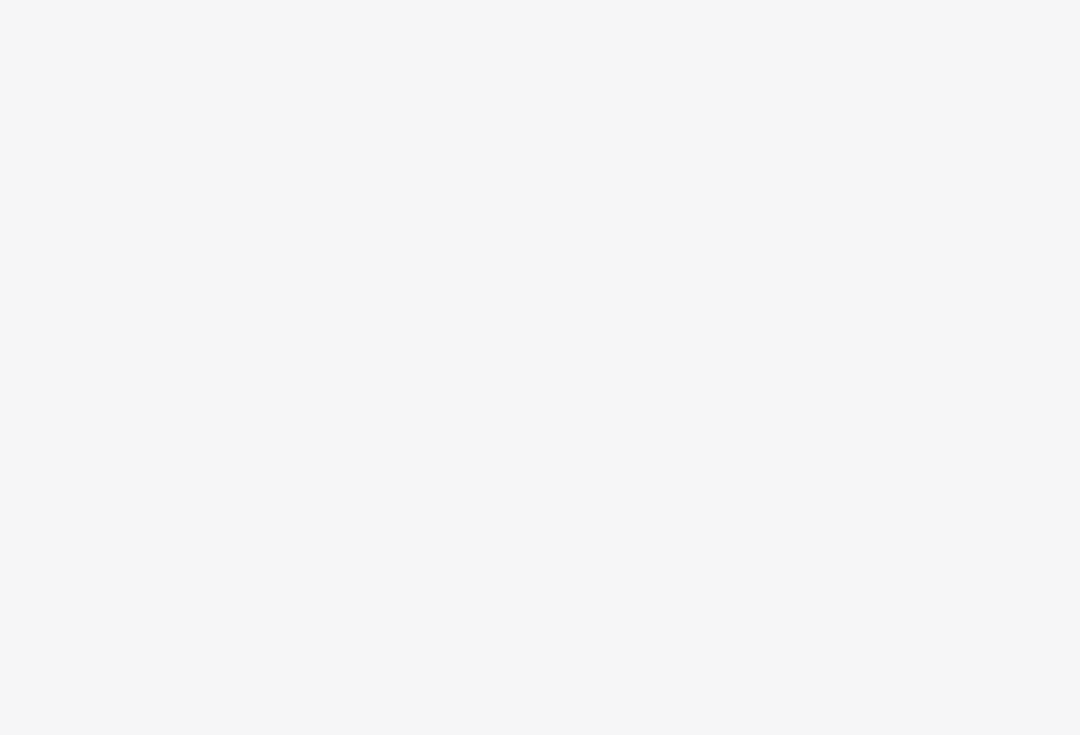 scroll, scrollTop: 0, scrollLeft: 0, axis: both 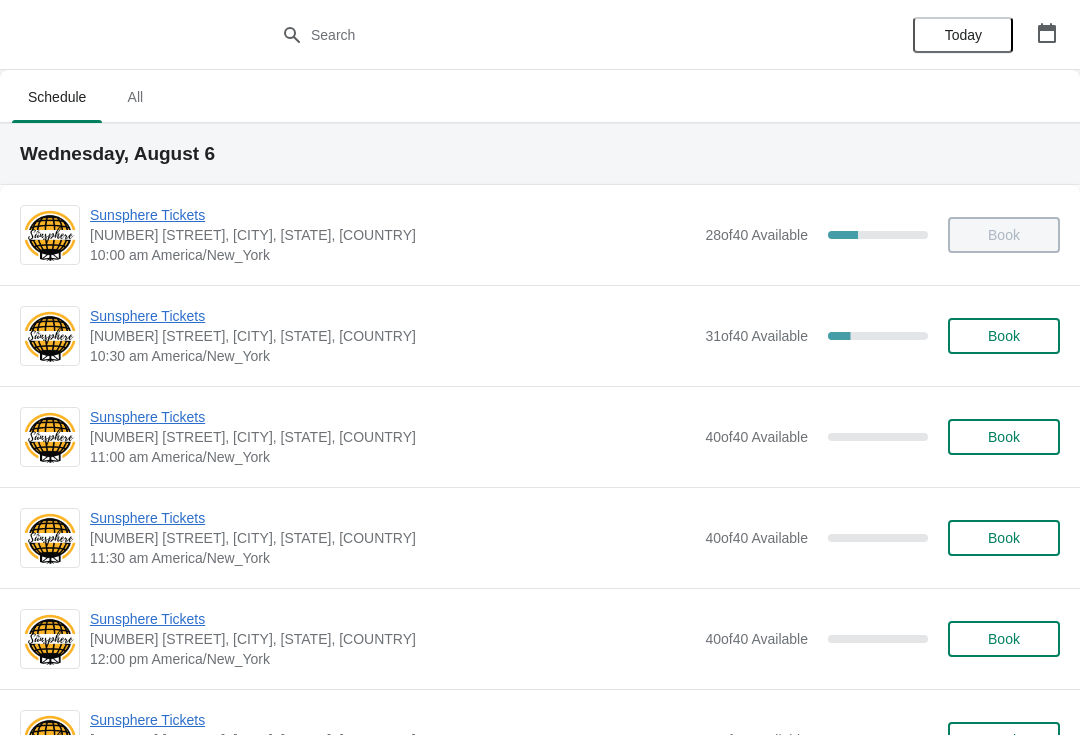 click on "Book" at bounding box center (1004, 336) 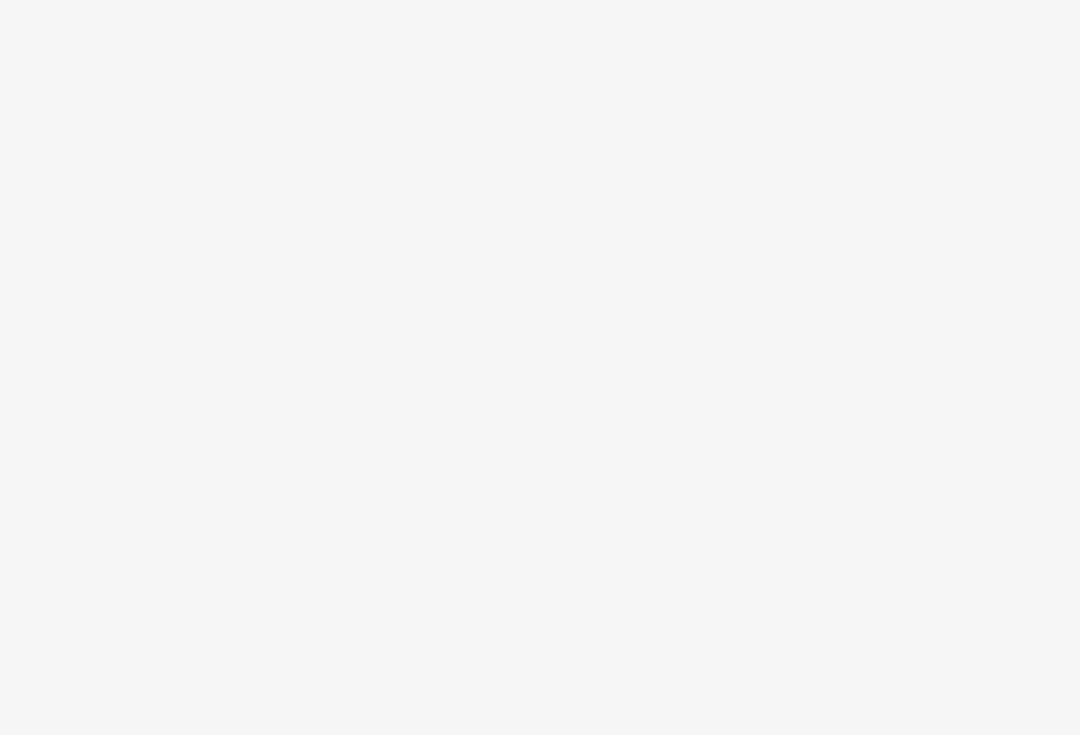 scroll, scrollTop: 0, scrollLeft: 0, axis: both 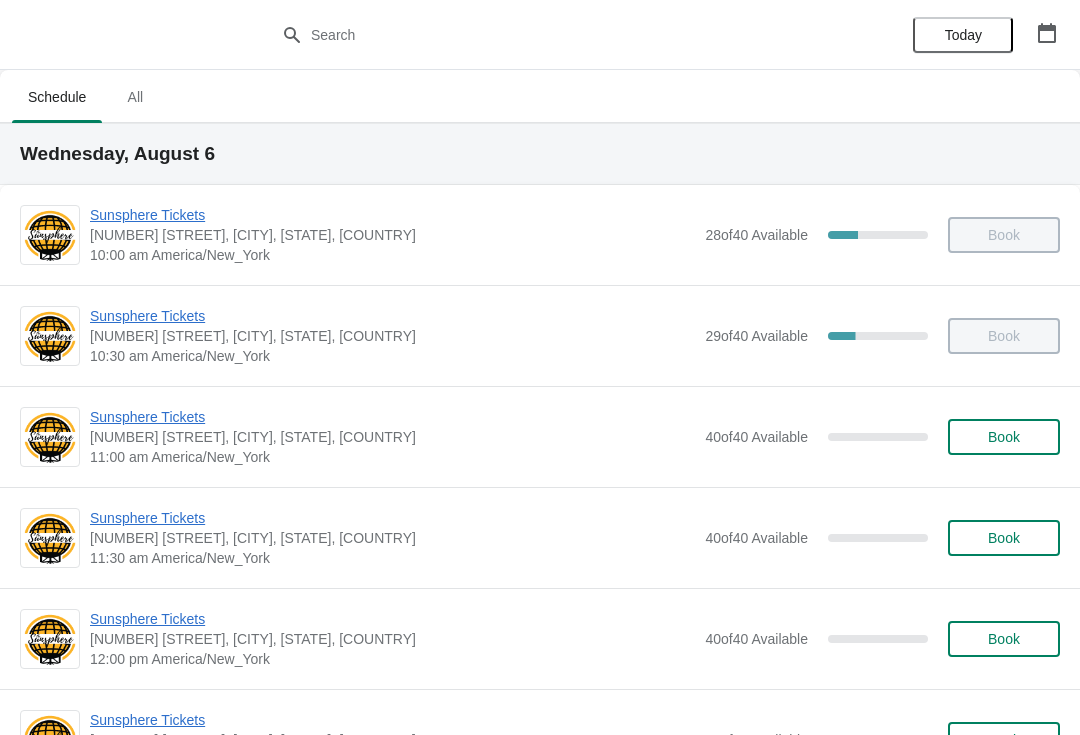 click on "Book" at bounding box center (1004, 437) 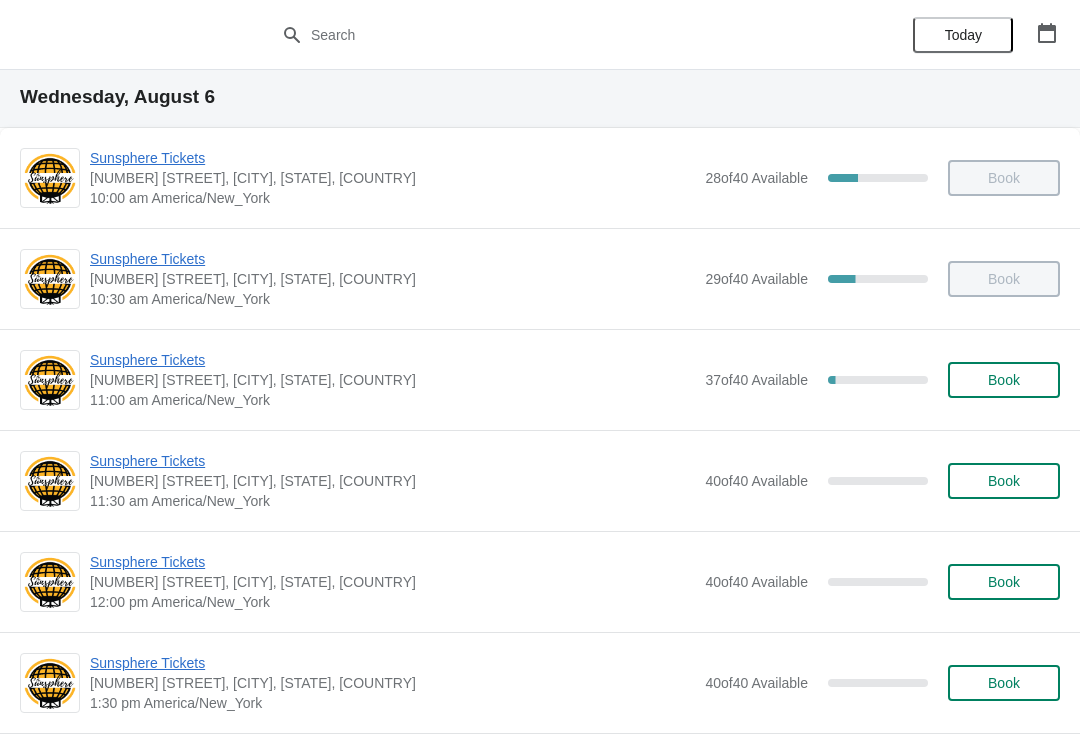 scroll, scrollTop: 106, scrollLeft: 0, axis: vertical 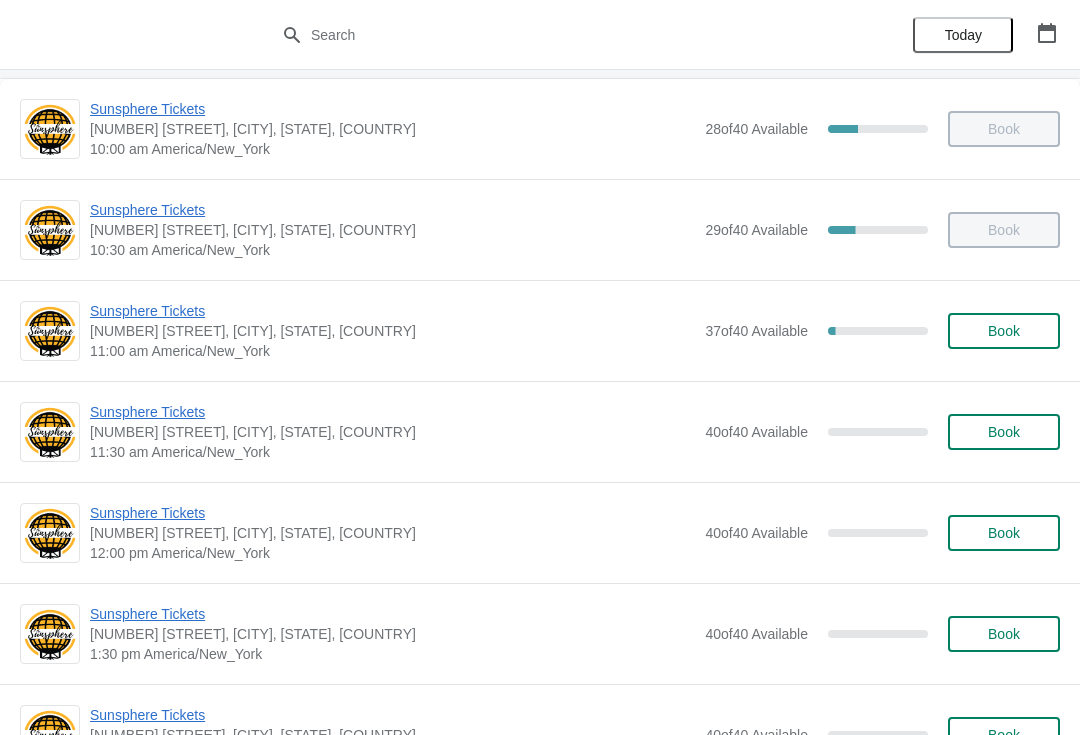 click on "Book" at bounding box center (1004, 331) 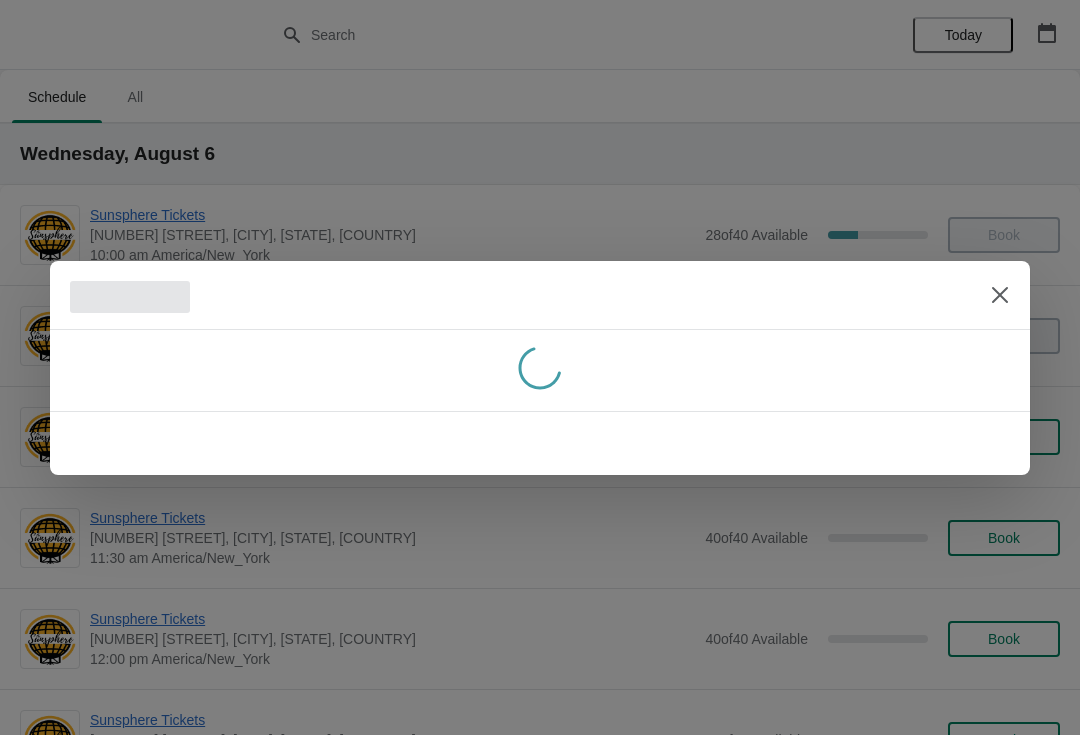 scroll, scrollTop: 106, scrollLeft: 0, axis: vertical 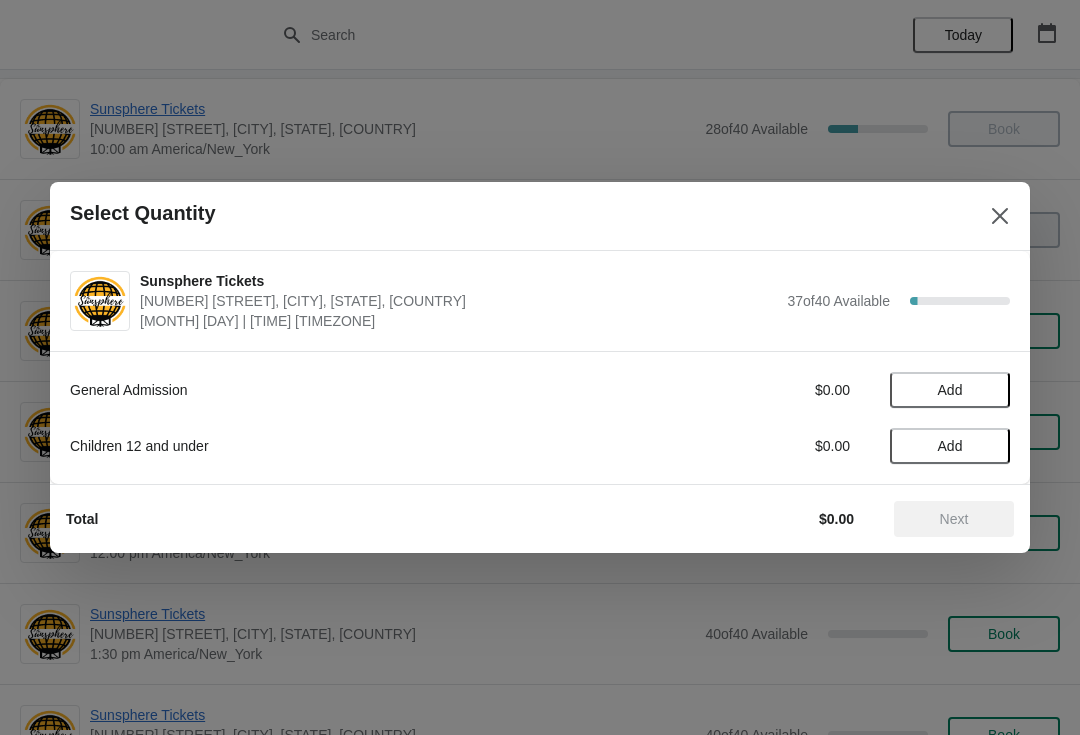 click on "Add" at bounding box center (950, 390) 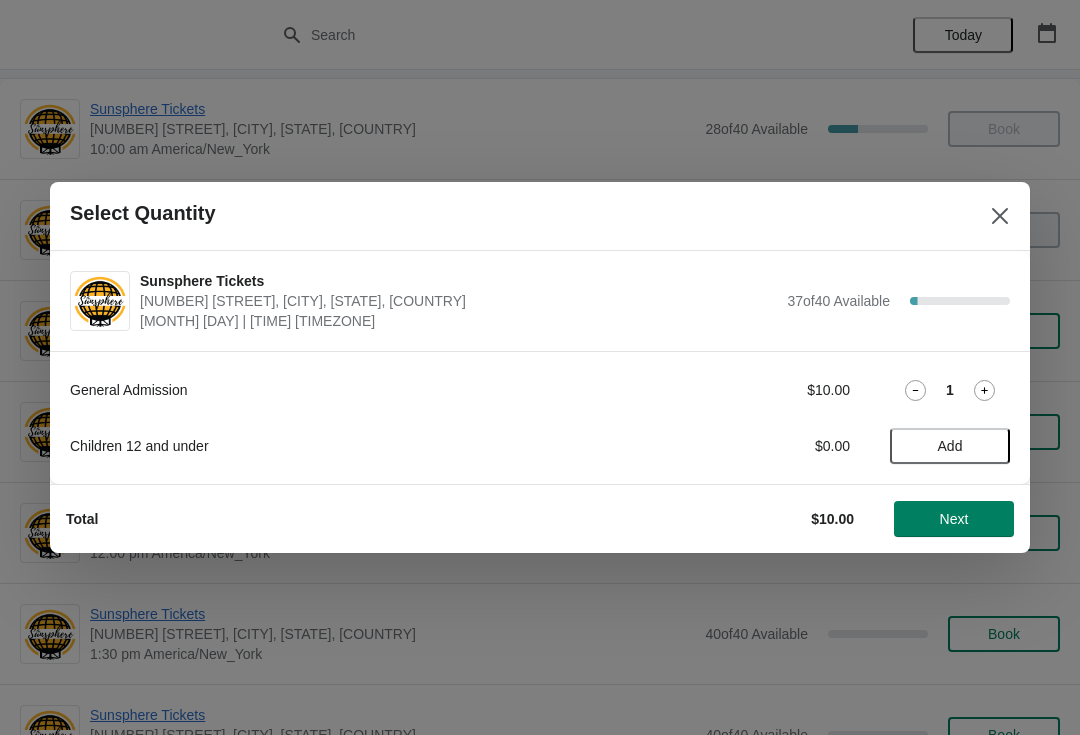 click on "General Admission $10.00 1" at bounding box center (540, 390) 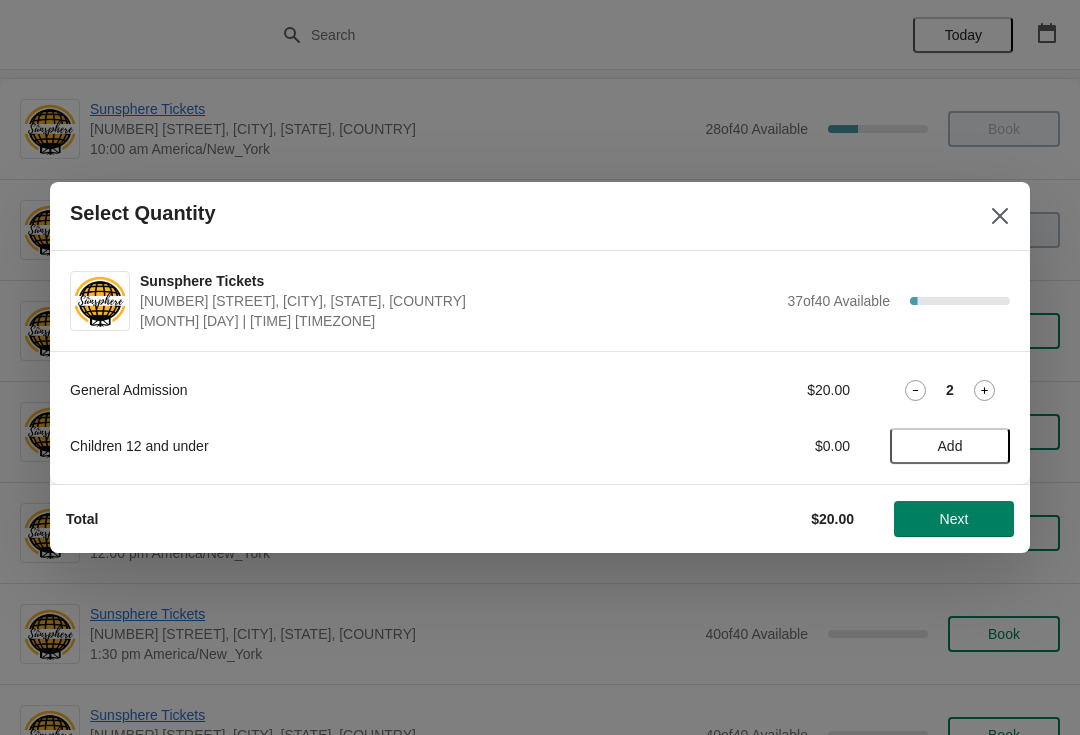 click on "Next" at bounding box center (954, 519) 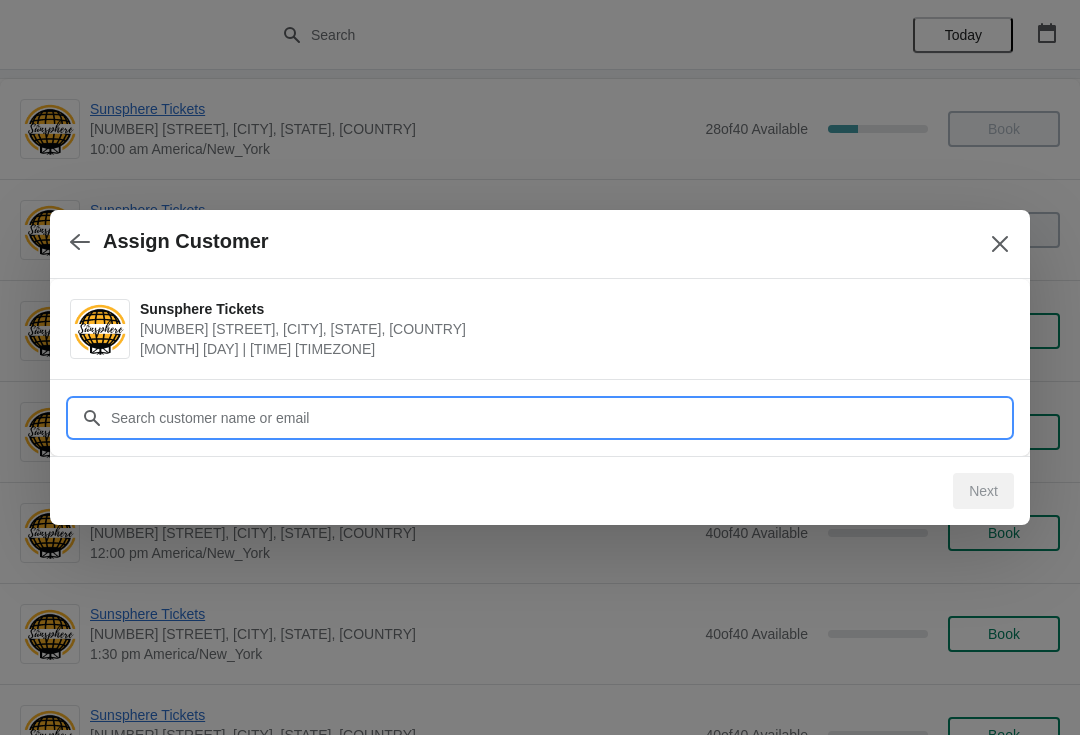 click on "Customer" at bounding box center [560, 418] 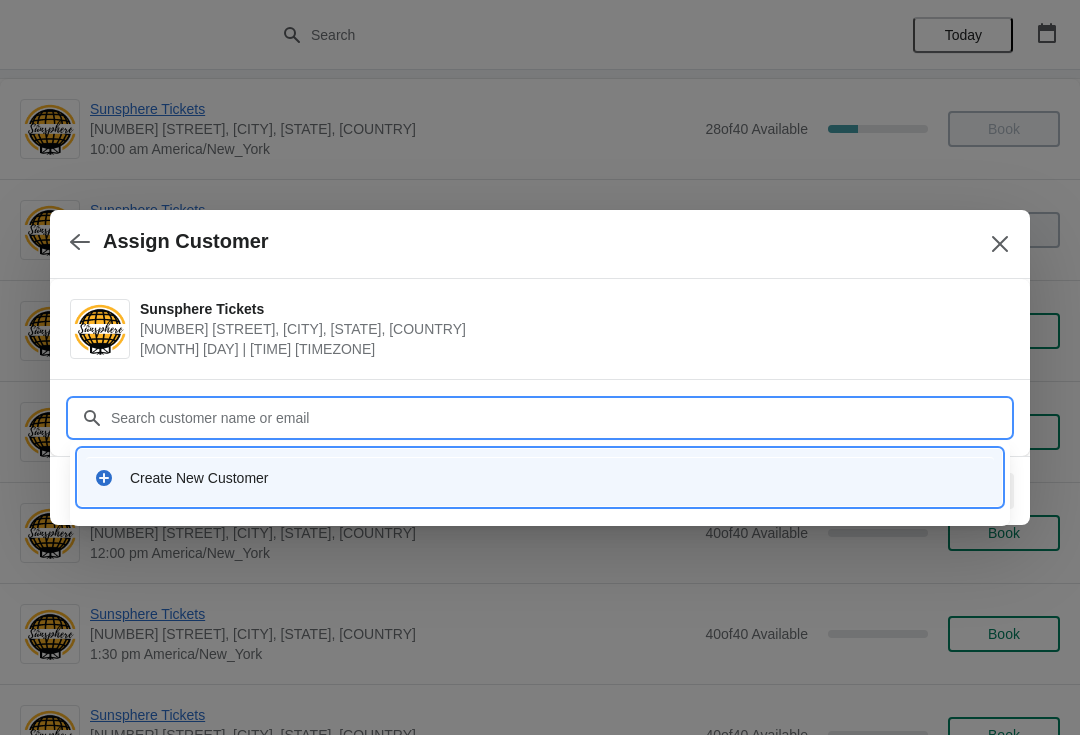 click on "Create New Customer" at bounding box center [540, 477] 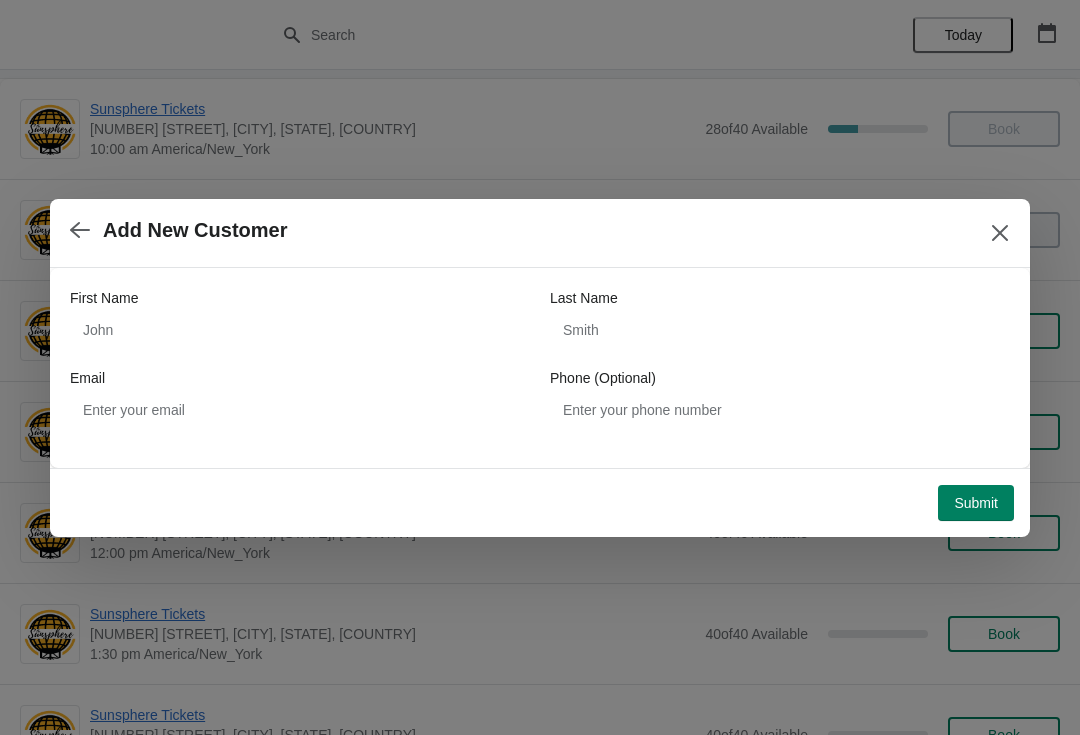 click at bounding box center [540, 367] 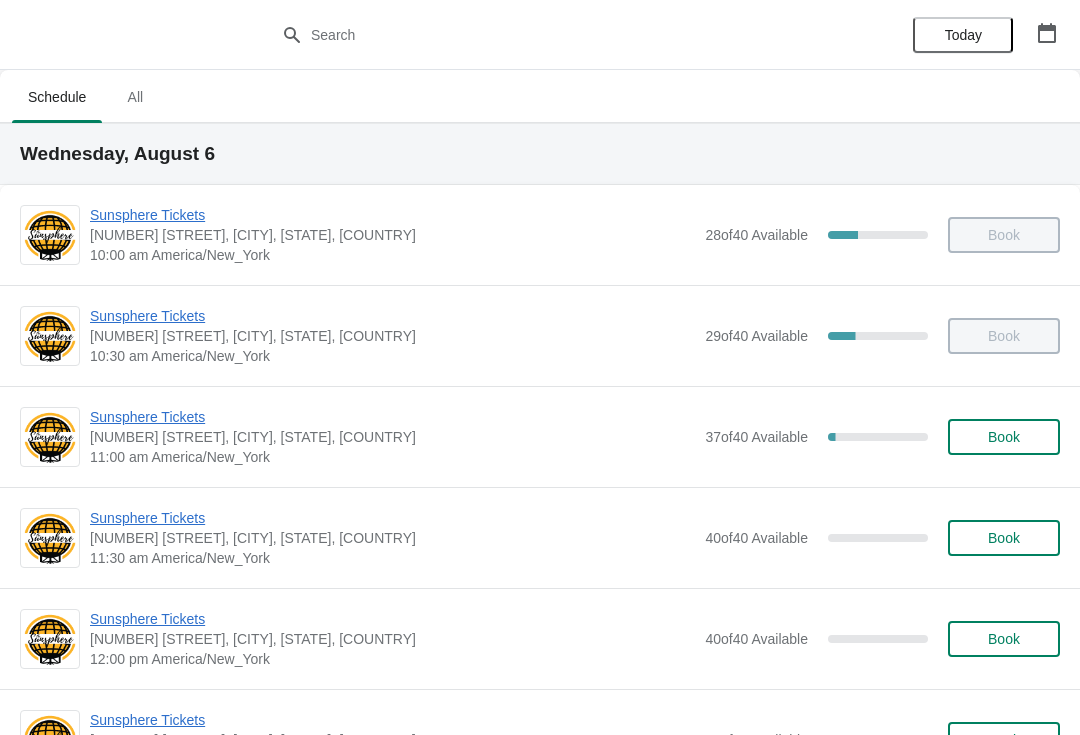 scroll, scrollTop: 0, scrollLeft: 0, axis: both 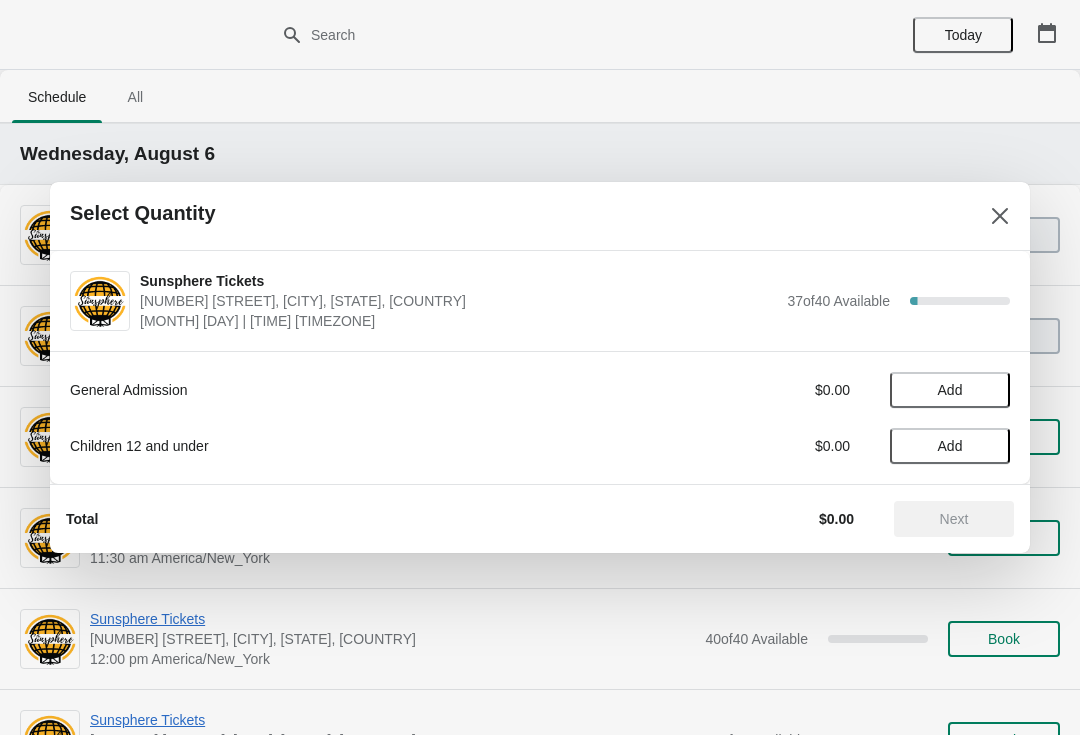 click on "Add" at bounding box center [950, 390] 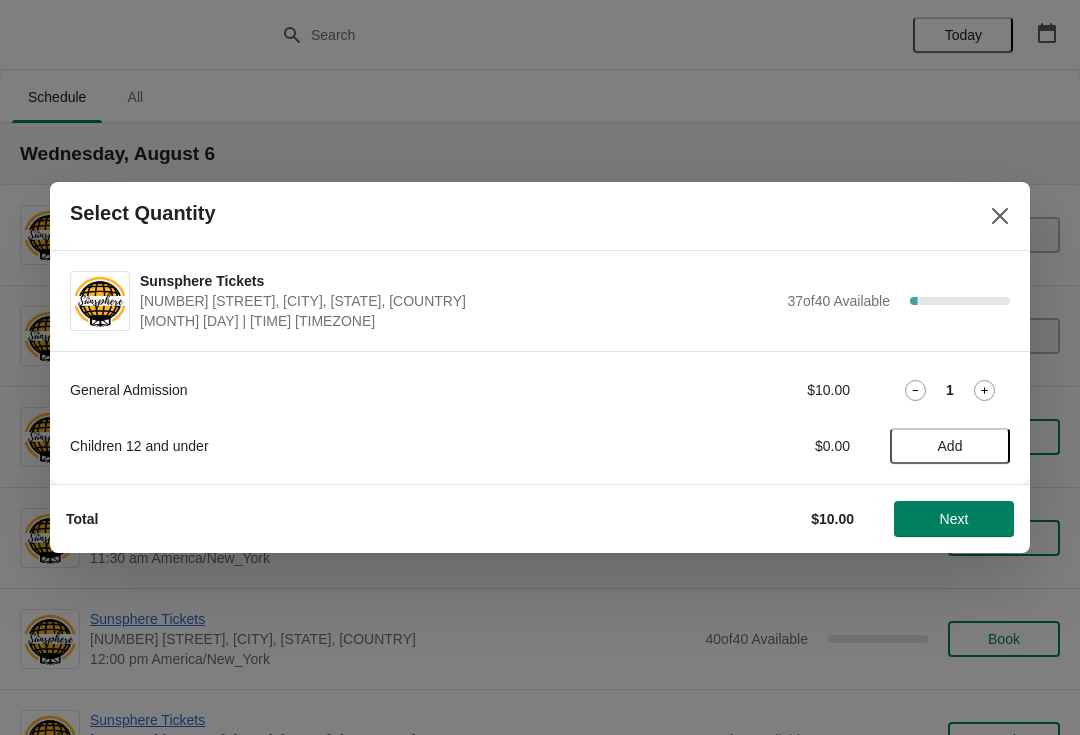 click 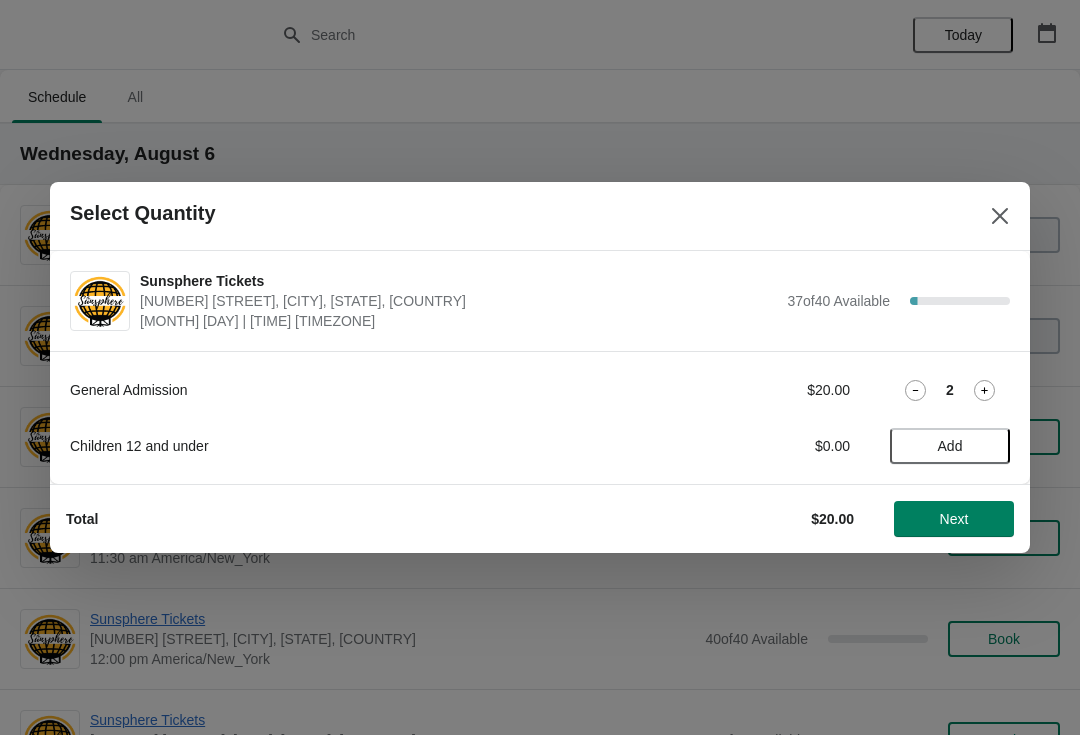 click 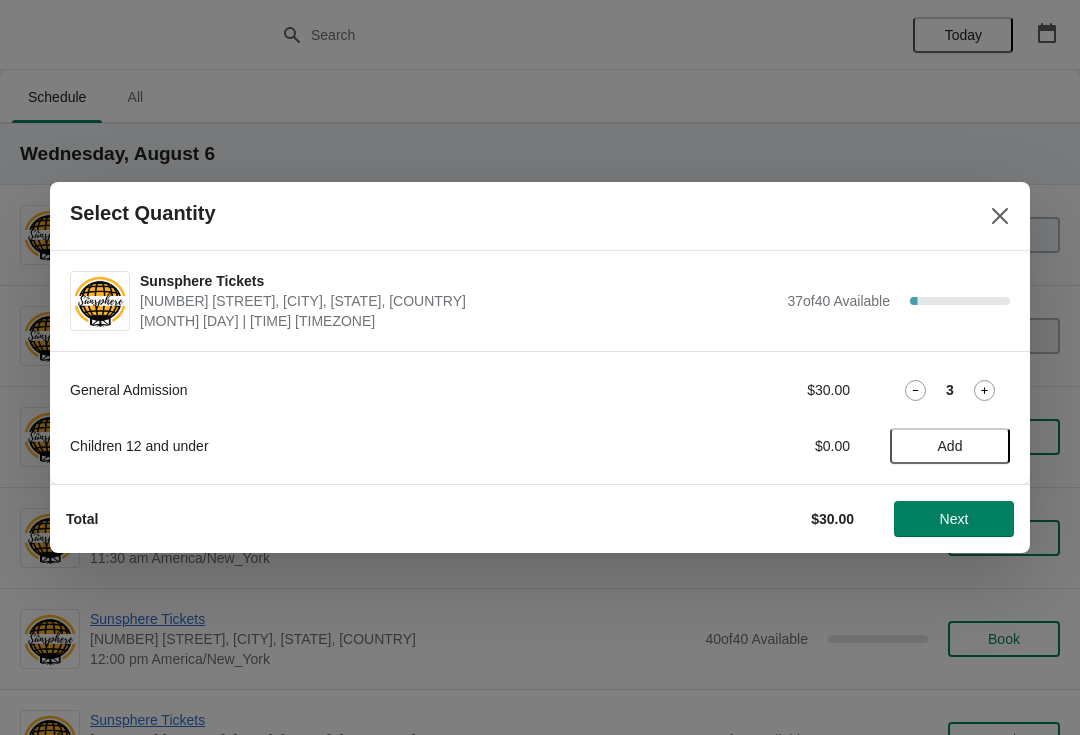 click on "Add" at bounding box center (950, 446) 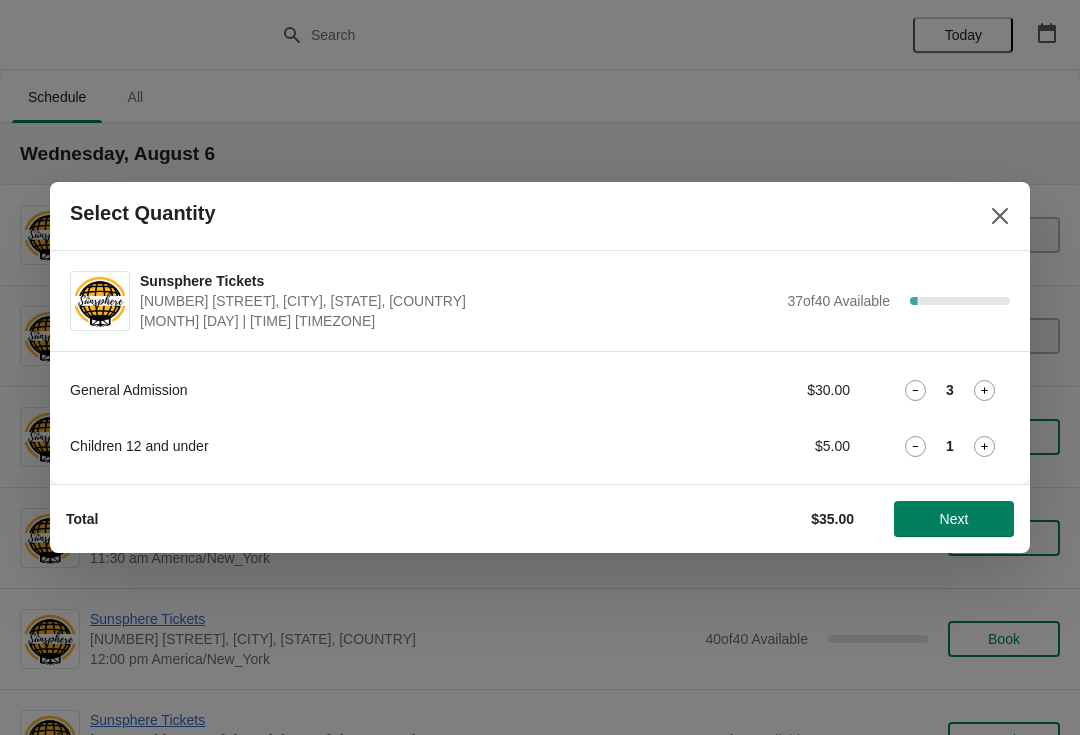 click 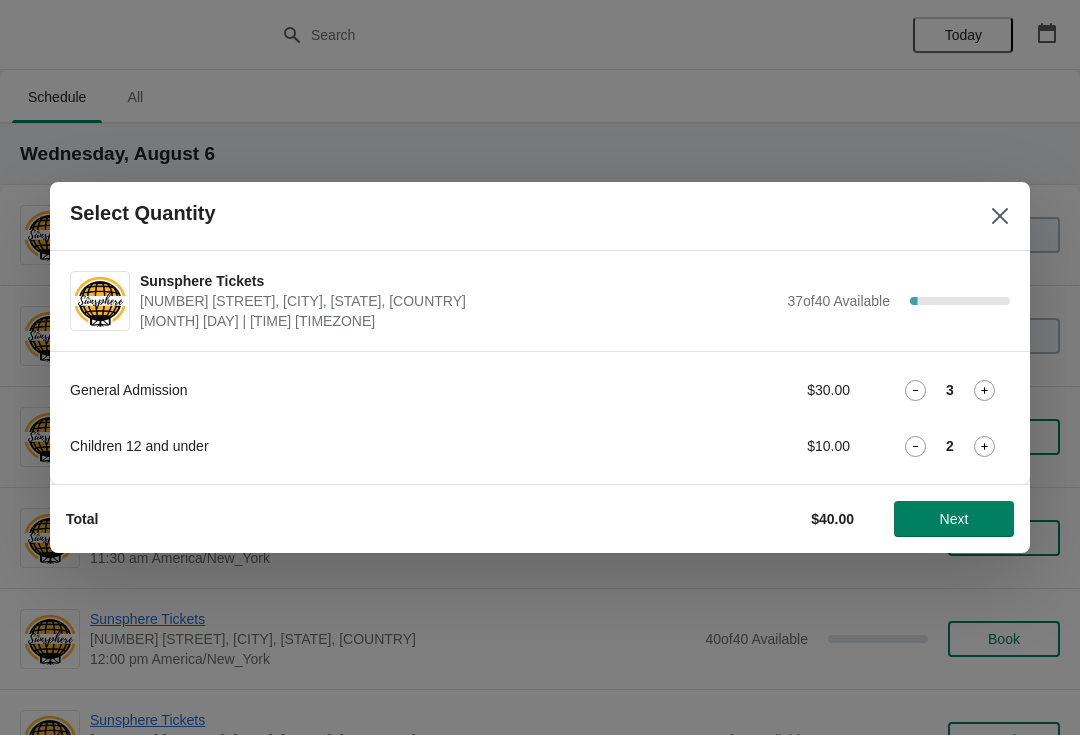 click on "Next" at bounding box center (954, 519) 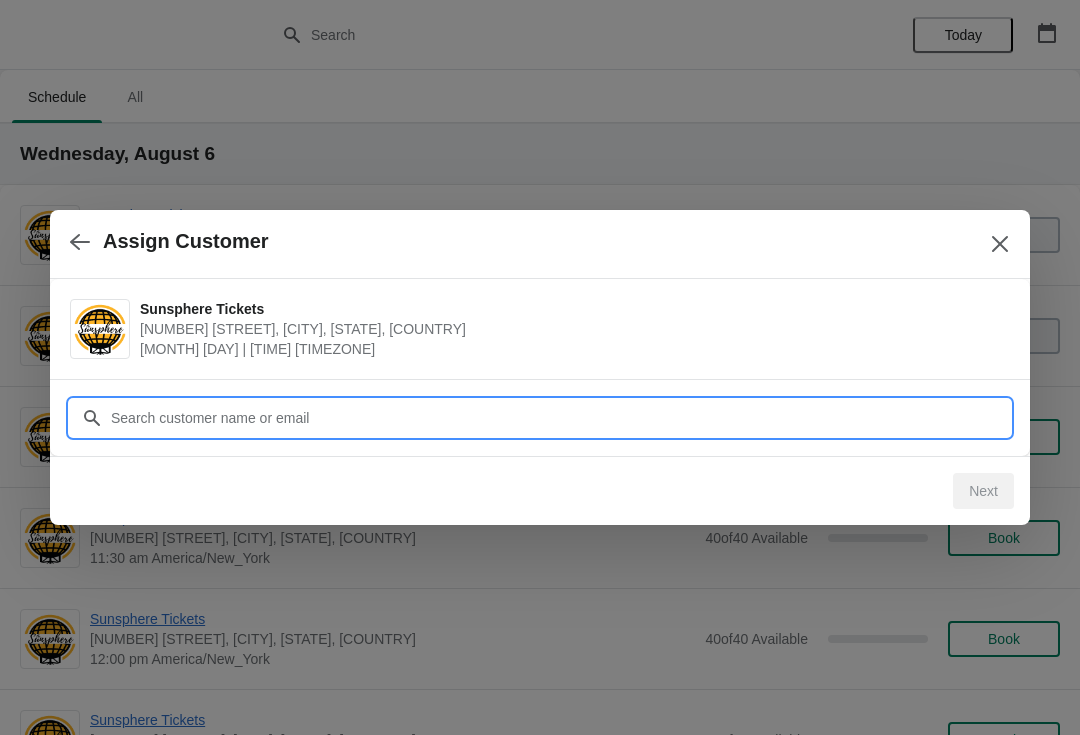 click on "Assign Customer Sunsphere Tickets 810 Clinch Avenue, Knoxville, TN, USA August 6 | 11:00 am America/New_York Customer Next" at bounding box center [540, 10167] 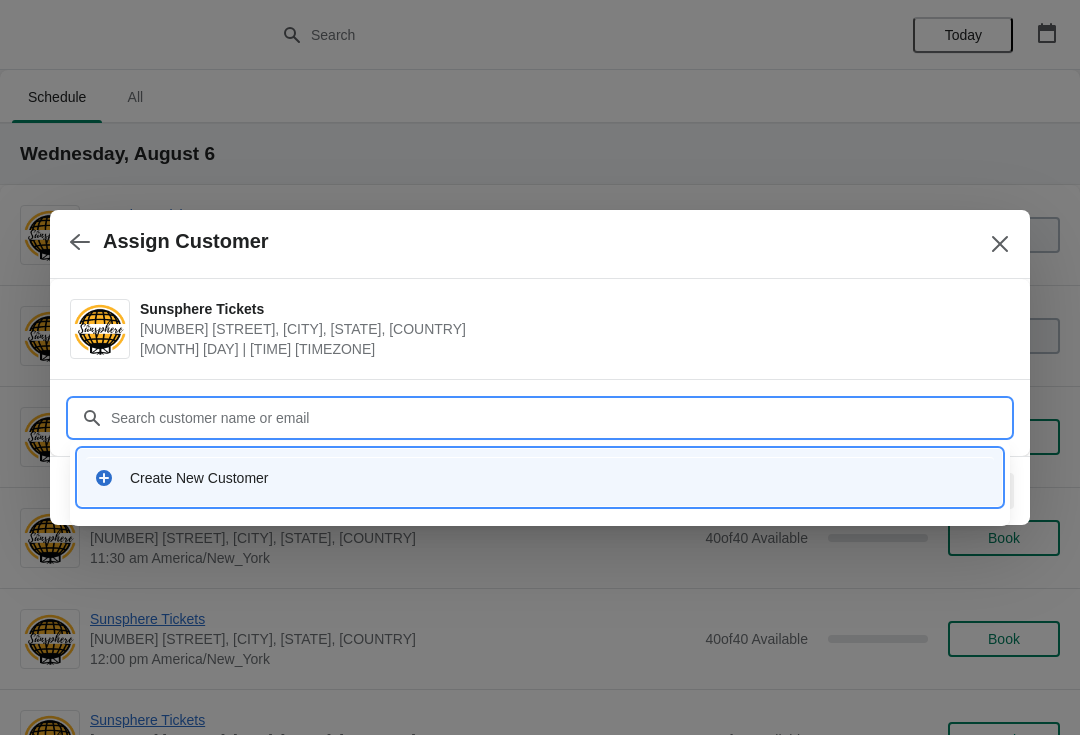 click on "Create New Customer" at bounding box center [540, 477] 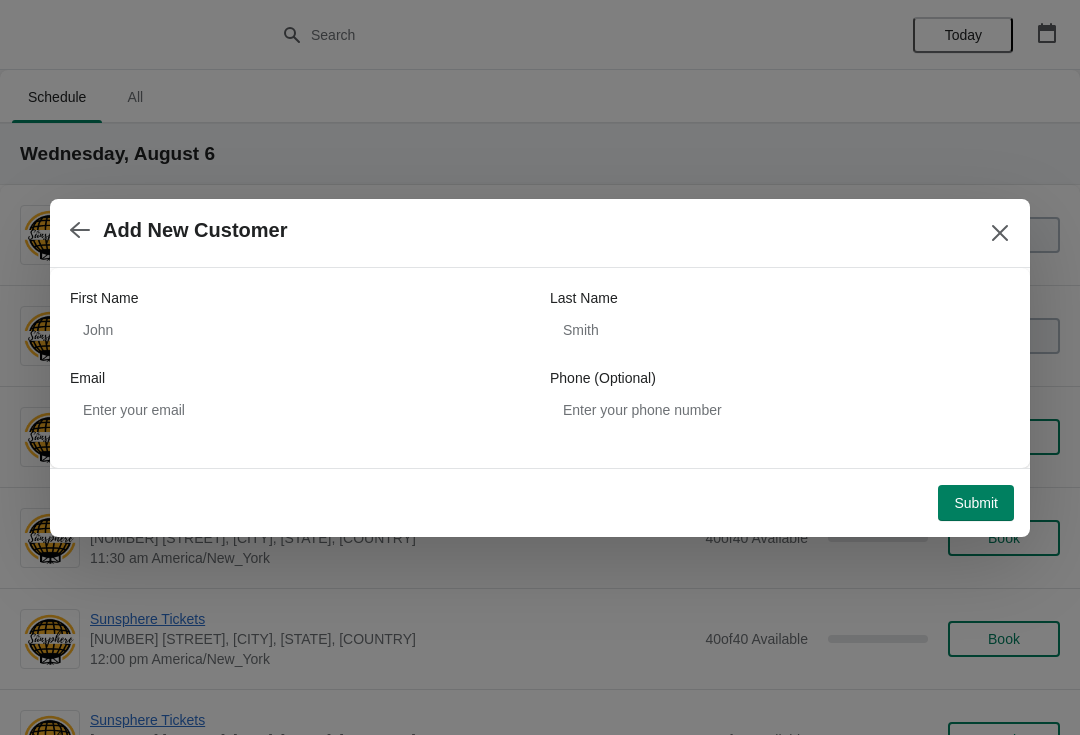 click on "First Name Last Name Email Phone (Optional)" at bounding box center [540, 358] 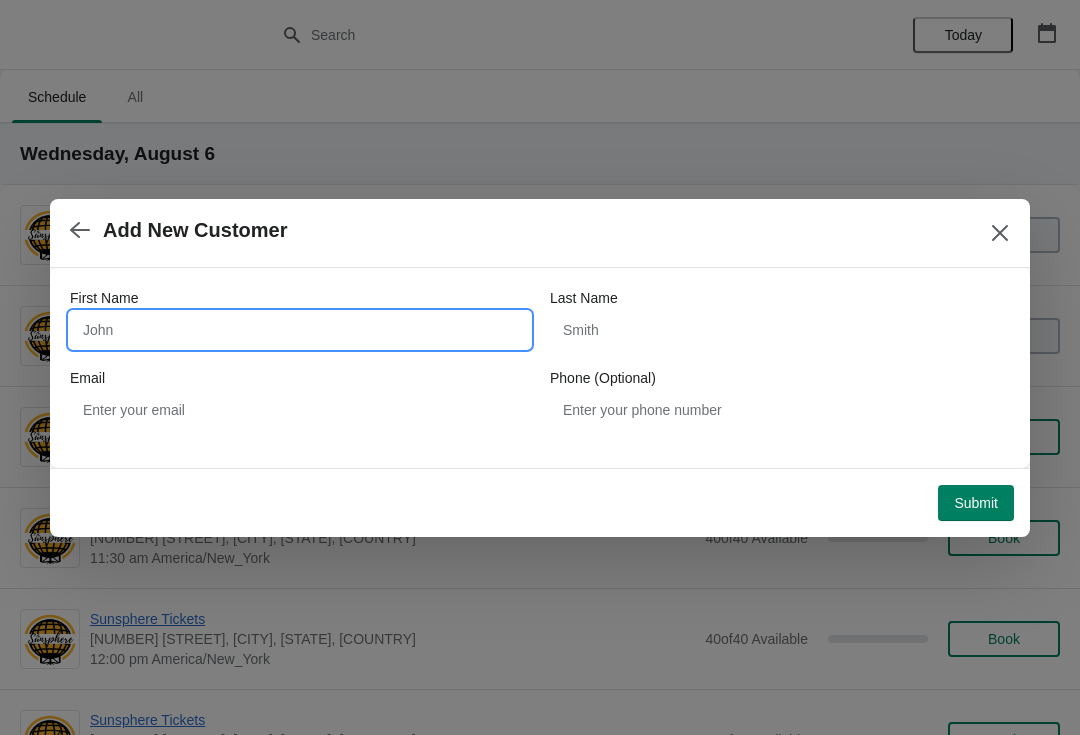 click on "First Name" at bounding box center [300, 330] 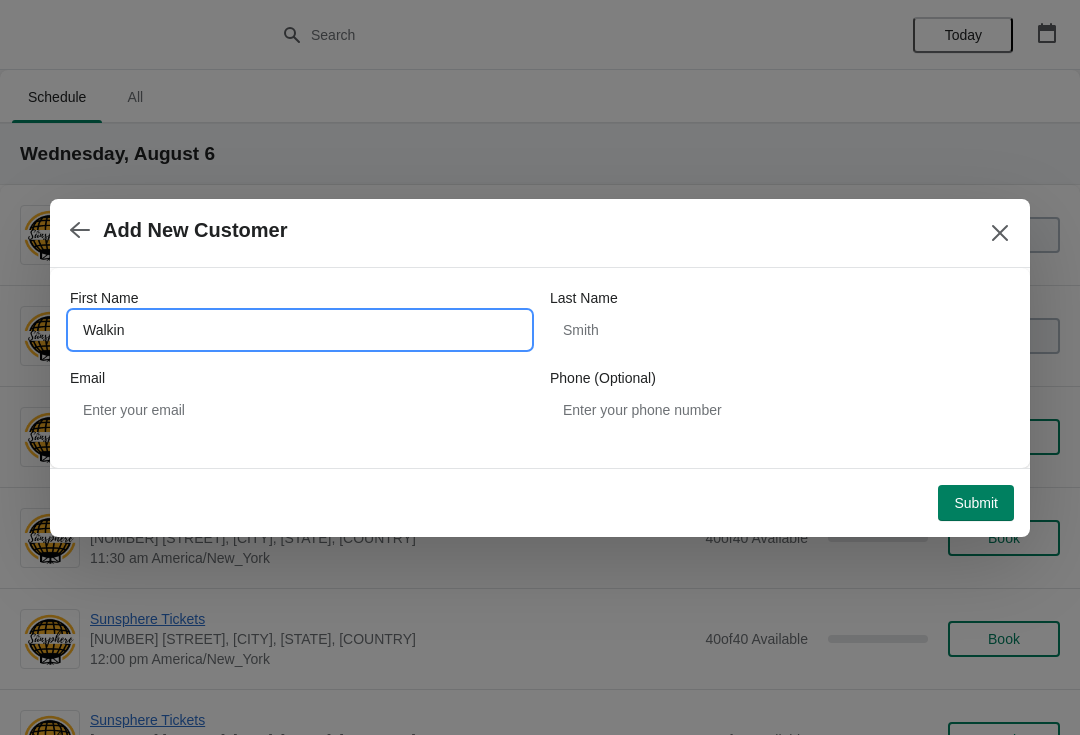 type on "Walkin" 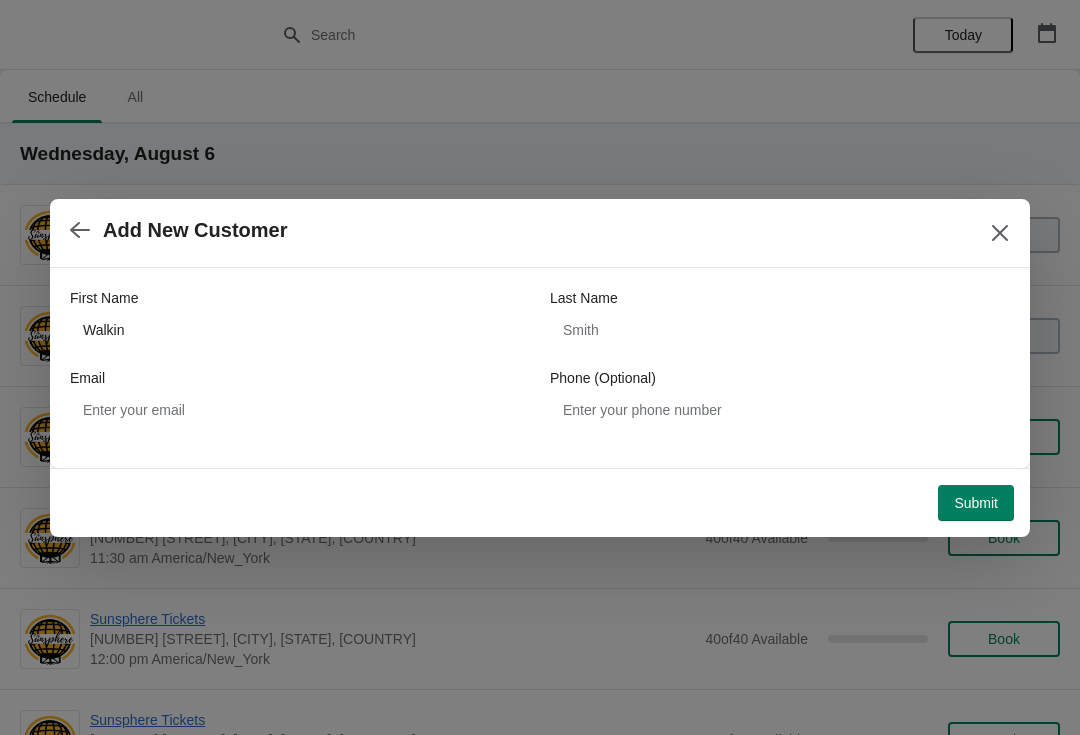 click on "Submit" at bounding box center [976, 503] 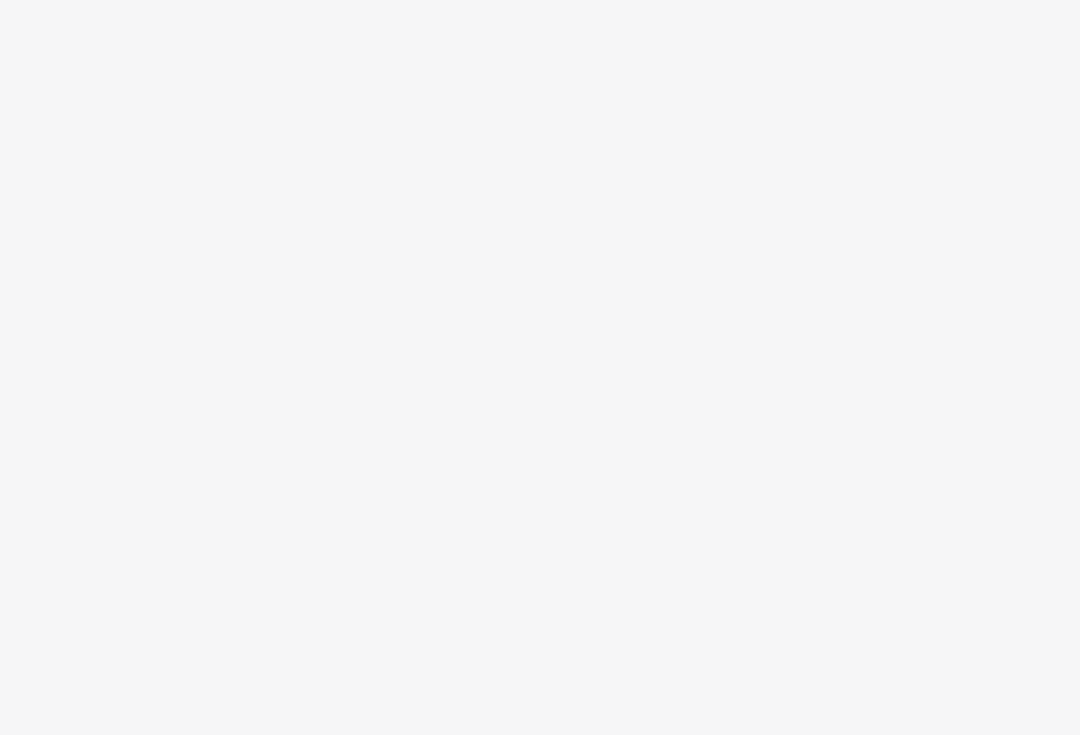 scroll, scrollTop: 0, scrollLeft: 0, axis: both 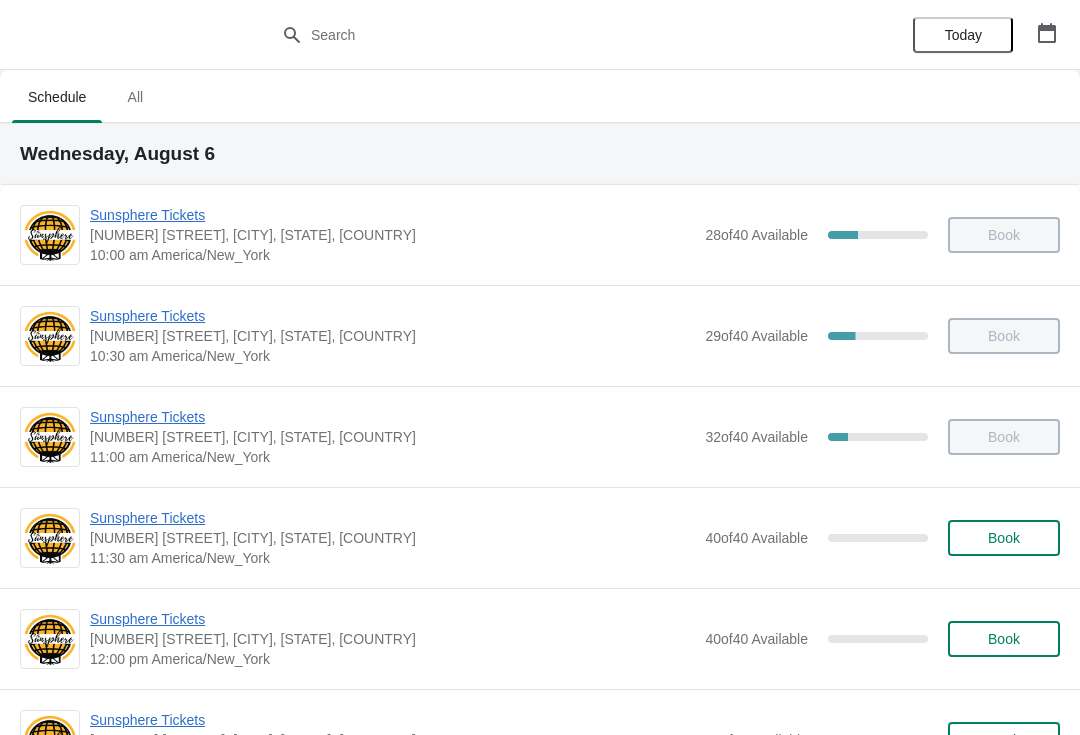 click on "Book" at bounding box center [1004, 538] 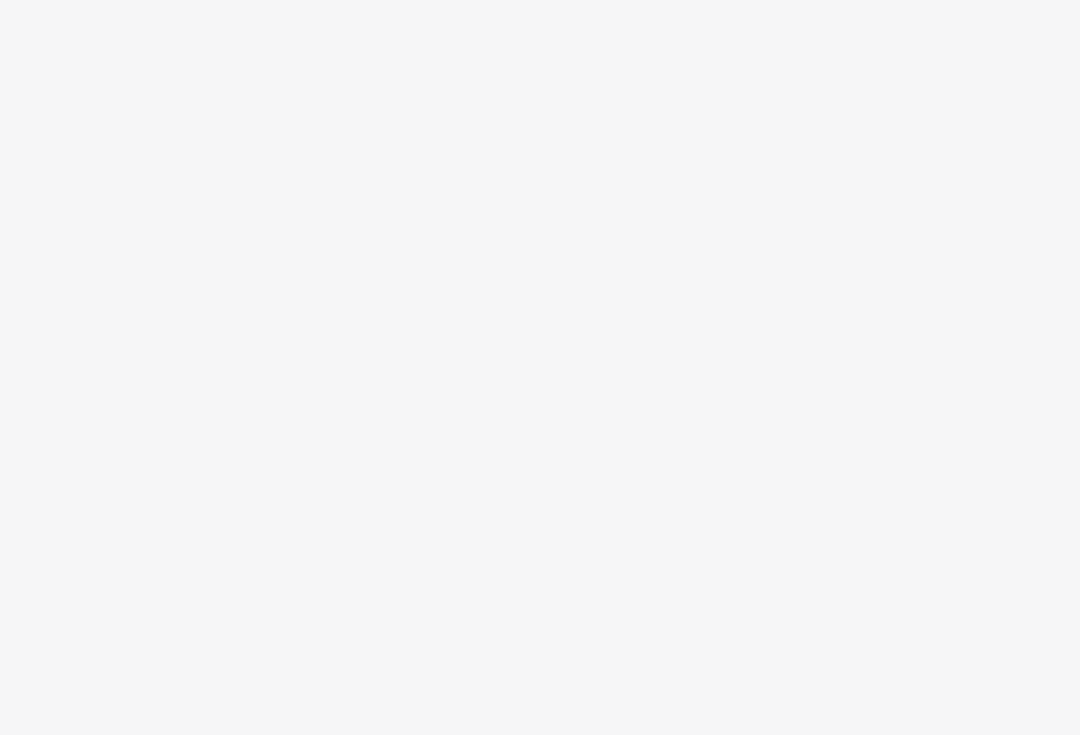 scroll, scrollTop: 0, scrollLeft: 0, axis: both 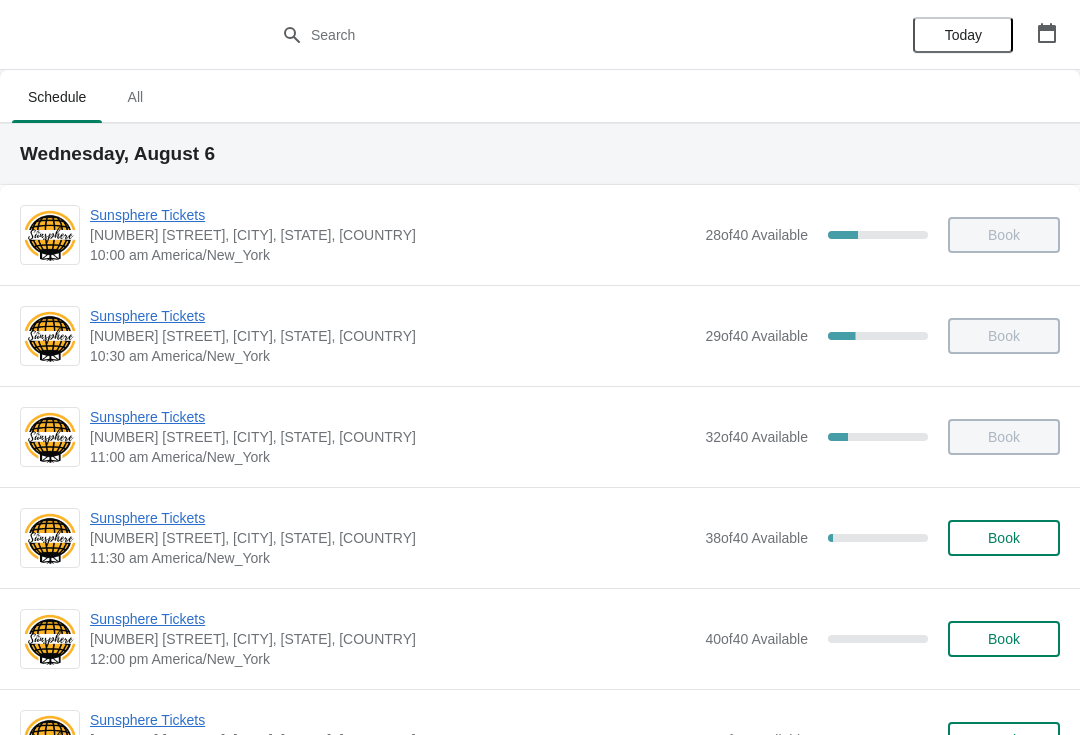 click on "Book" at bounding box center [1004, 538] 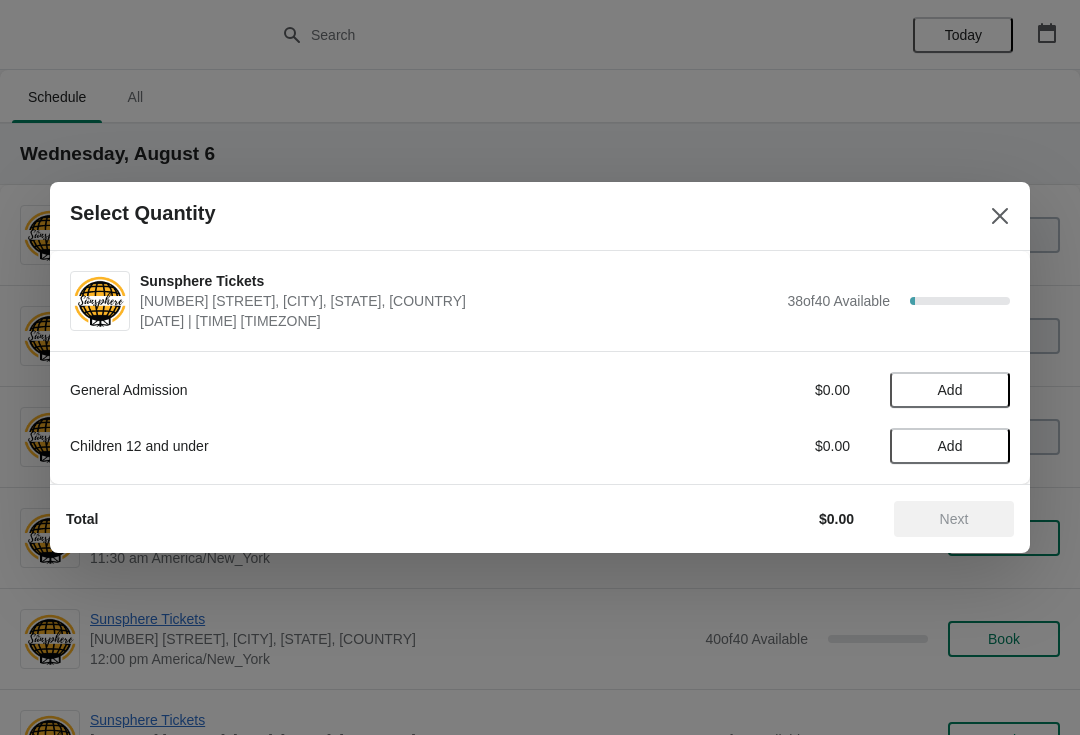 click on "Add" at bounding box center (950, 390) 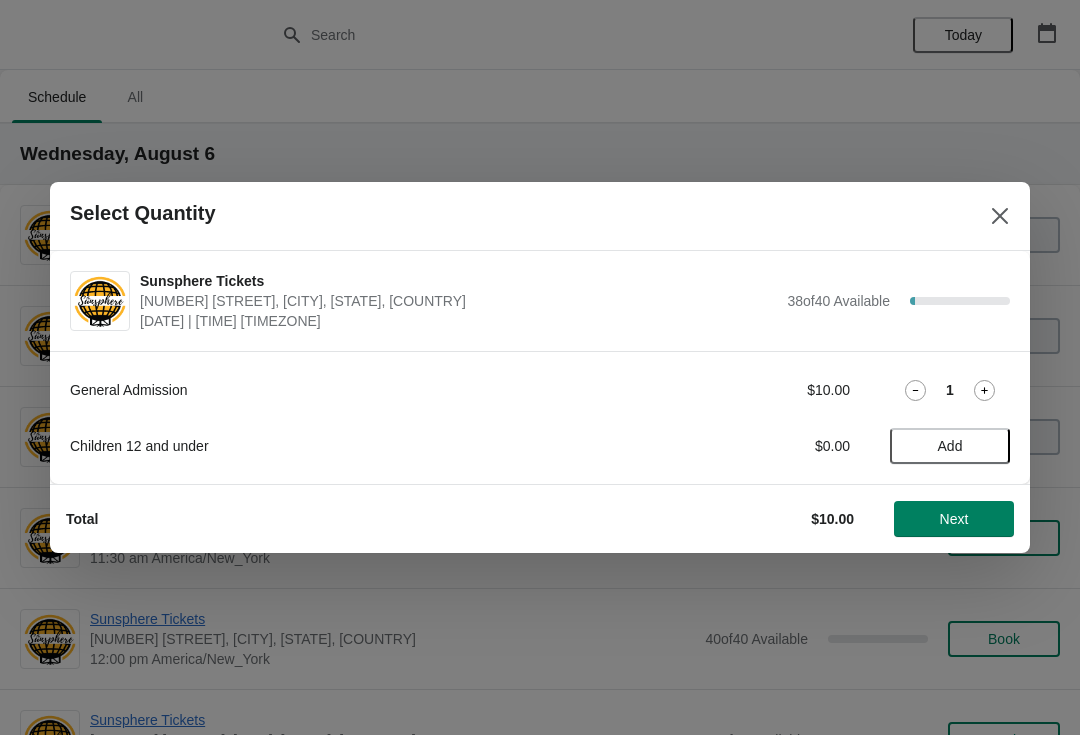 click on "Add" at bounding box center (950, 446) 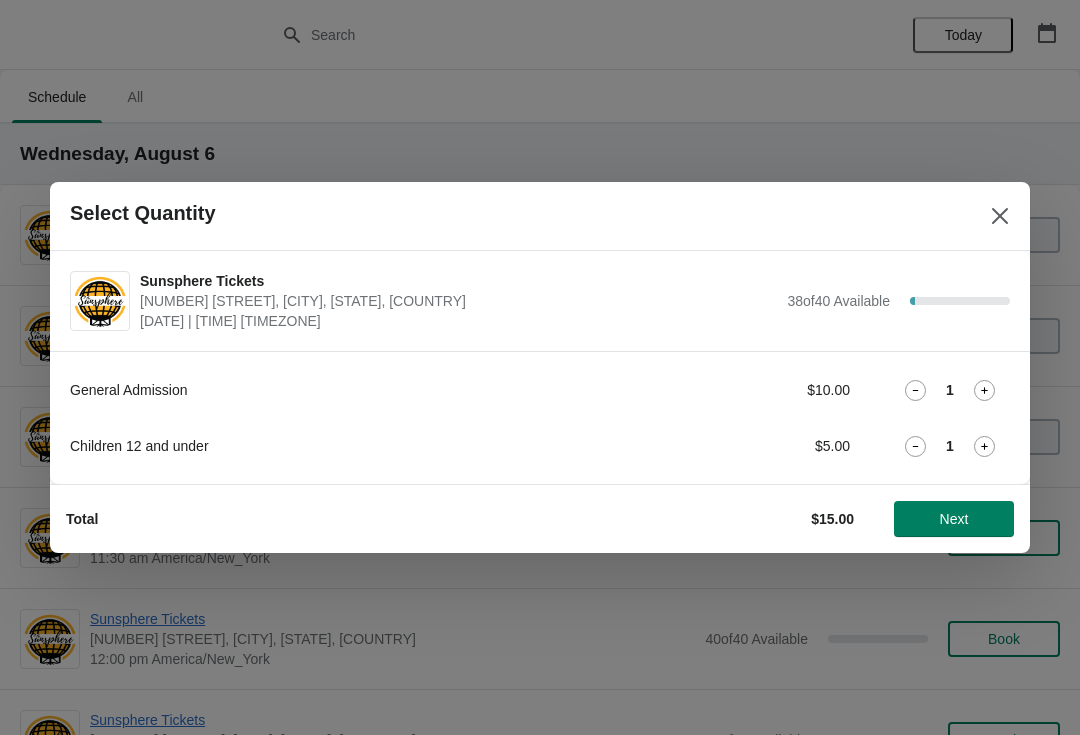 click on "Next" at bounding box center [954, 519] 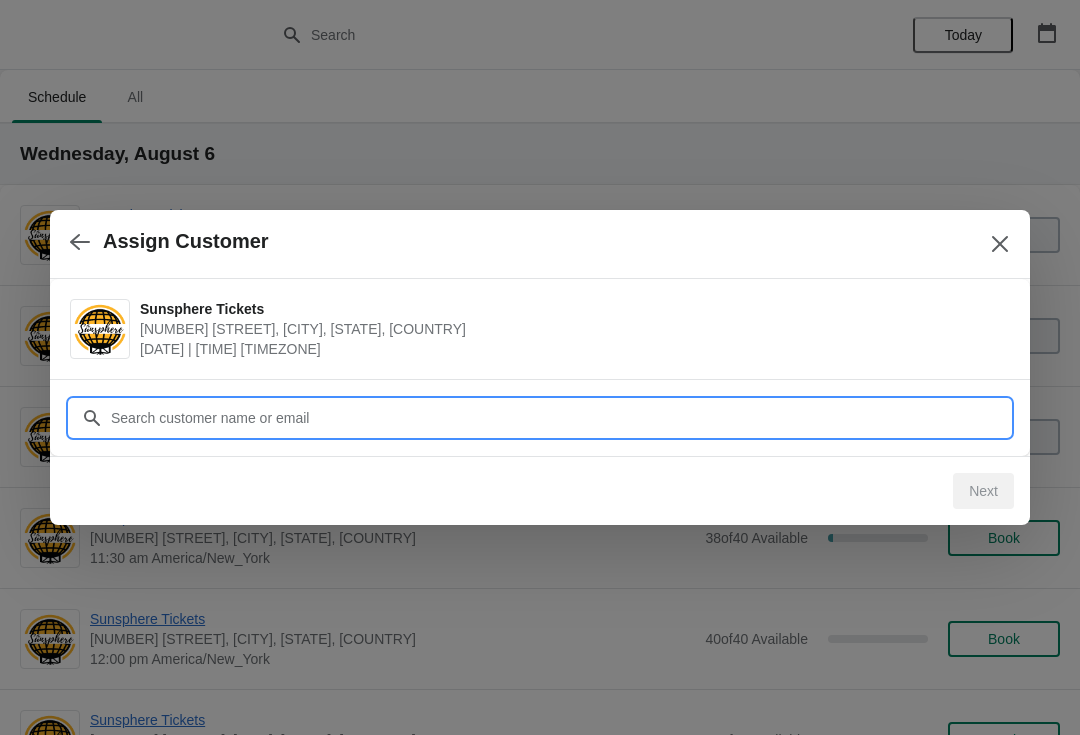 click on "Customer" at bounding box center (560, 418) 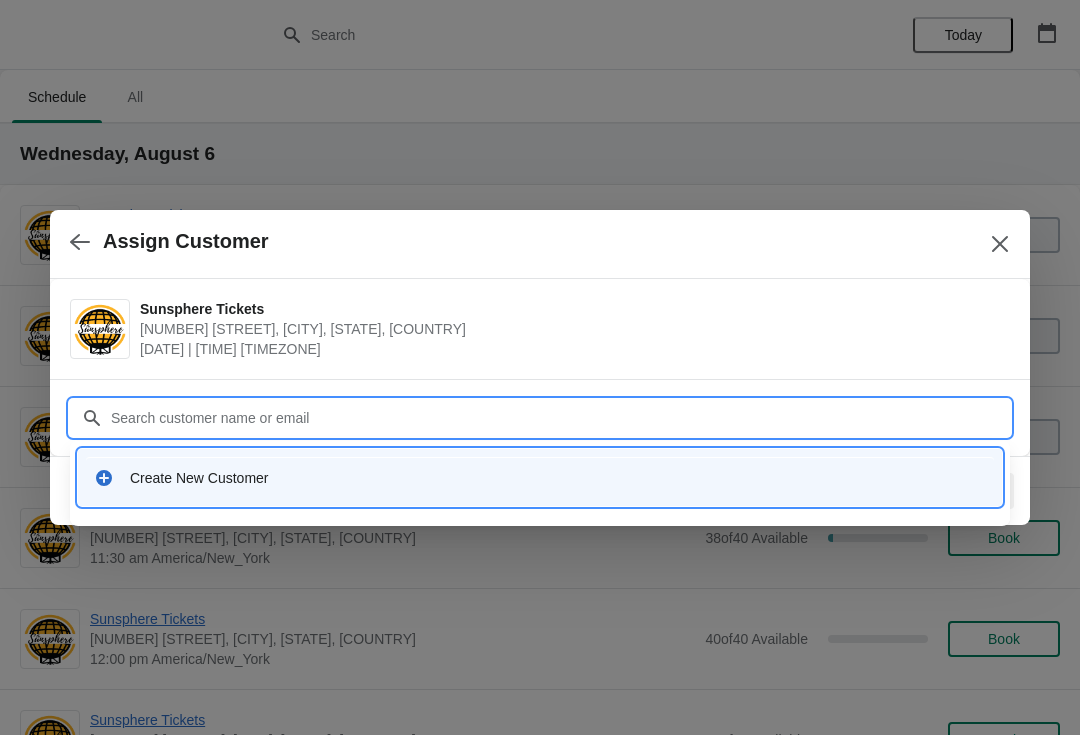 click on "Create New Customer" at bounding box center [540, 477] 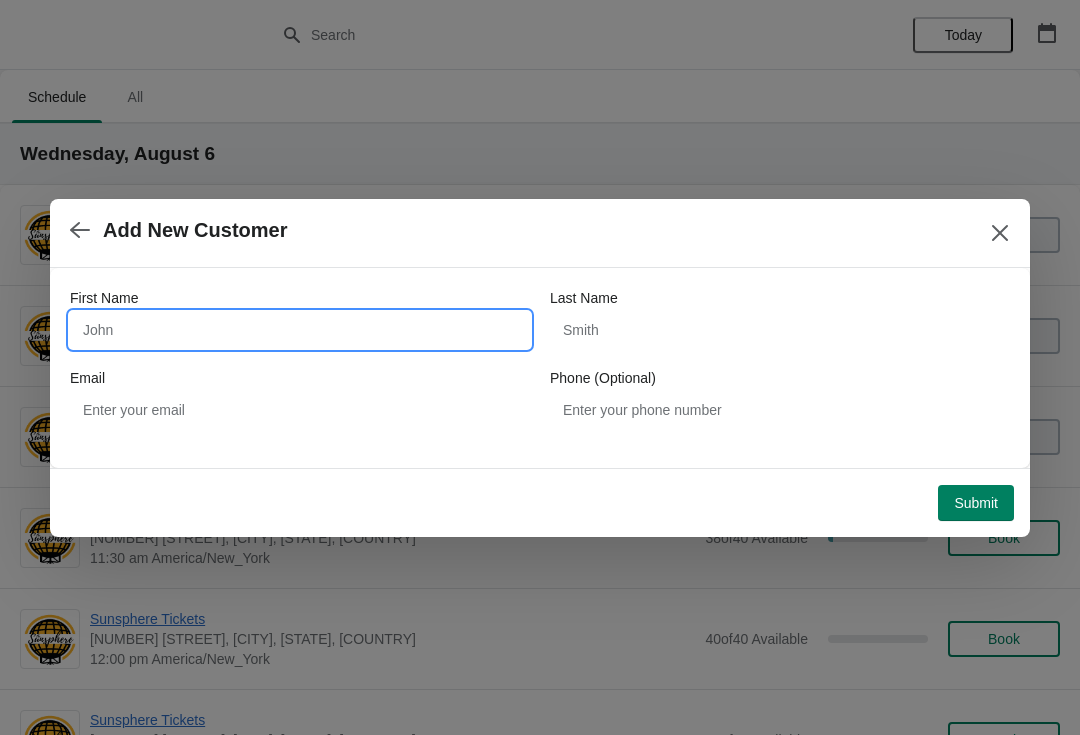 click on "First Name" at bounding box center (300, 330) 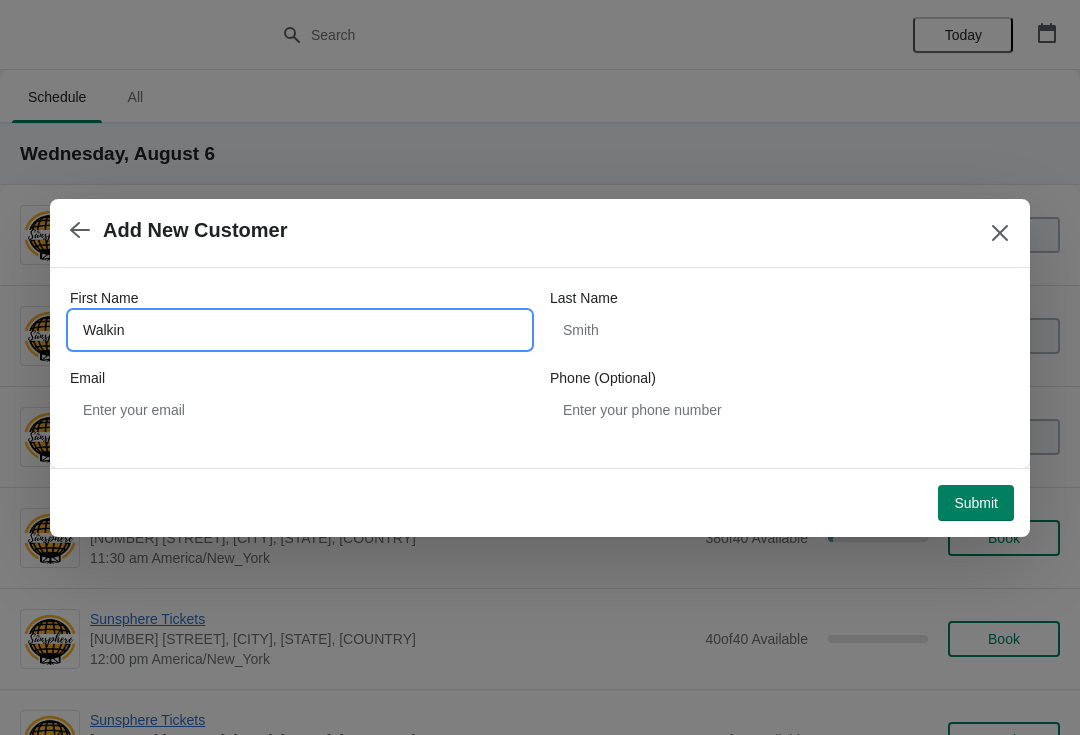type on "Walkin" 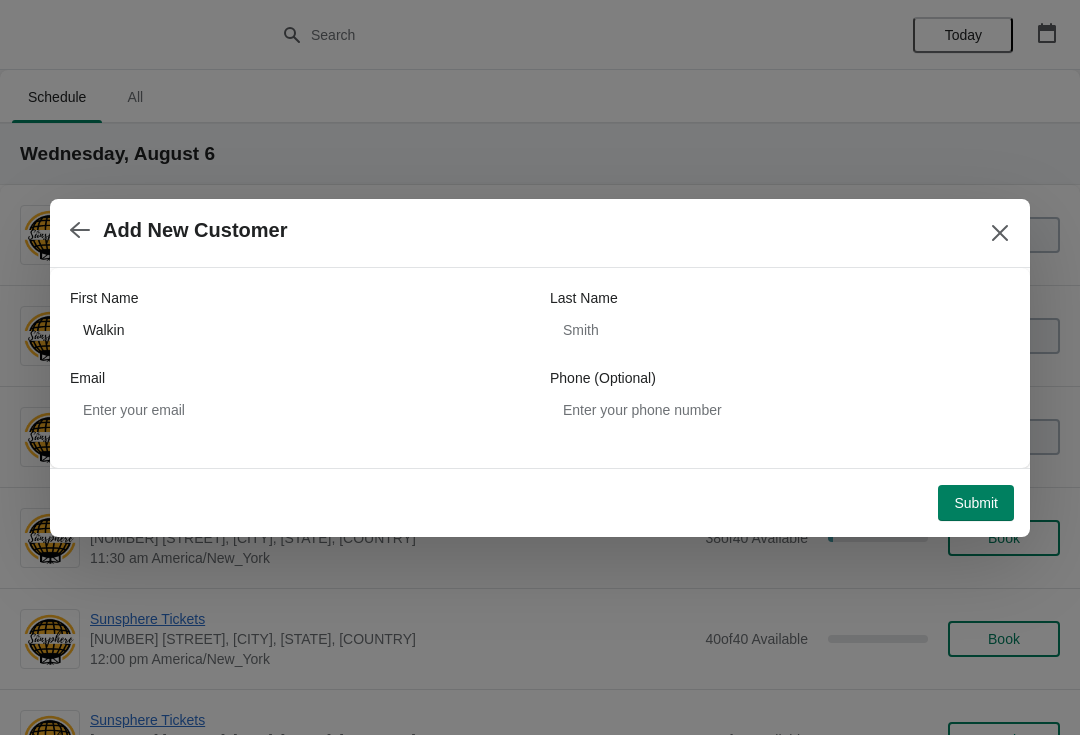 click on "Submit" at bounding box center (976, 503) 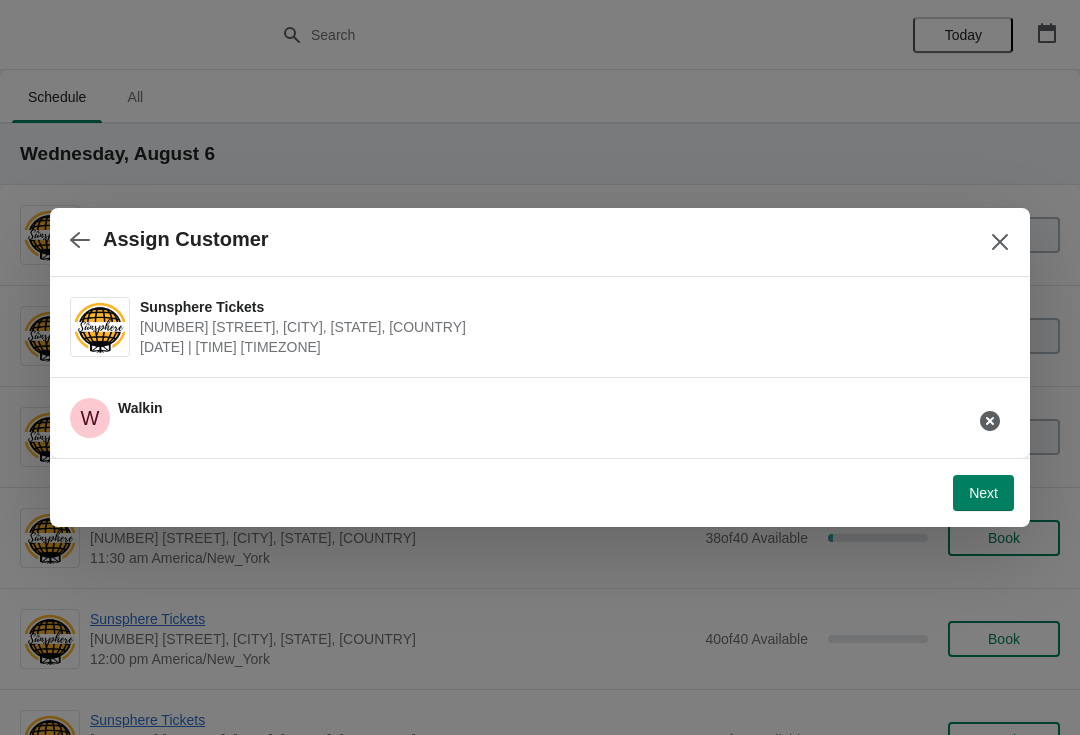 click on "Next" at bounding box center (983, 493) 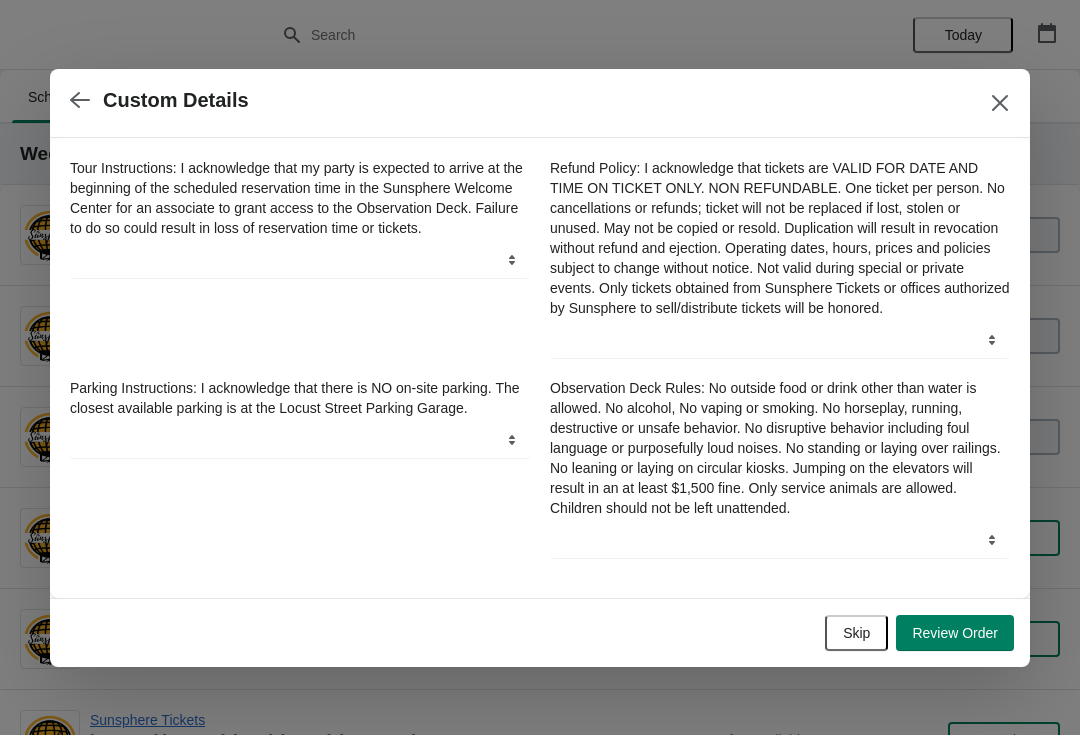 click on "Skip" at bounding box center [856, 633] 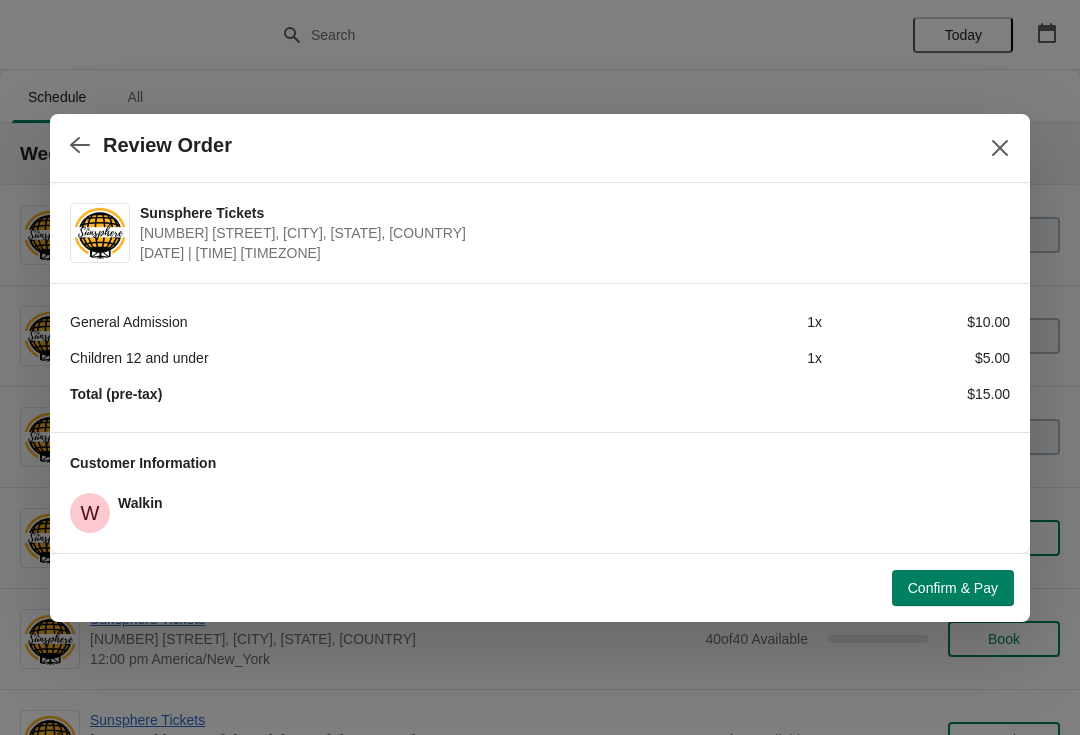 click on "Confirm & Pay" at bounding box center (536, 584) 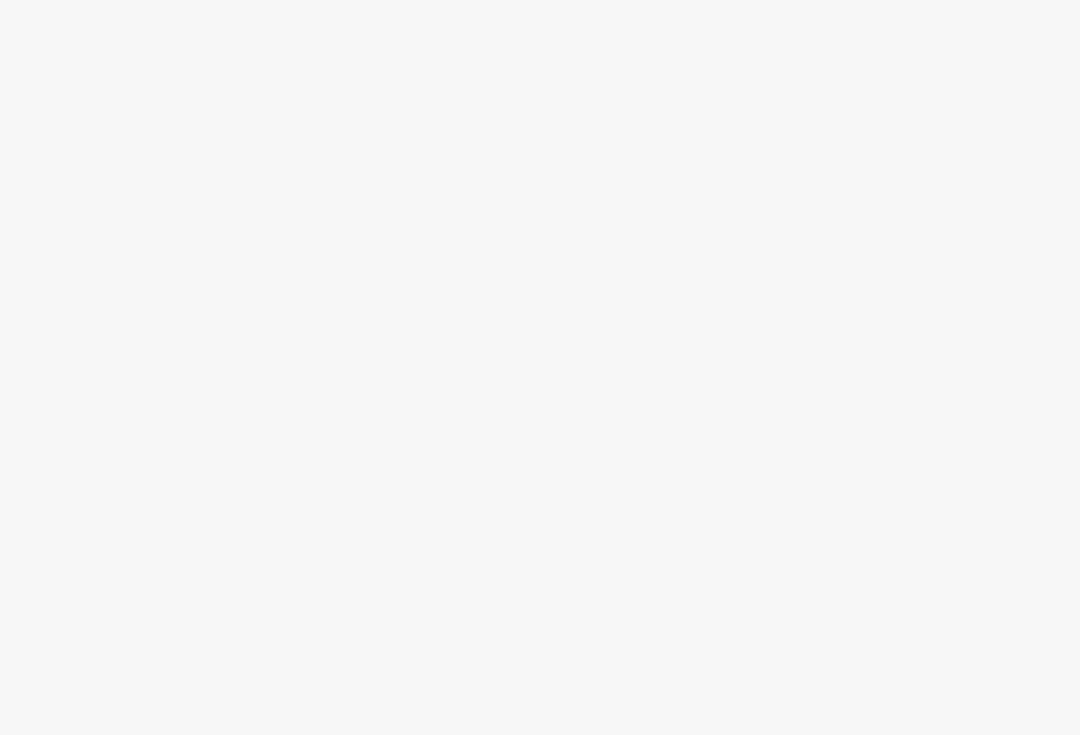 scroll, scrollTop: 0, scrollLeft: 0, axis: both 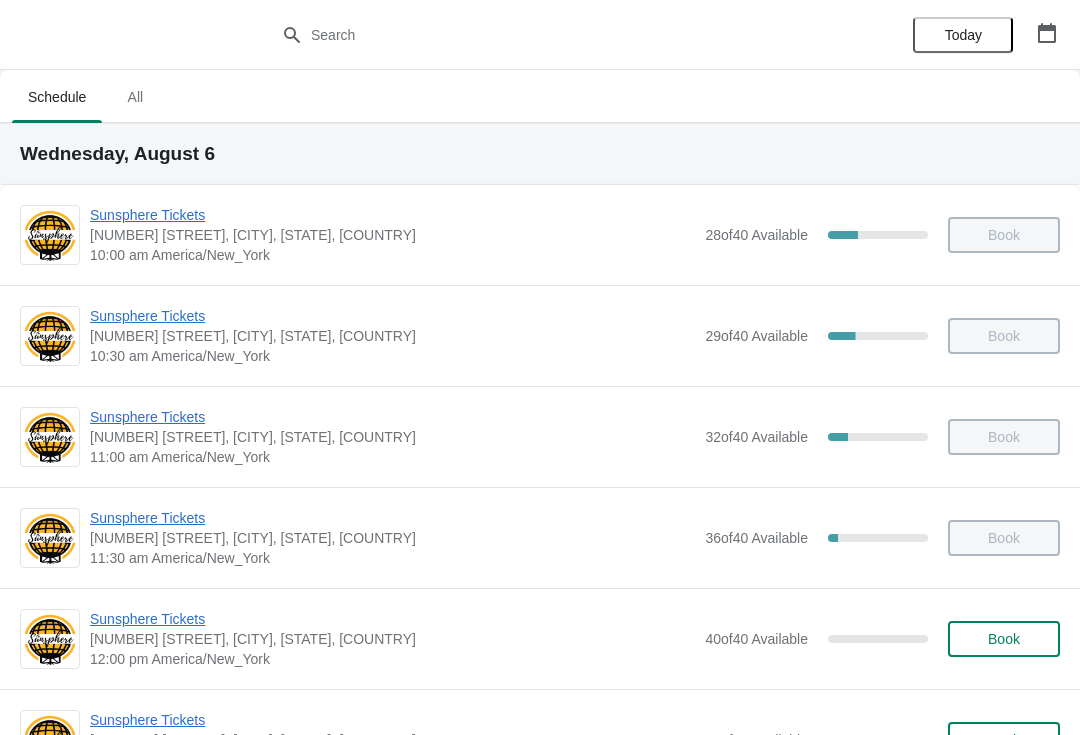 click on "Book" at bounding box center (1004, 639) 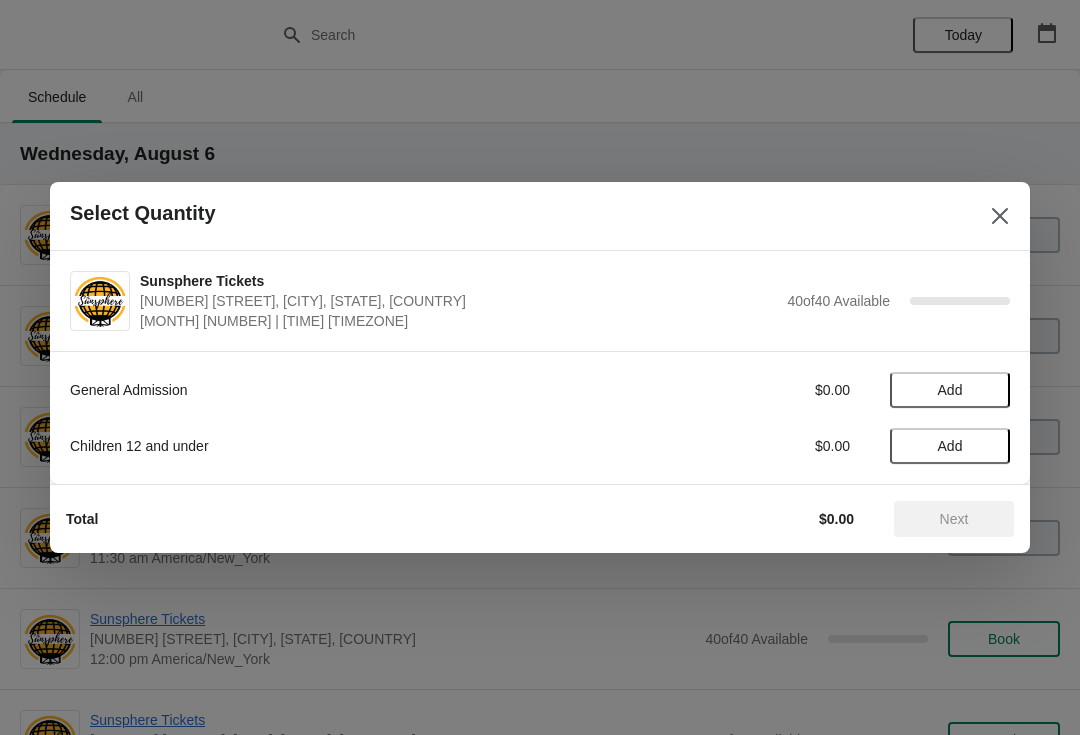 click on "Add" at bounding box center [950, 390] 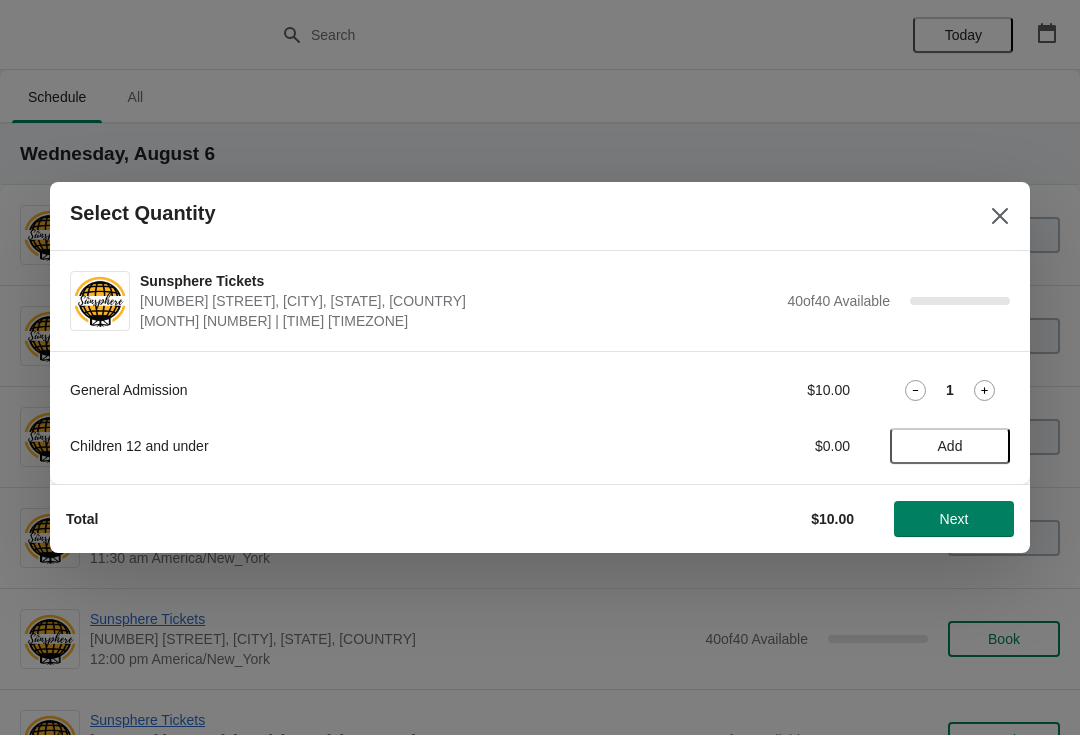 click 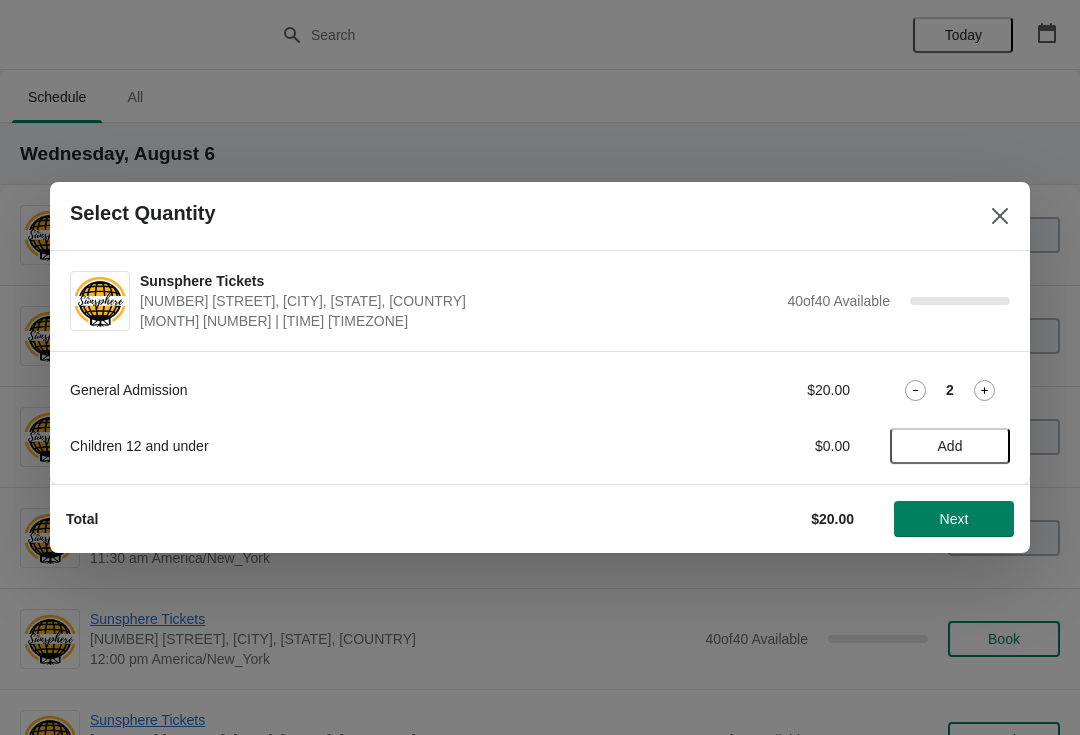 click on "Total $20.00 Next" at bounding box center (532, 511) 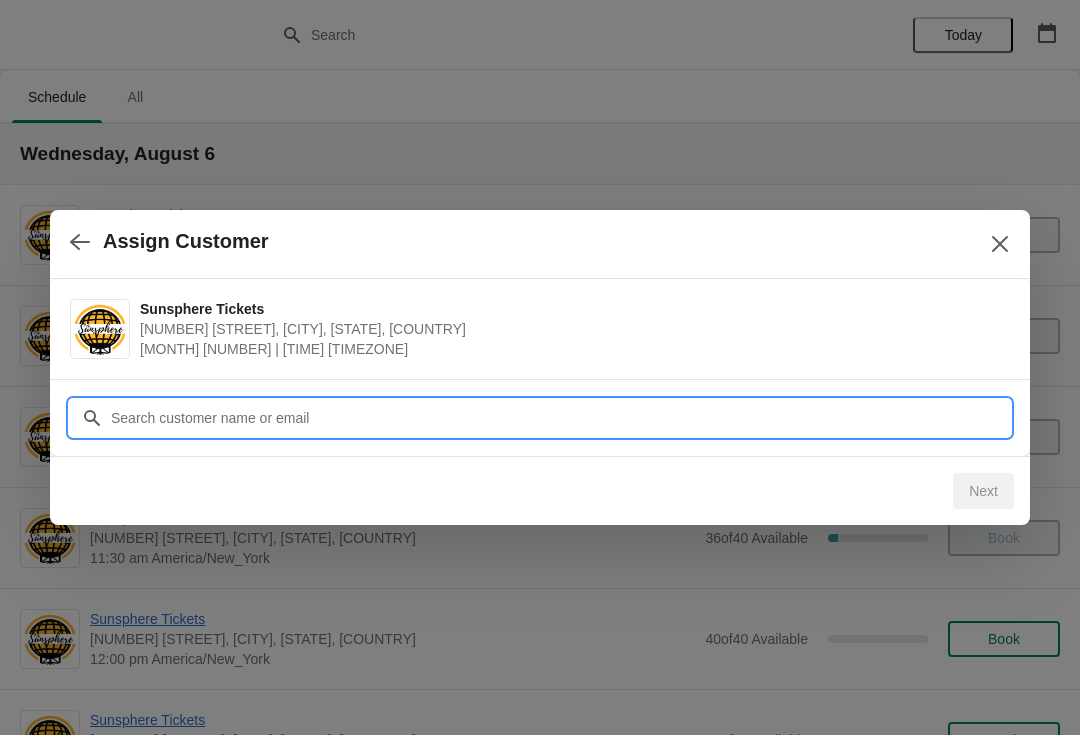click on "Customer" at bounding box center [560, 418] 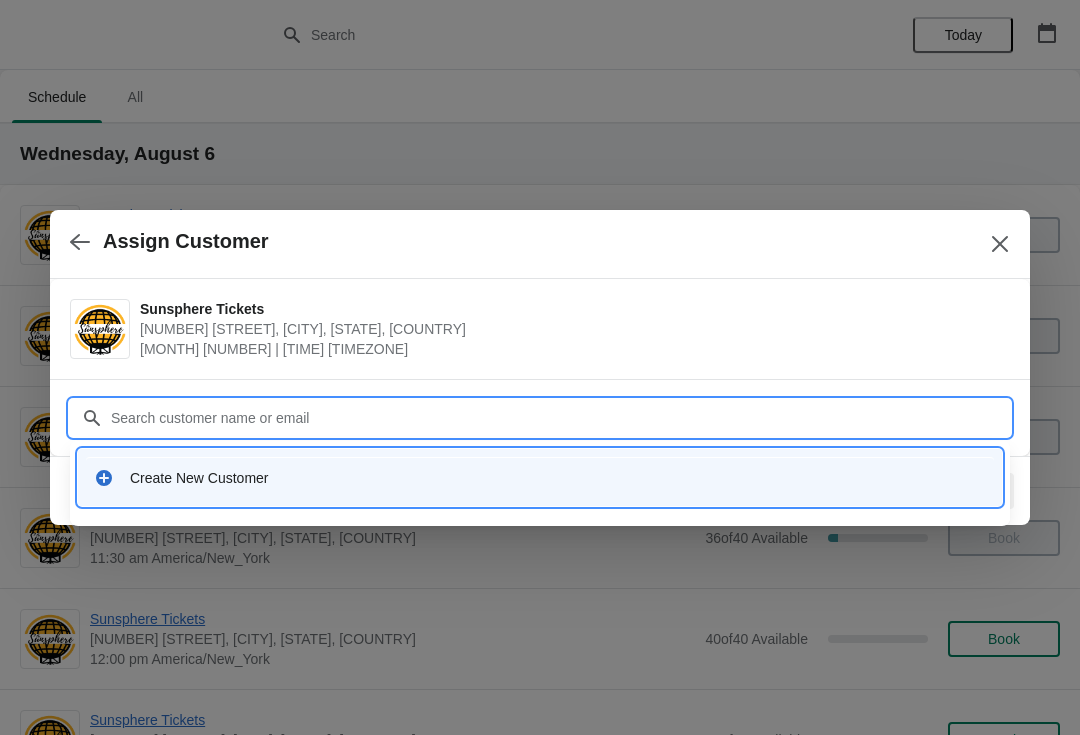 click on "Create New Customer" at bounding box center (540, 477) 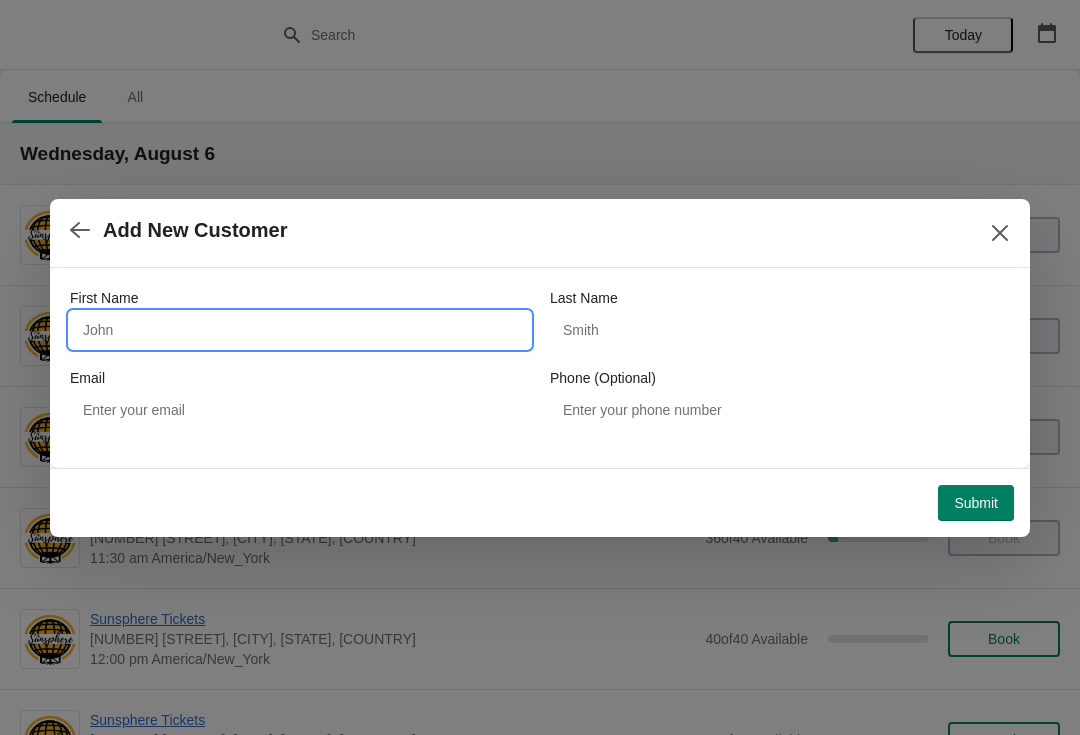click on "First Name" at bounding box center [300, 330] 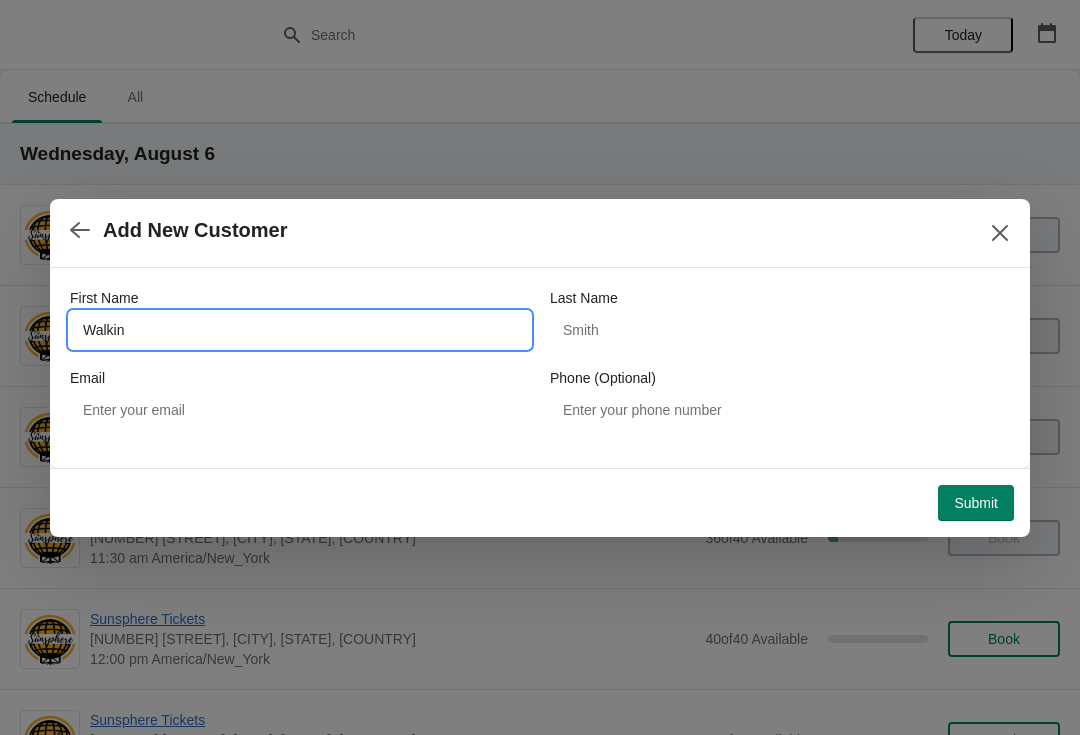 type on "Walkin" 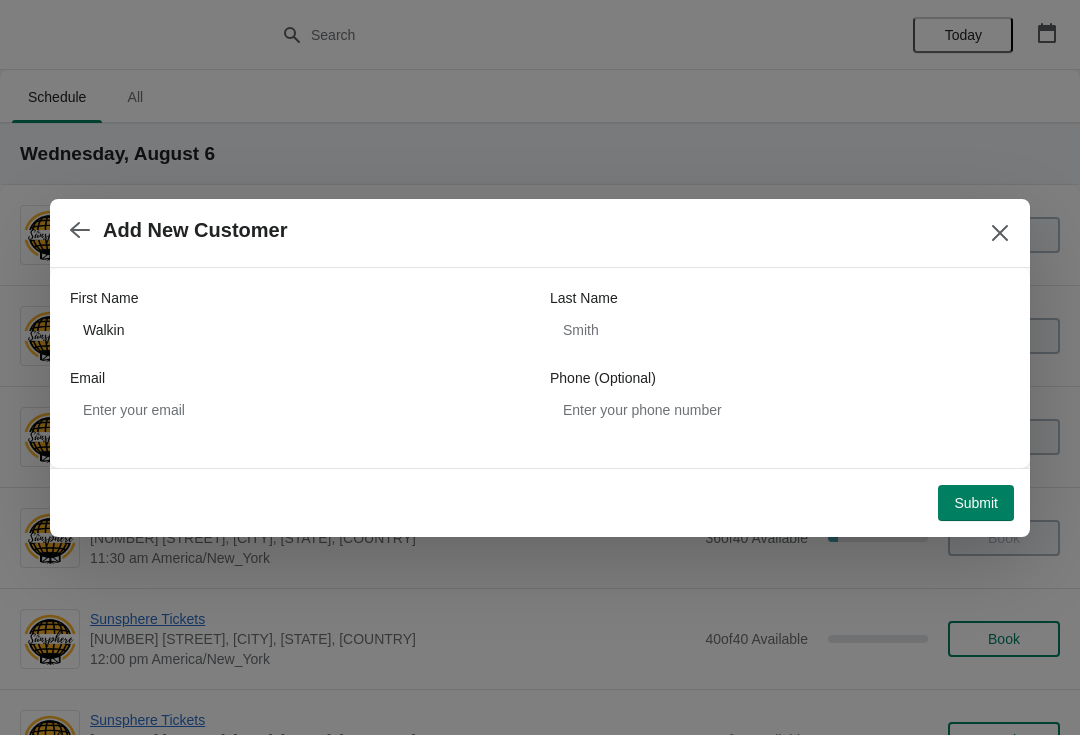 click on "Submit" at bounding box center (976, 503) 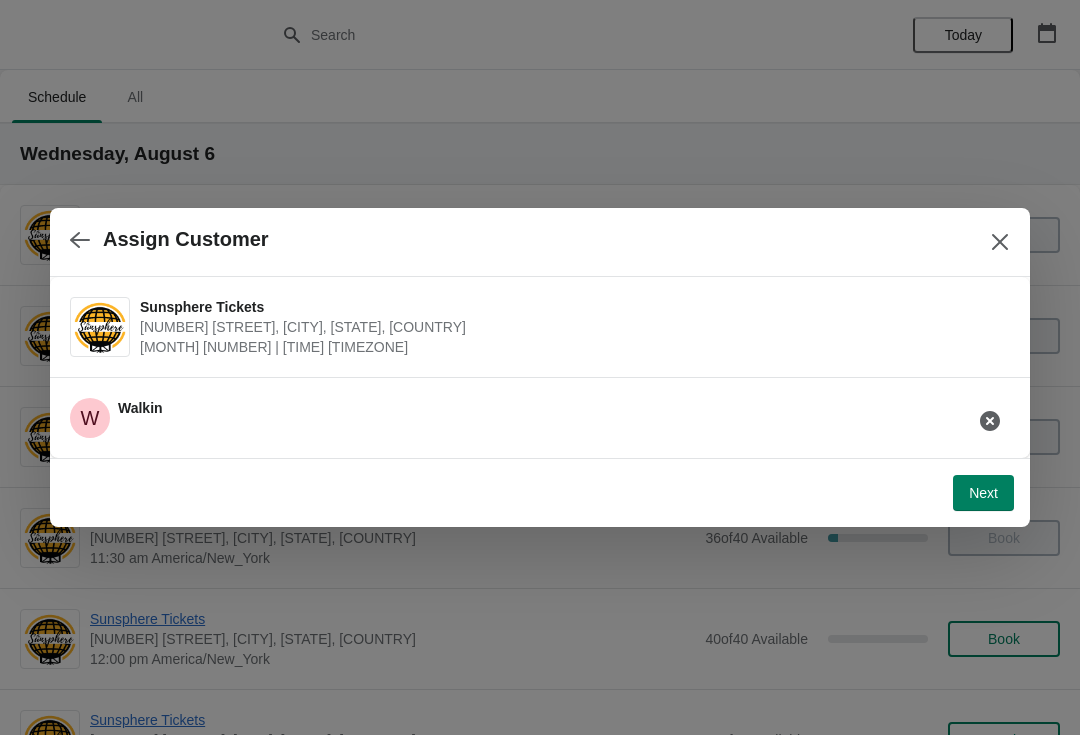 click on "Next" at bounding box center (983, 493) 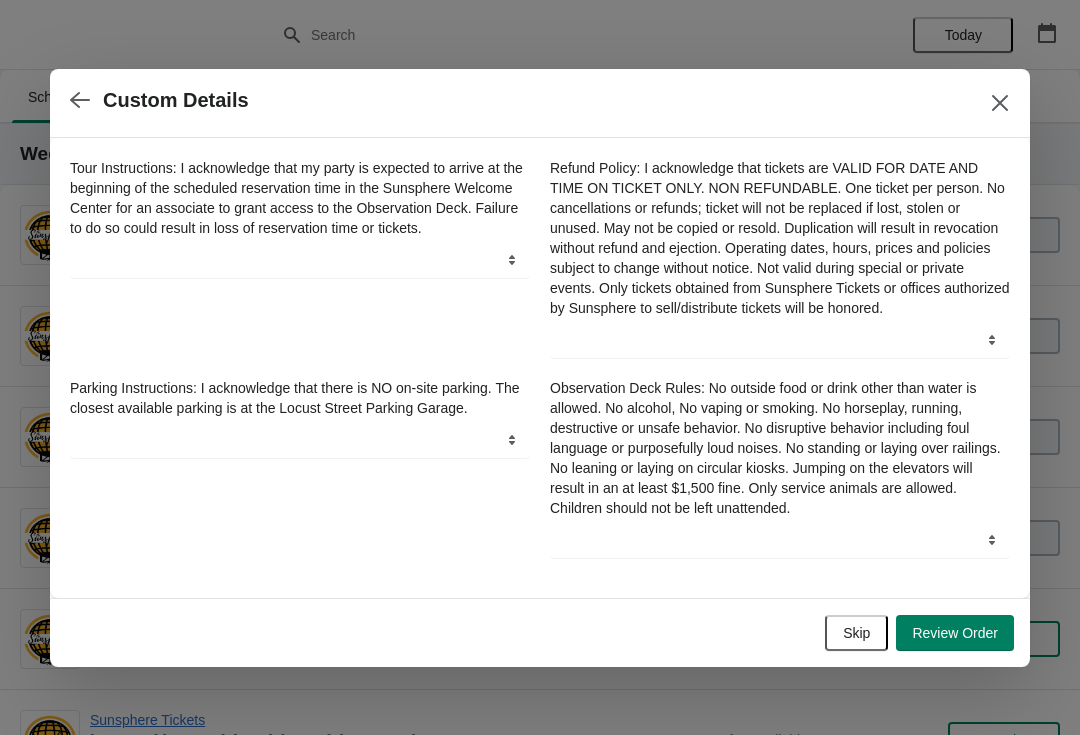click on "Skip" at bounding box center [856, 633] 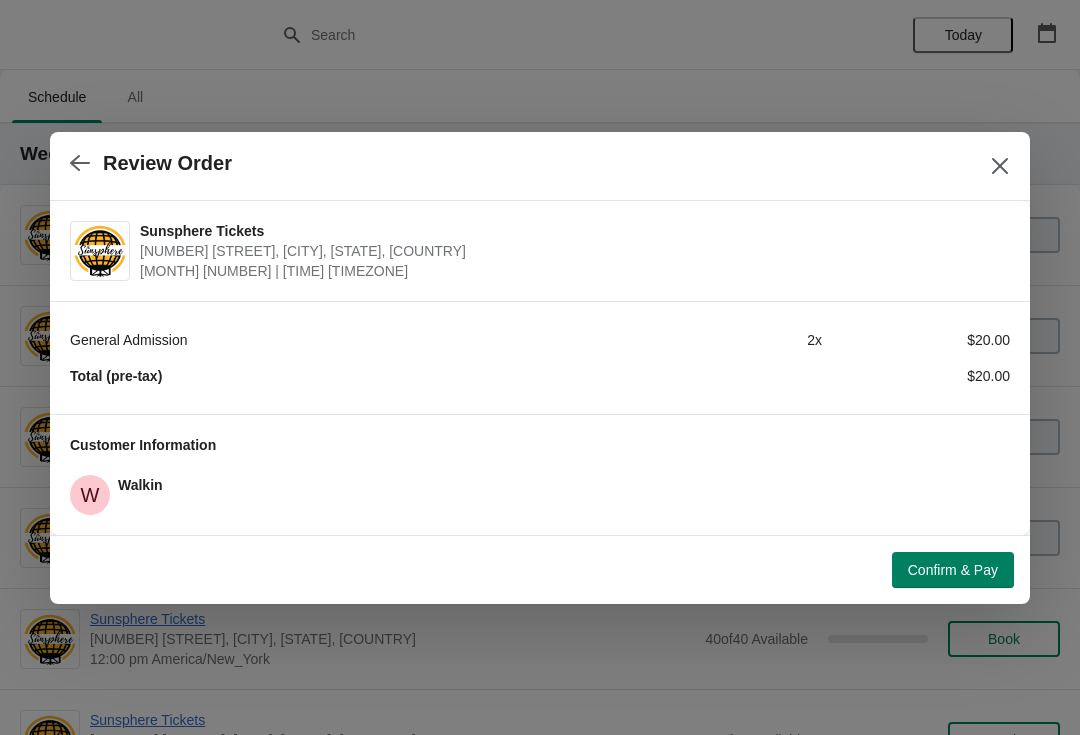 click on "Confirm & Pay" at bounding box center [953, 570] 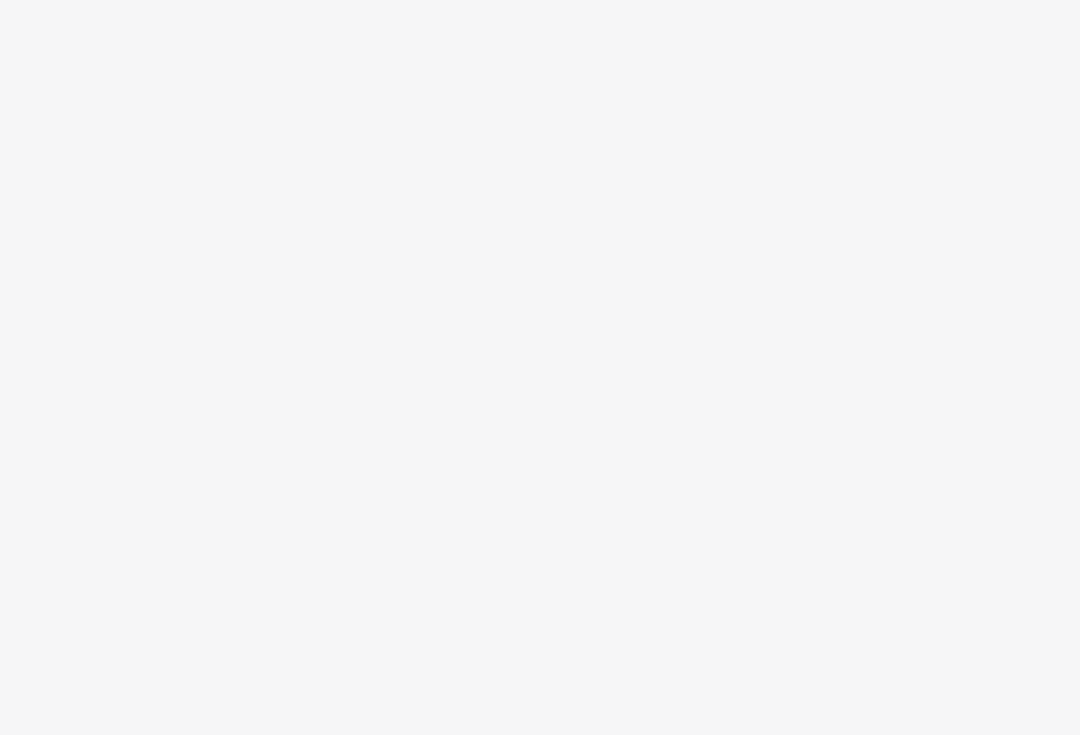 scroll, scrollTop: 0, scrollLeft: 0, axis: both 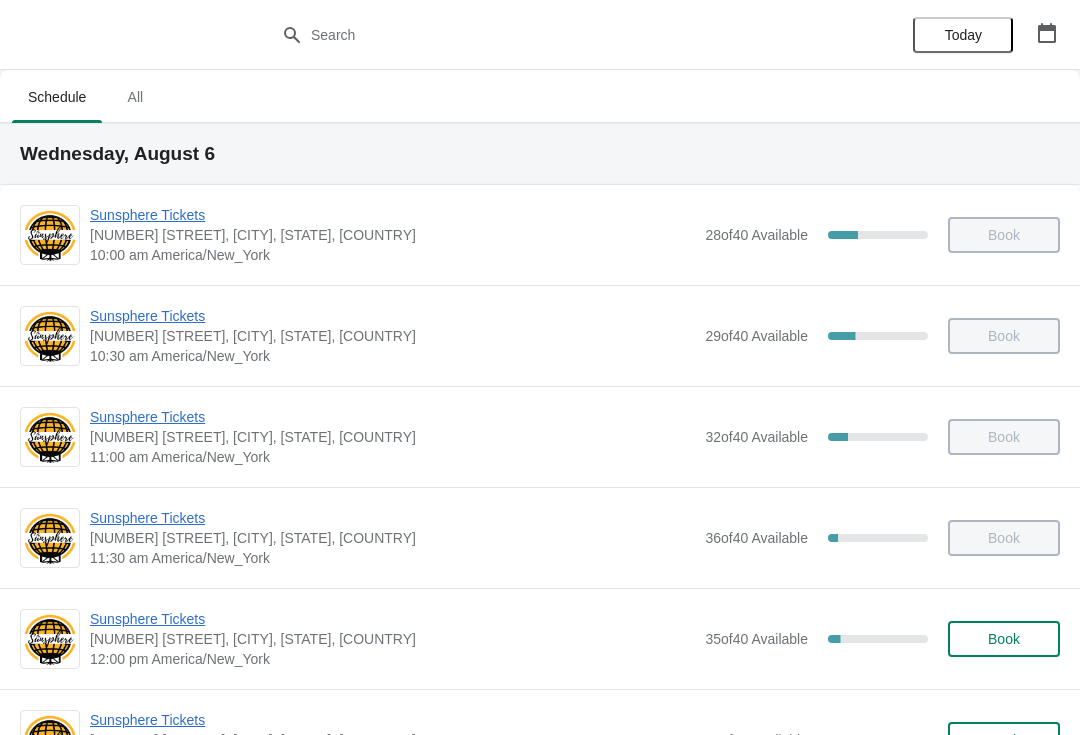 click at bounding box center (1047, 33) 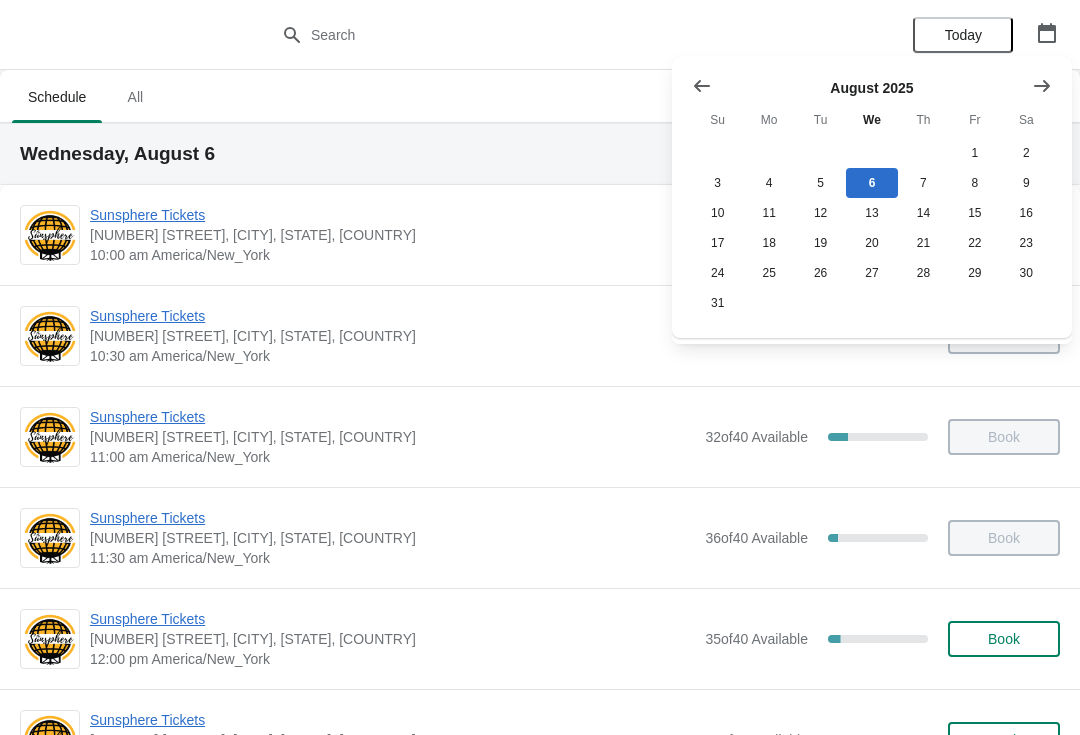 click at bounding box center [1042, 86] 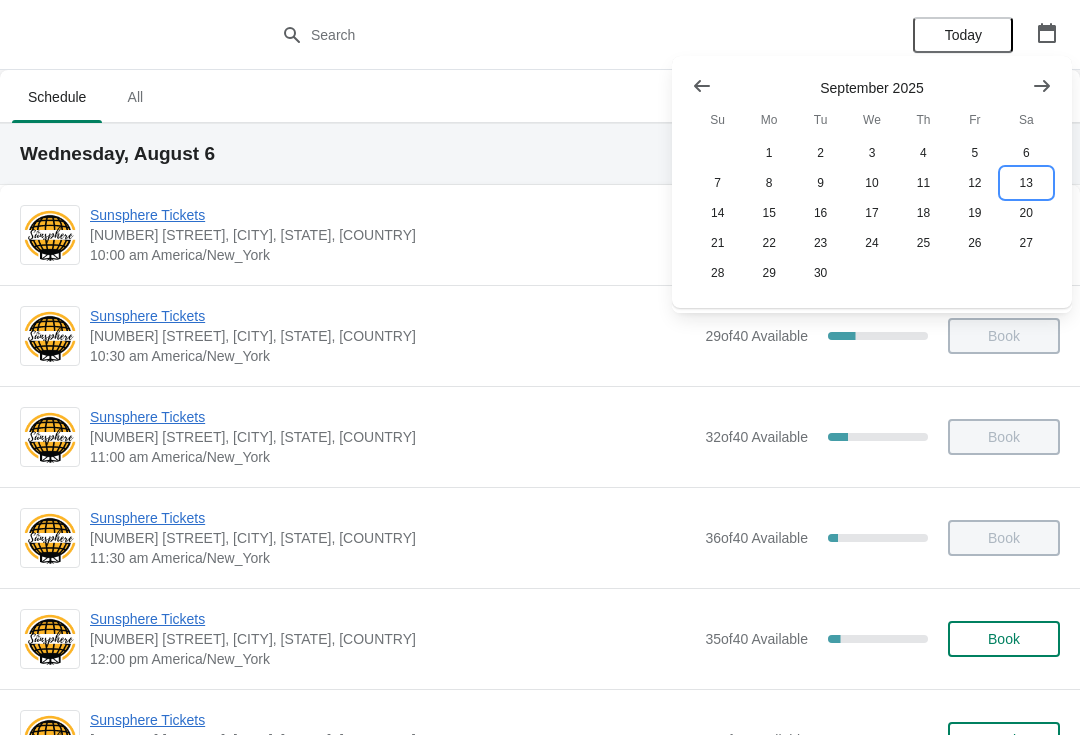 click on "13" at bounding box center [1026, 183] 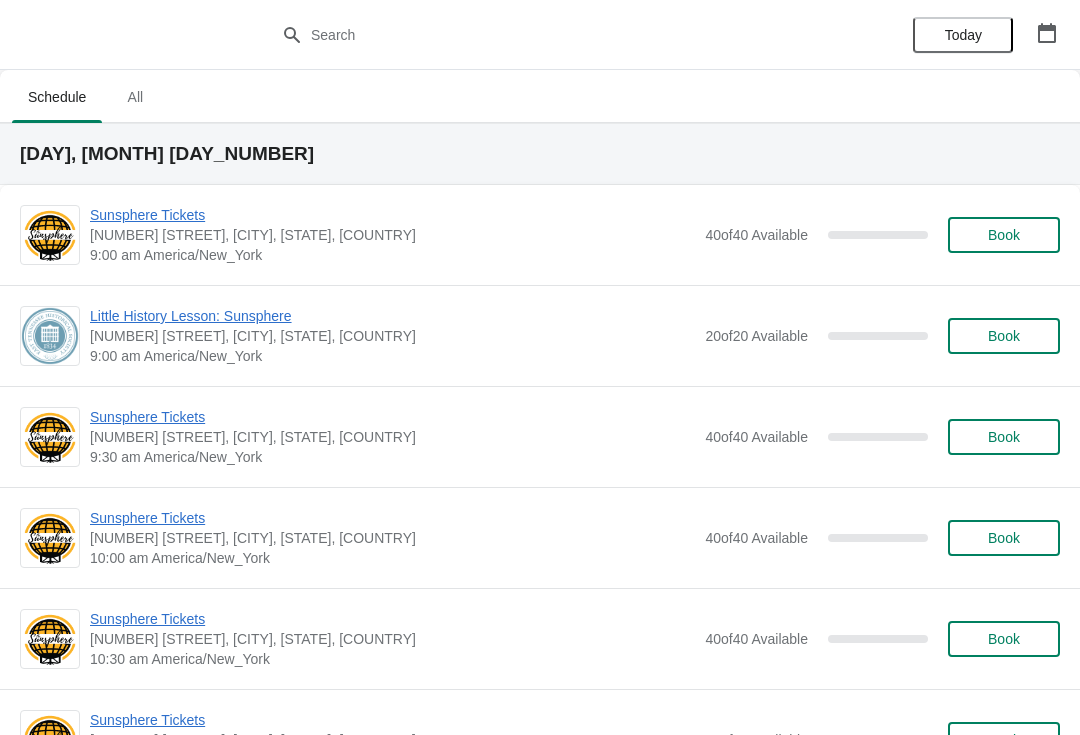 click on "Little History Lesson: Sunsphere" at bounding box center (392, 316) 